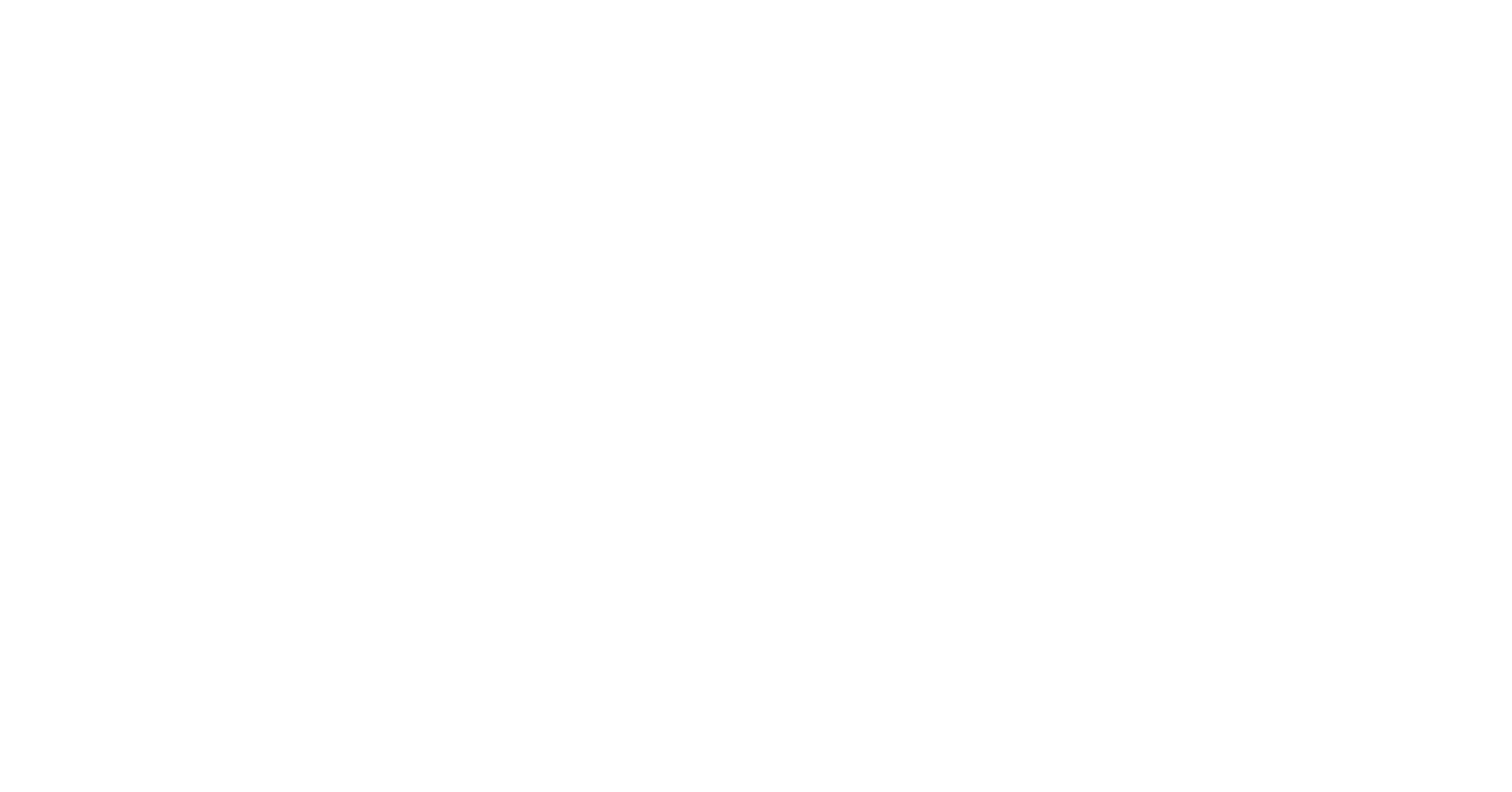scroll, scrollTop: 0, scrollLeft: 0, axis: both 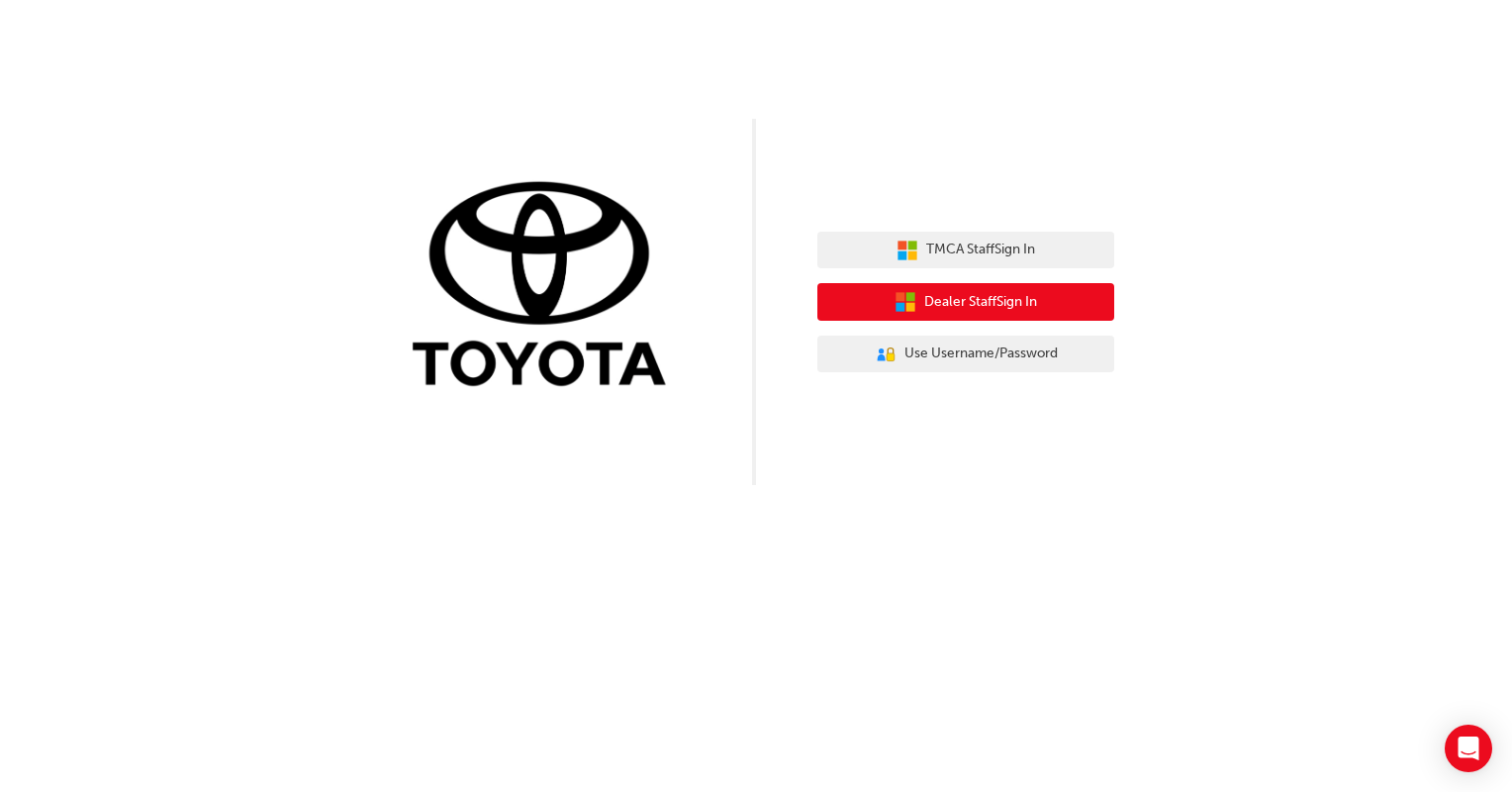 click on "Dealer Staff  Sign In" at bounding box center (981, 302) 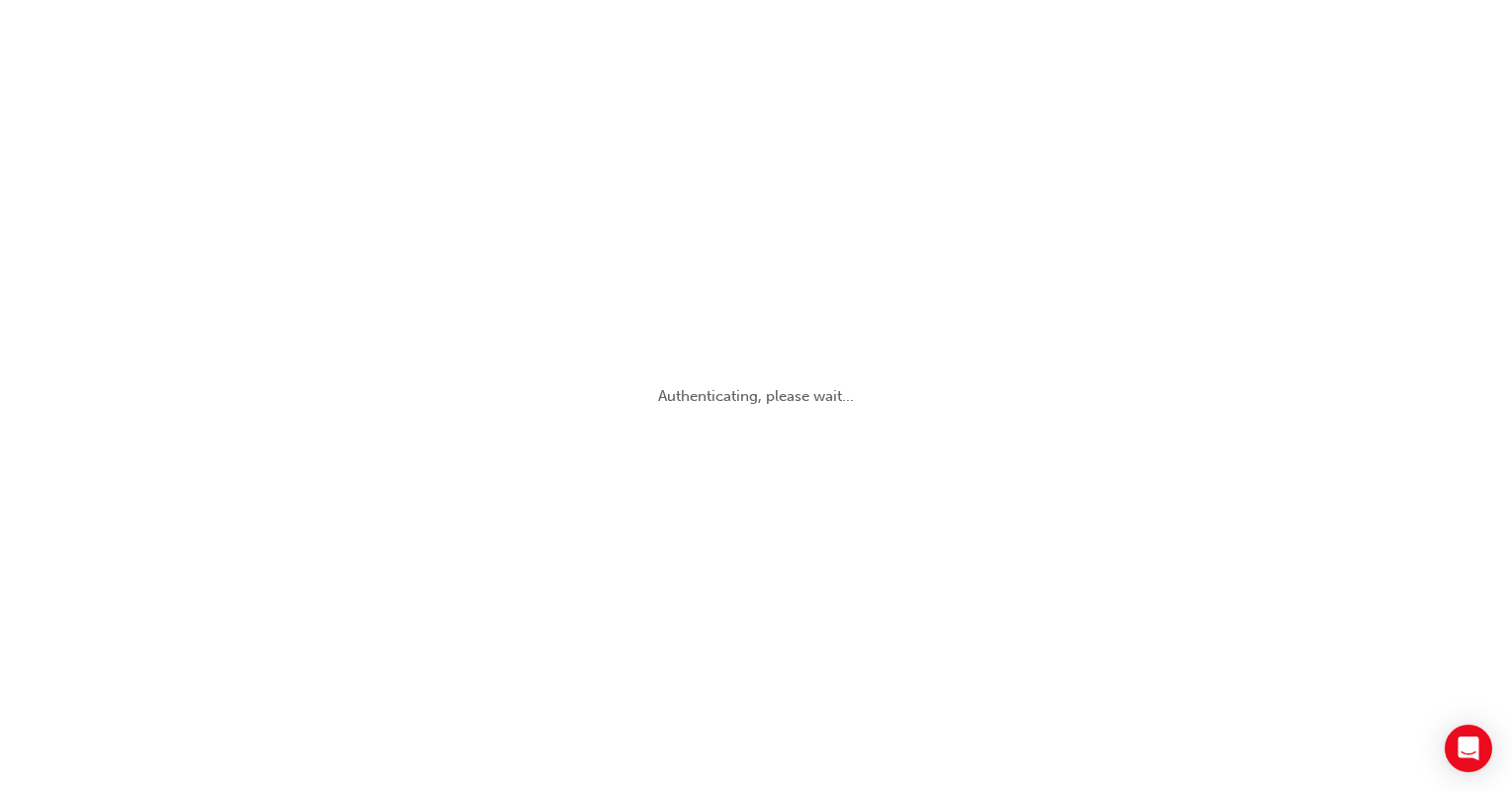 scroll, scrollTop: 0, scrollLeft: 0, axis: both 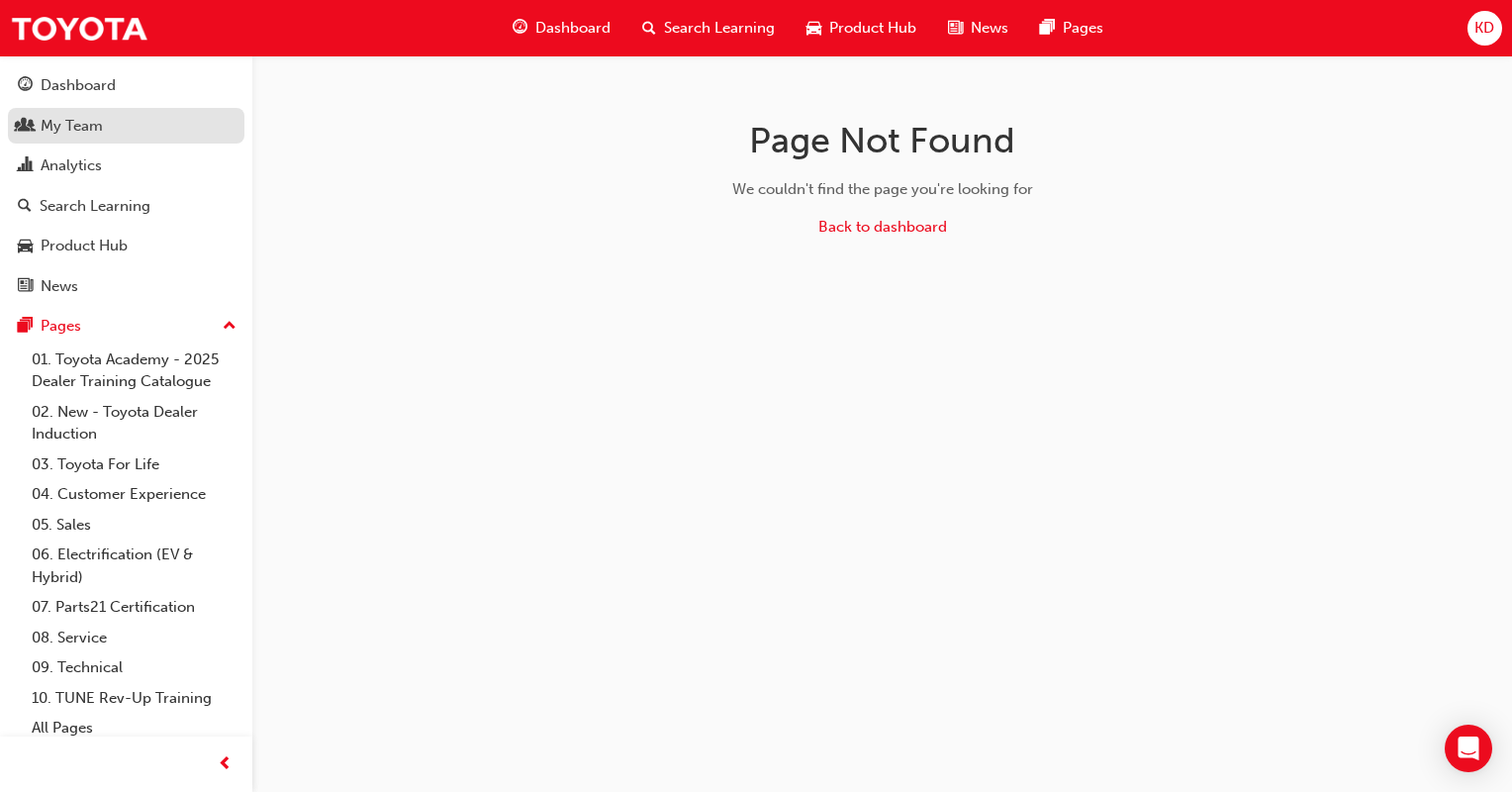 click on "My Team" at bounding box center (71, 126) 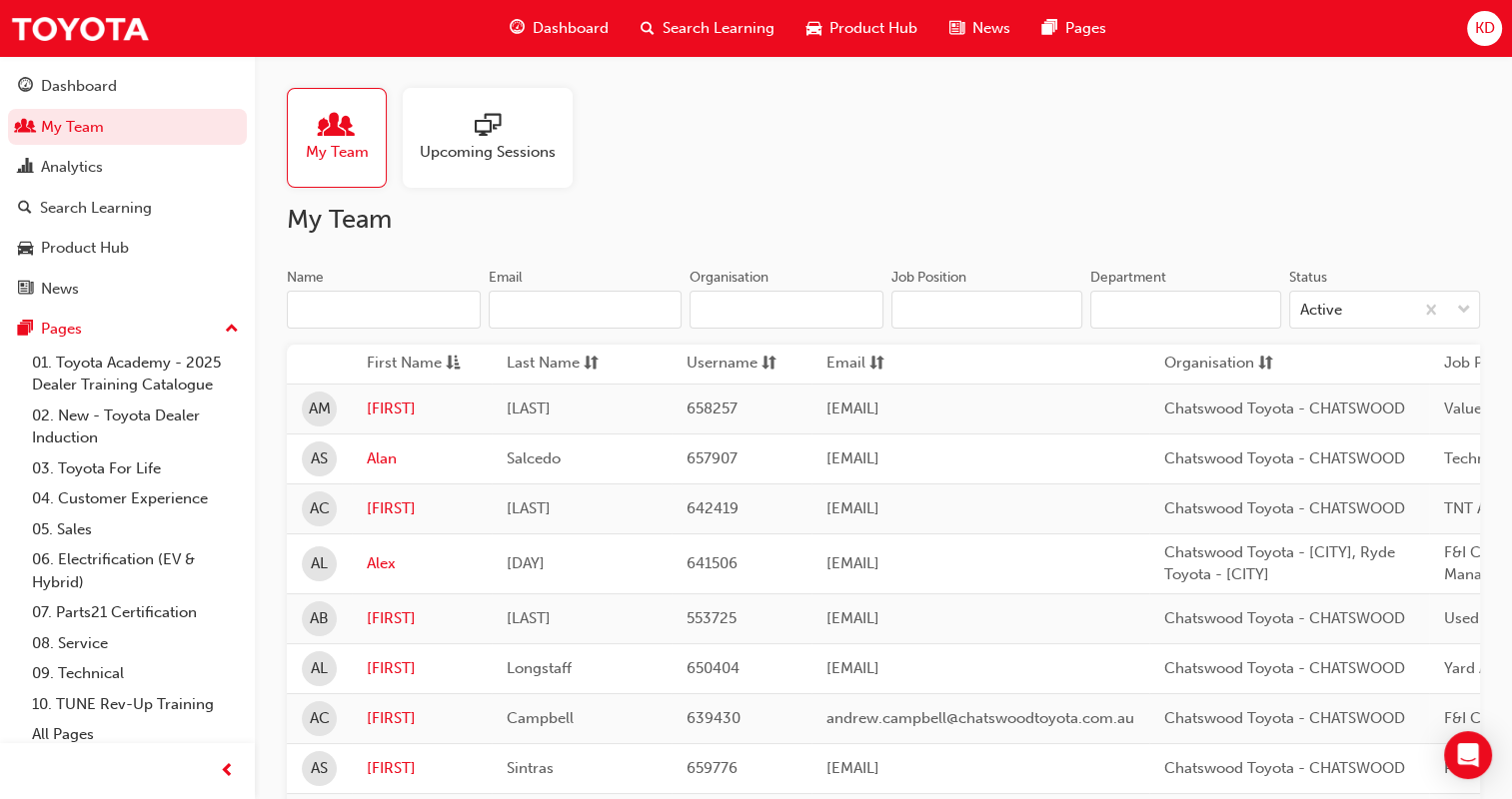 click on "Name" at bounding box center (384, 310) 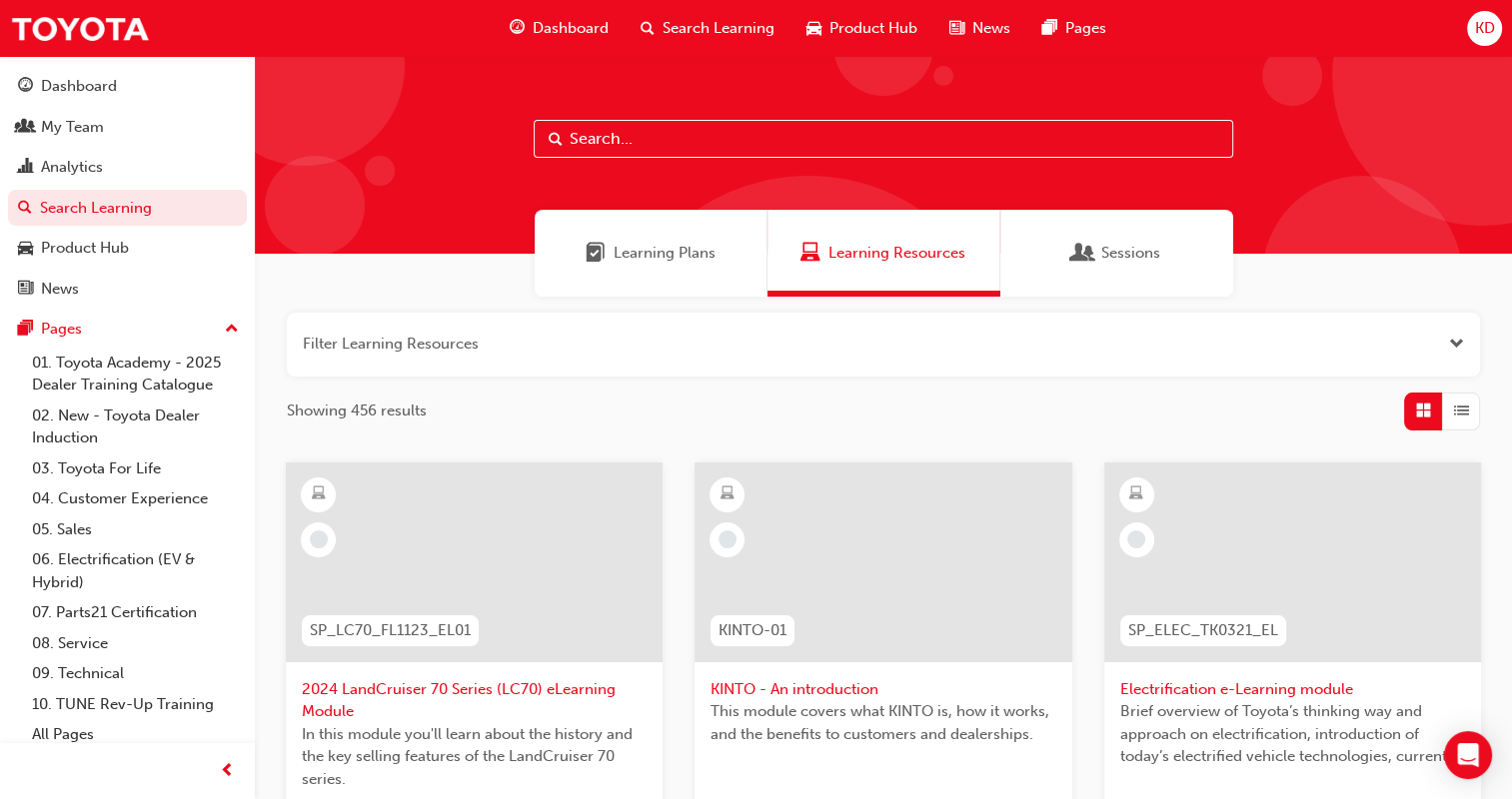 click at bounding box center [883, 139] 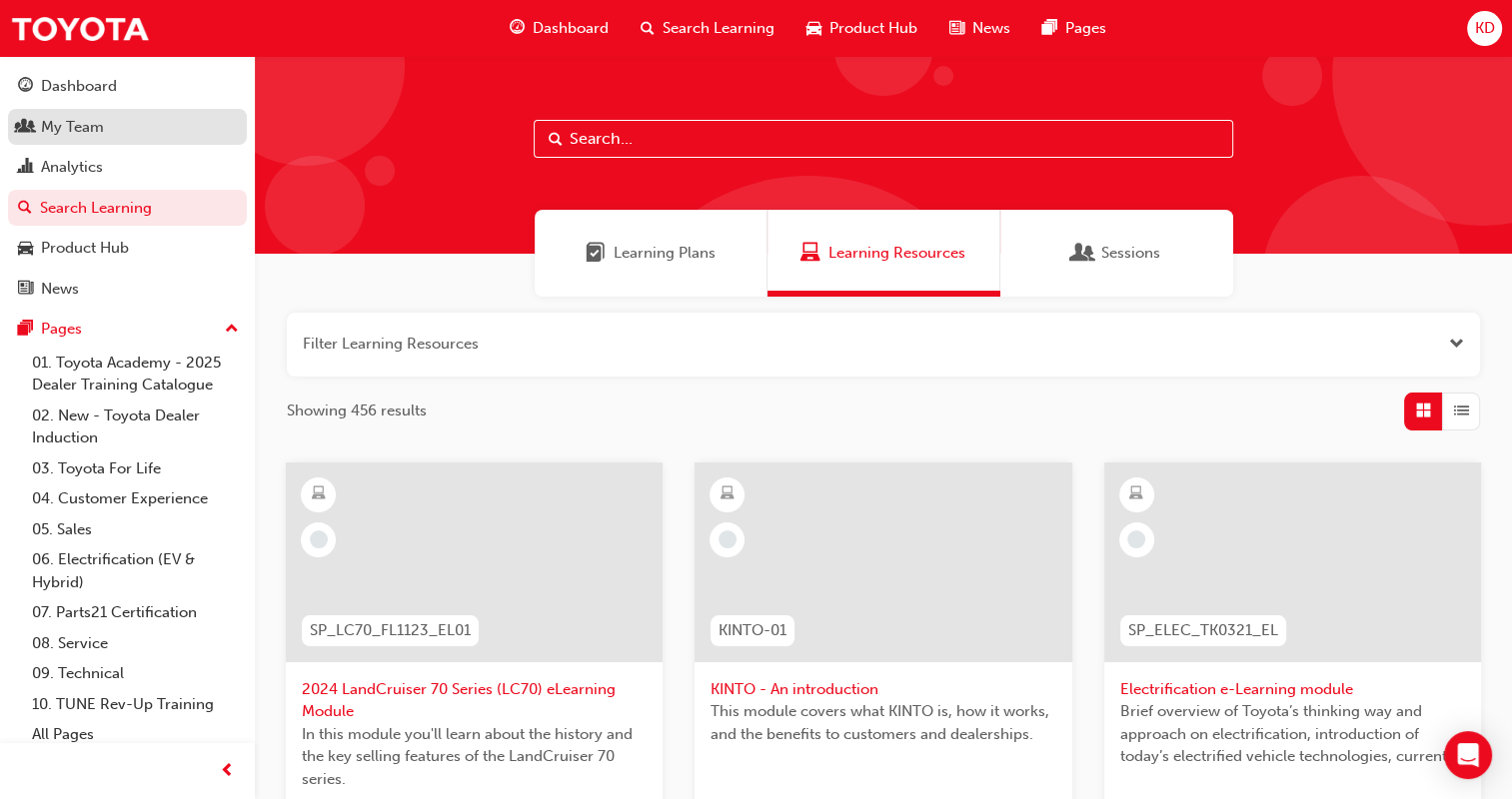 click on "My Team" at bounding box center (127, 127) 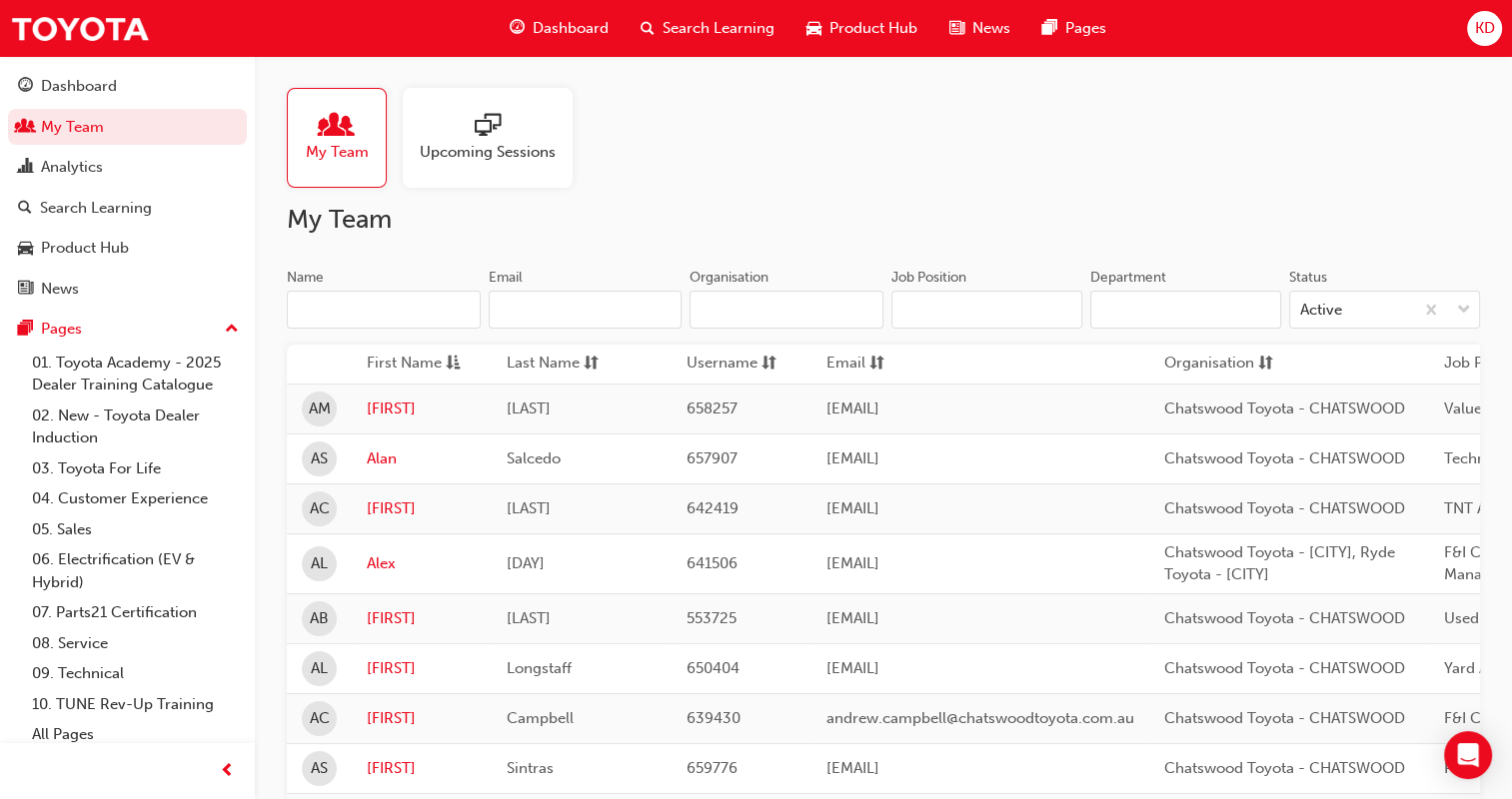 click on "Name" at bounding box center [384, 310] 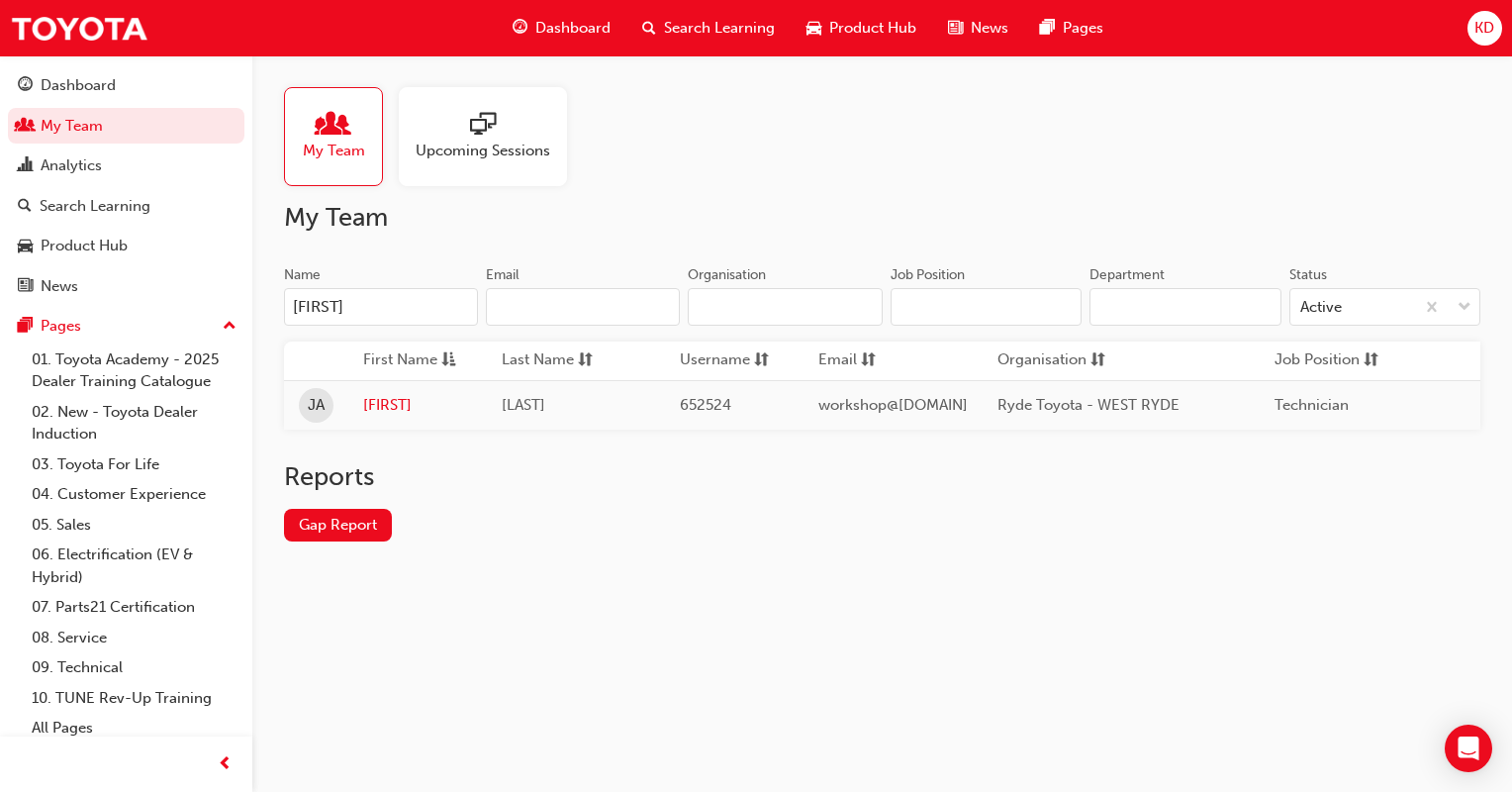 type on "[FIRST]" 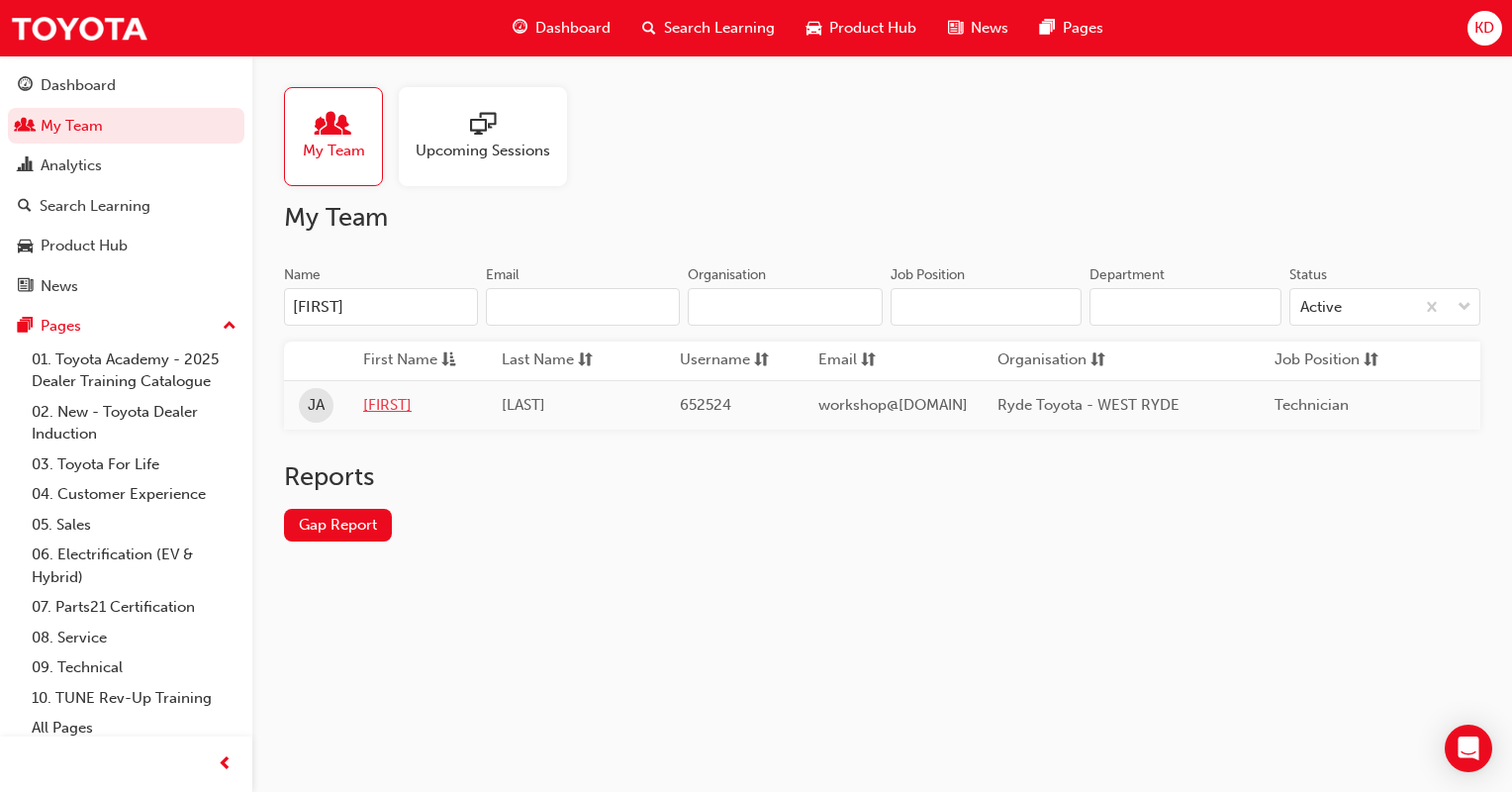 click on "[FIRST]" at bounding box center (418, 405) 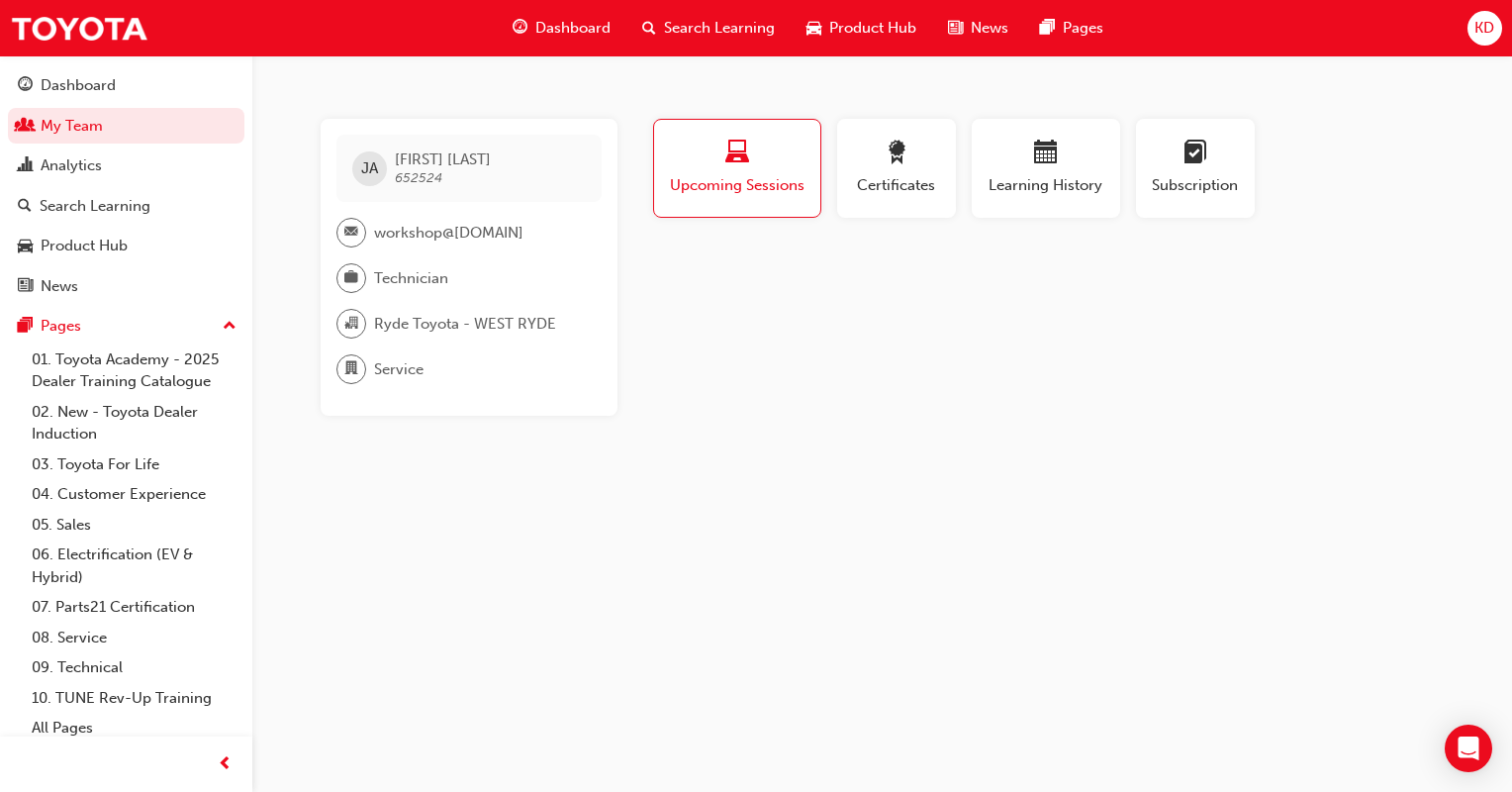 click at bounding box center (737, 155) 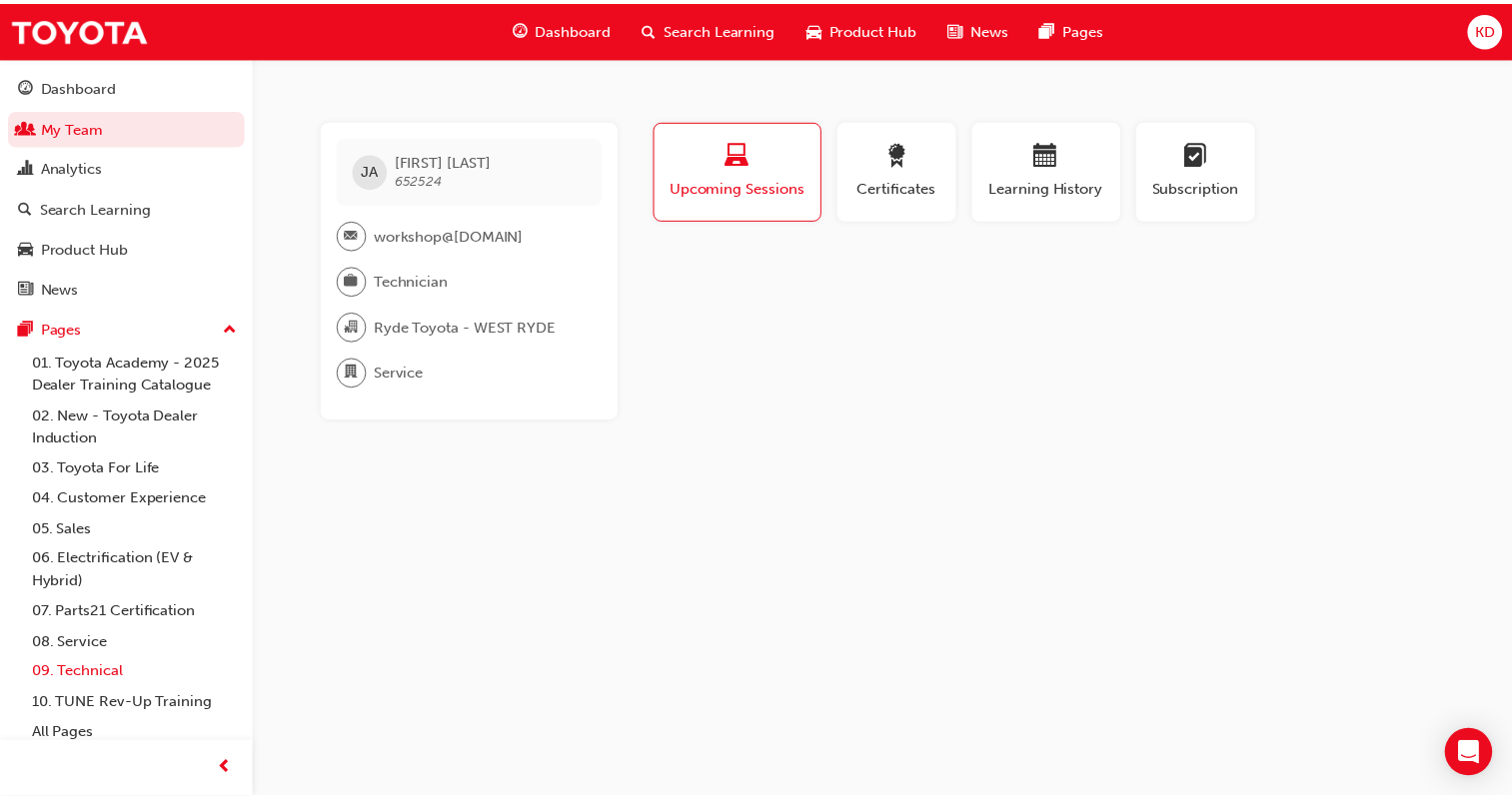 scroll, scrollTop: 10, scrollLeft: 0, axis: vertical 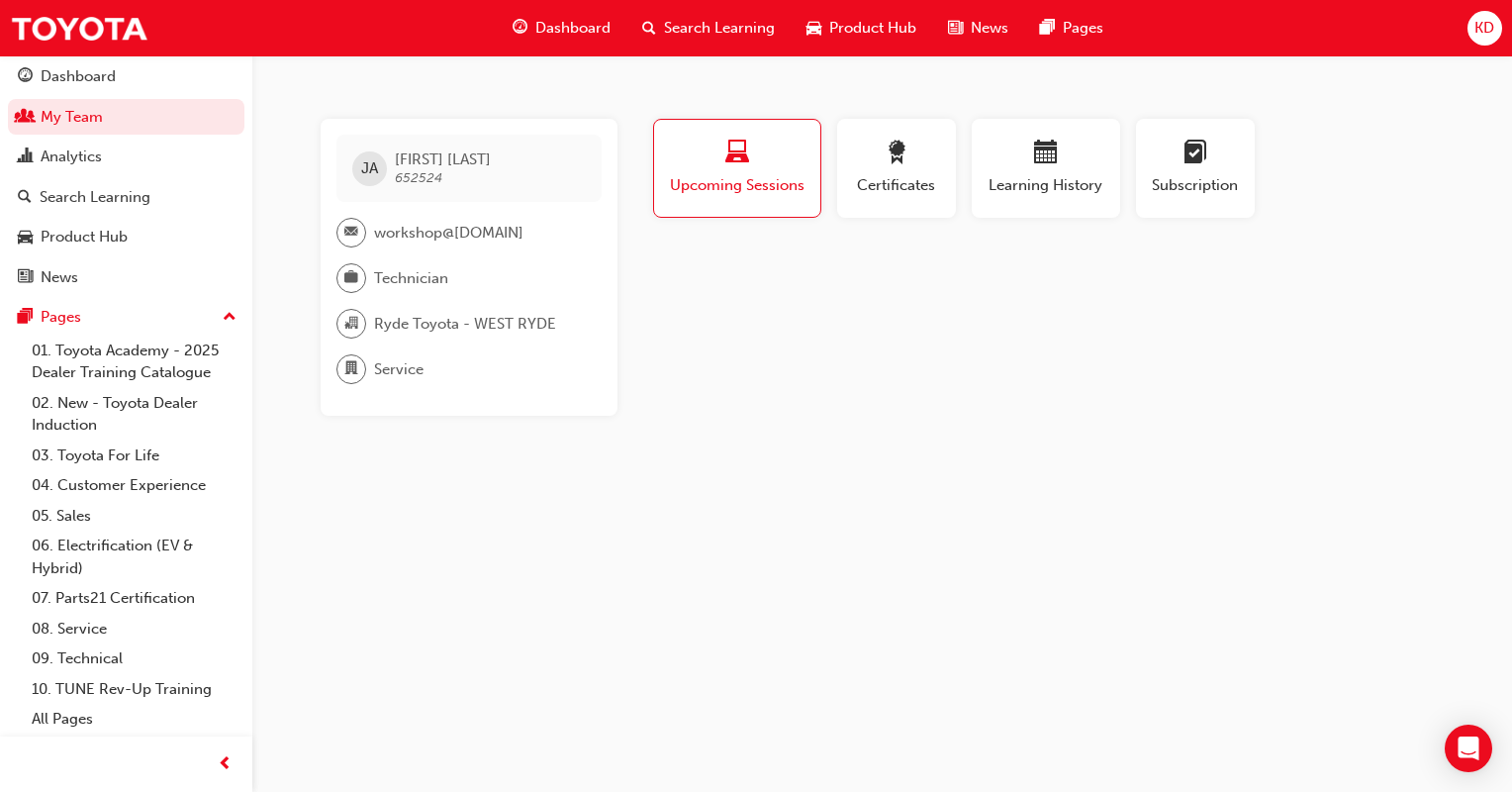 click on "Dashboard" at bounding box center (561, 28) 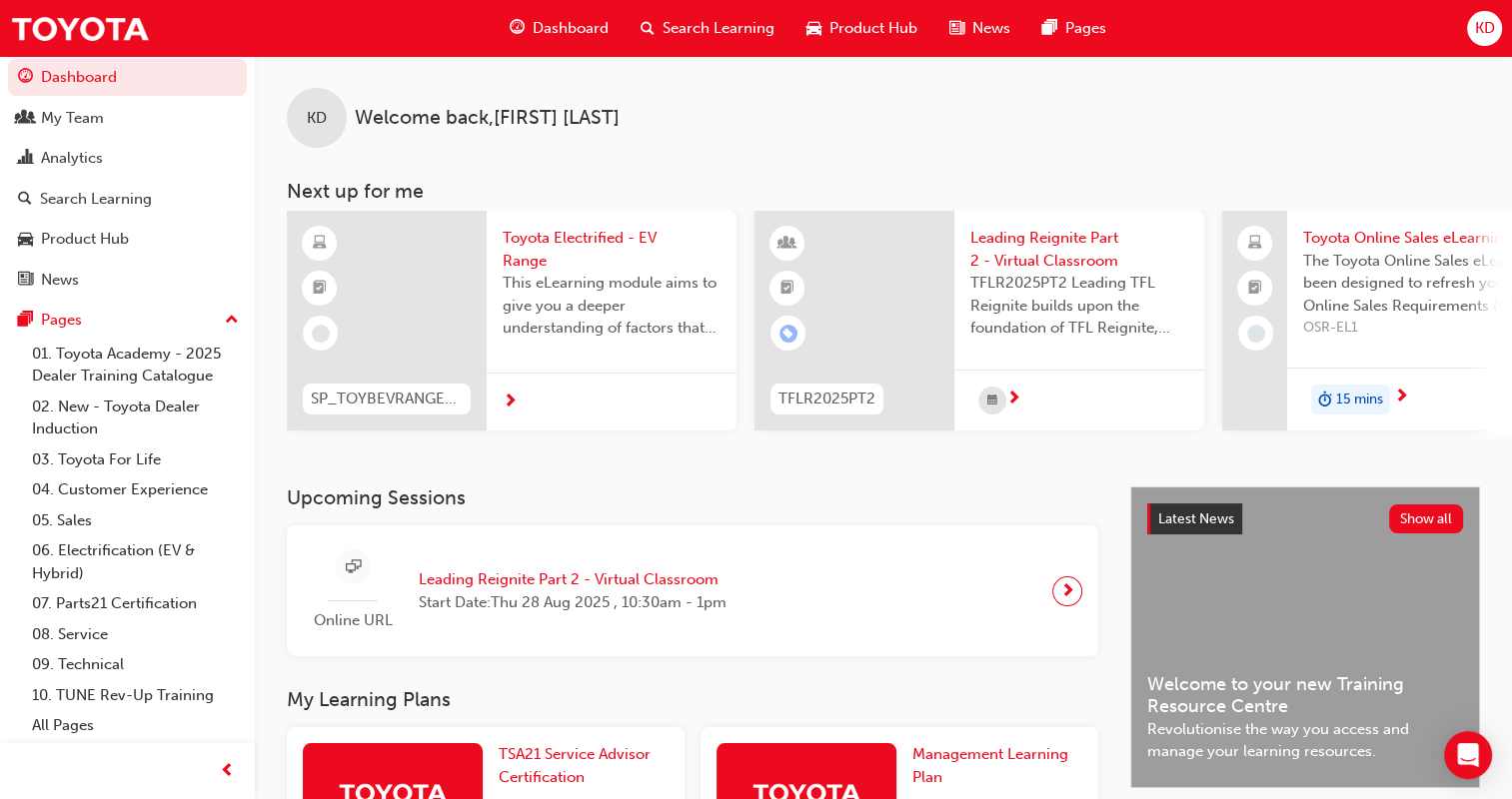 click on "Search Learning" at bounding box center (719, 28) 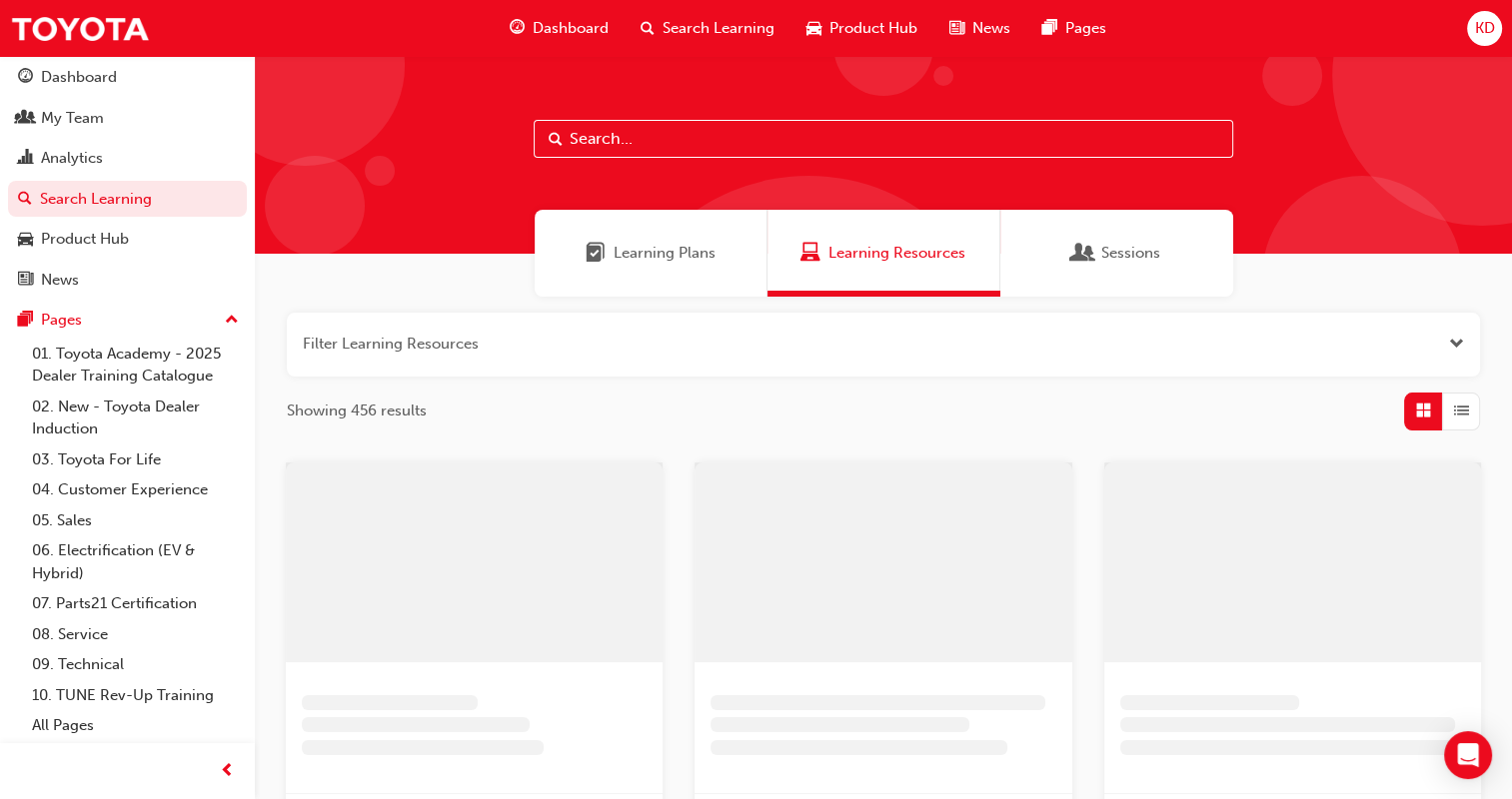 click at bounding box center (883, 139) 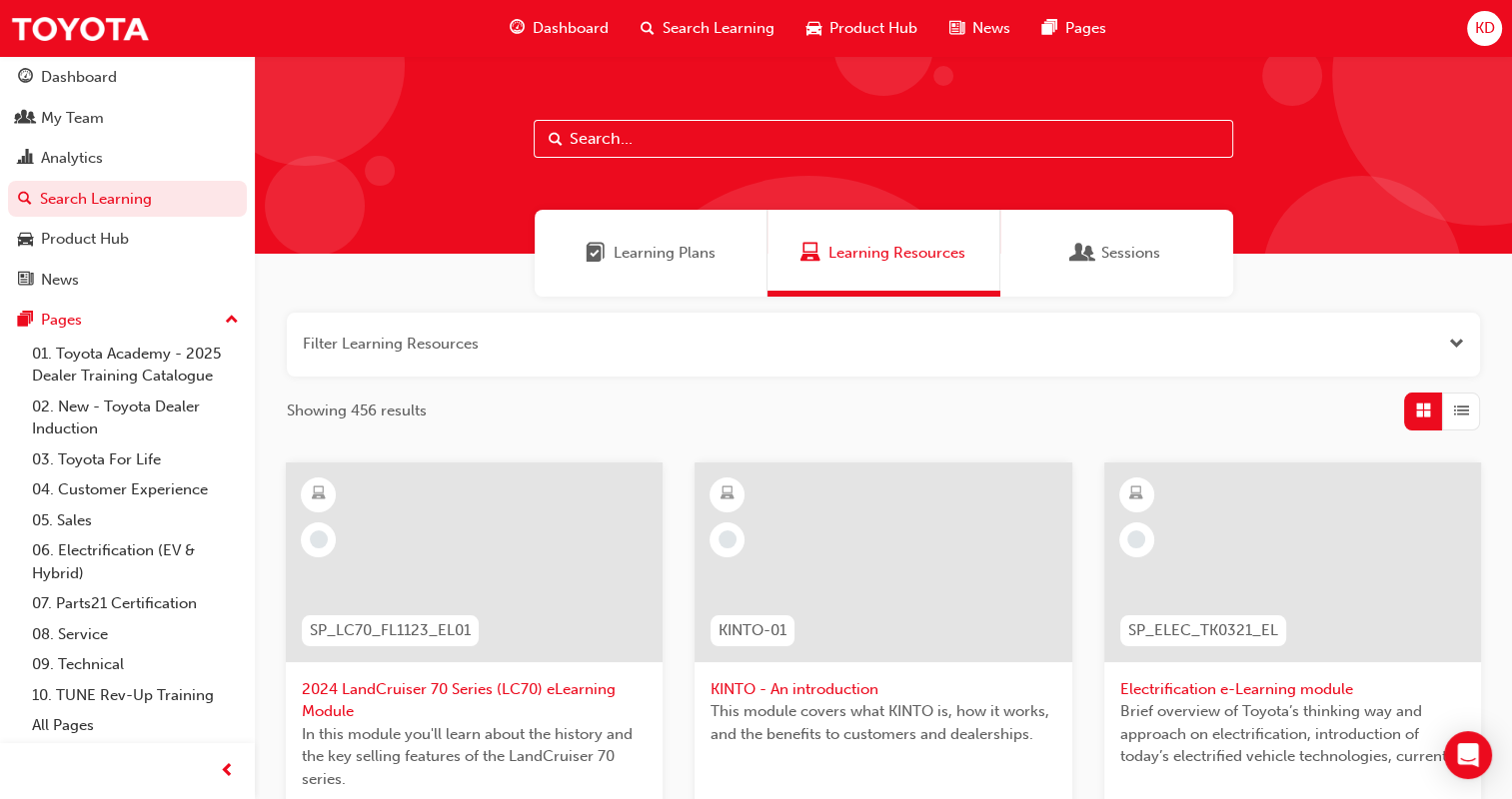 click on "Learning Plans" at bounding box center (665, 253) 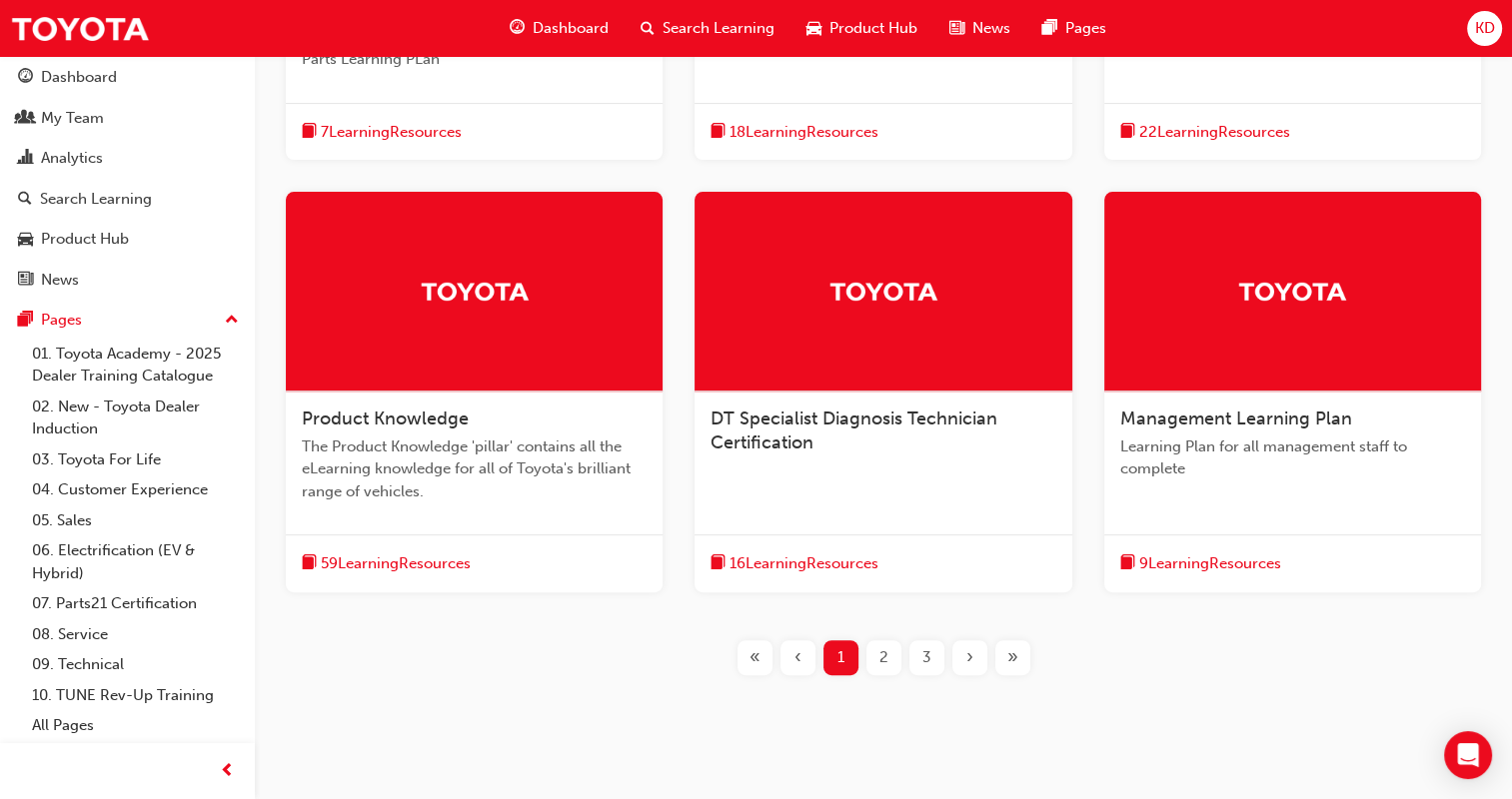 scroll, scrollTop: 658, scrollLeft: 0, axis: vertical 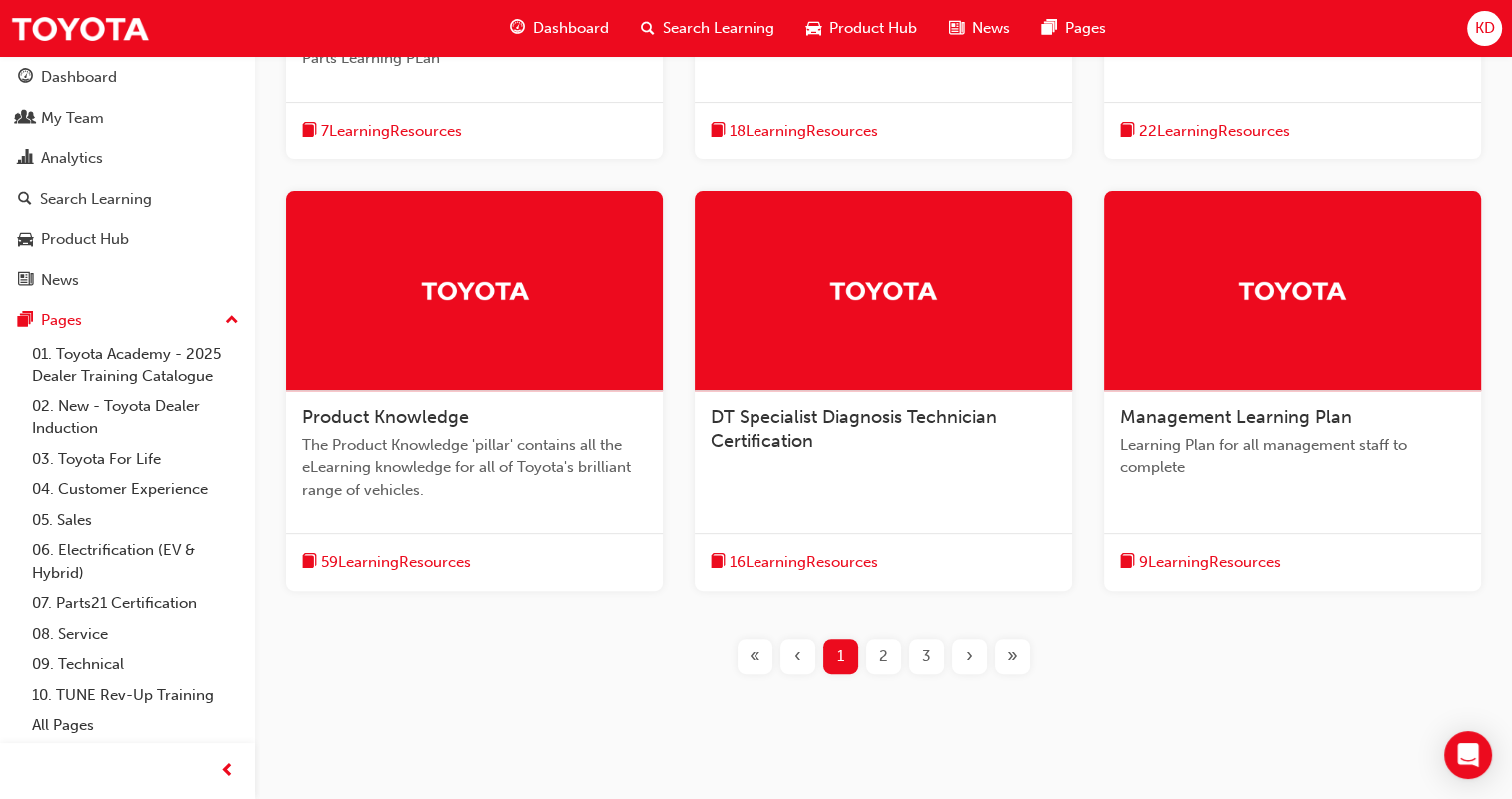 click on "DT Specialist Diagnosis Technician Certification" at bounding box center [882, 429] 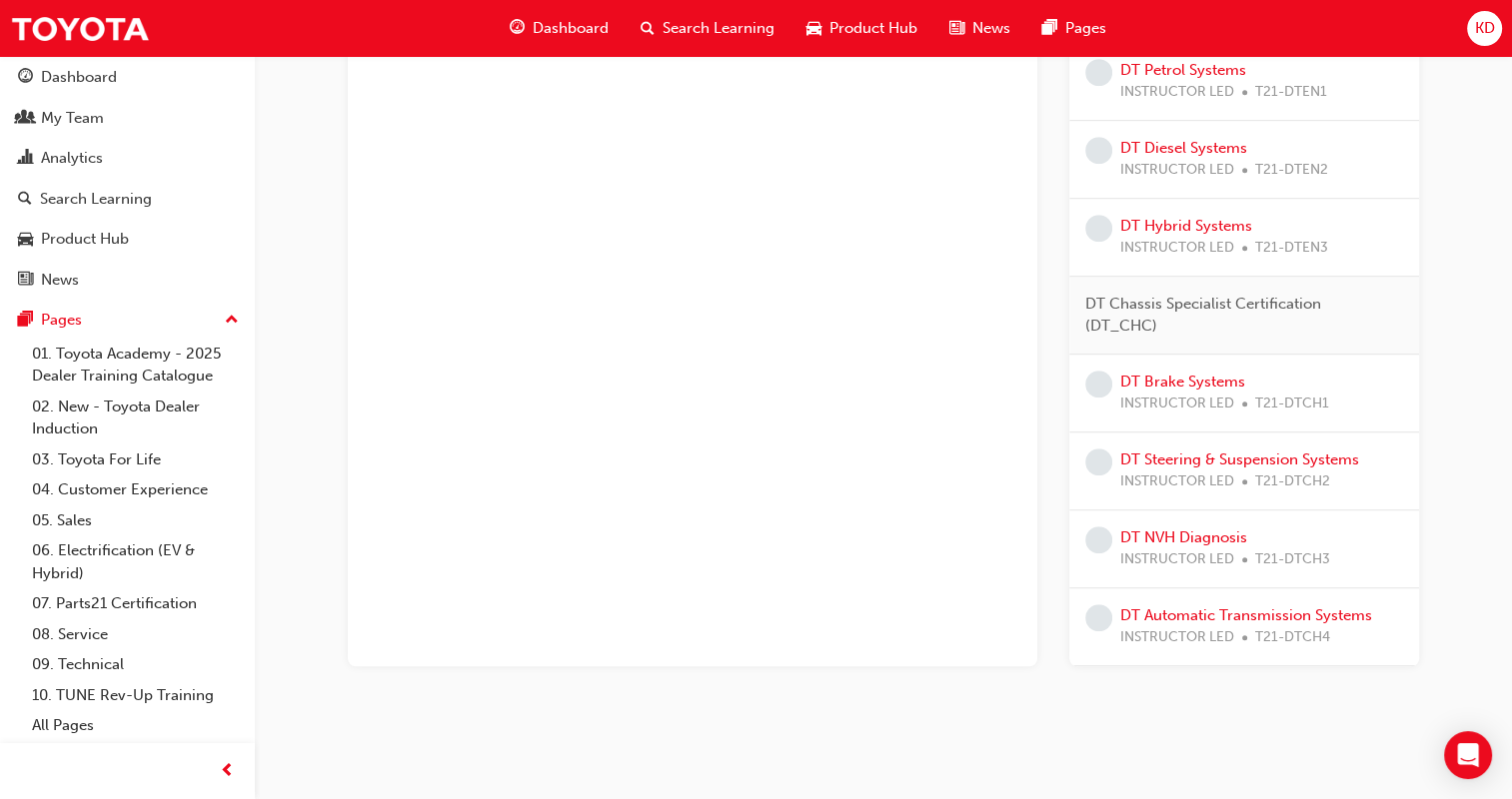 scroll, scrollTop: 1195, scrollLeft: 0, axis: vertical 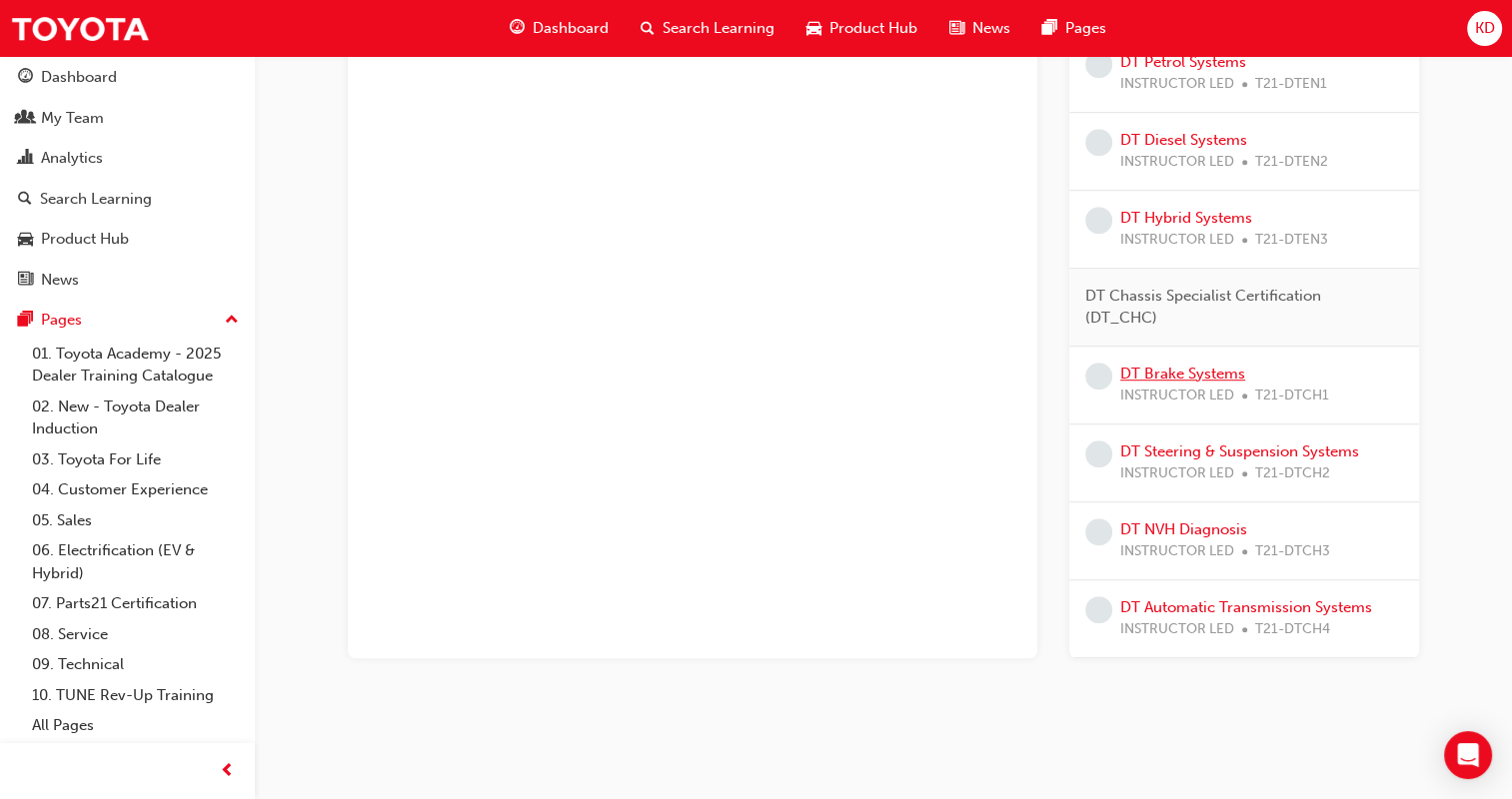 click on "DT Brake Systems" at bounding box center (1182, 374) 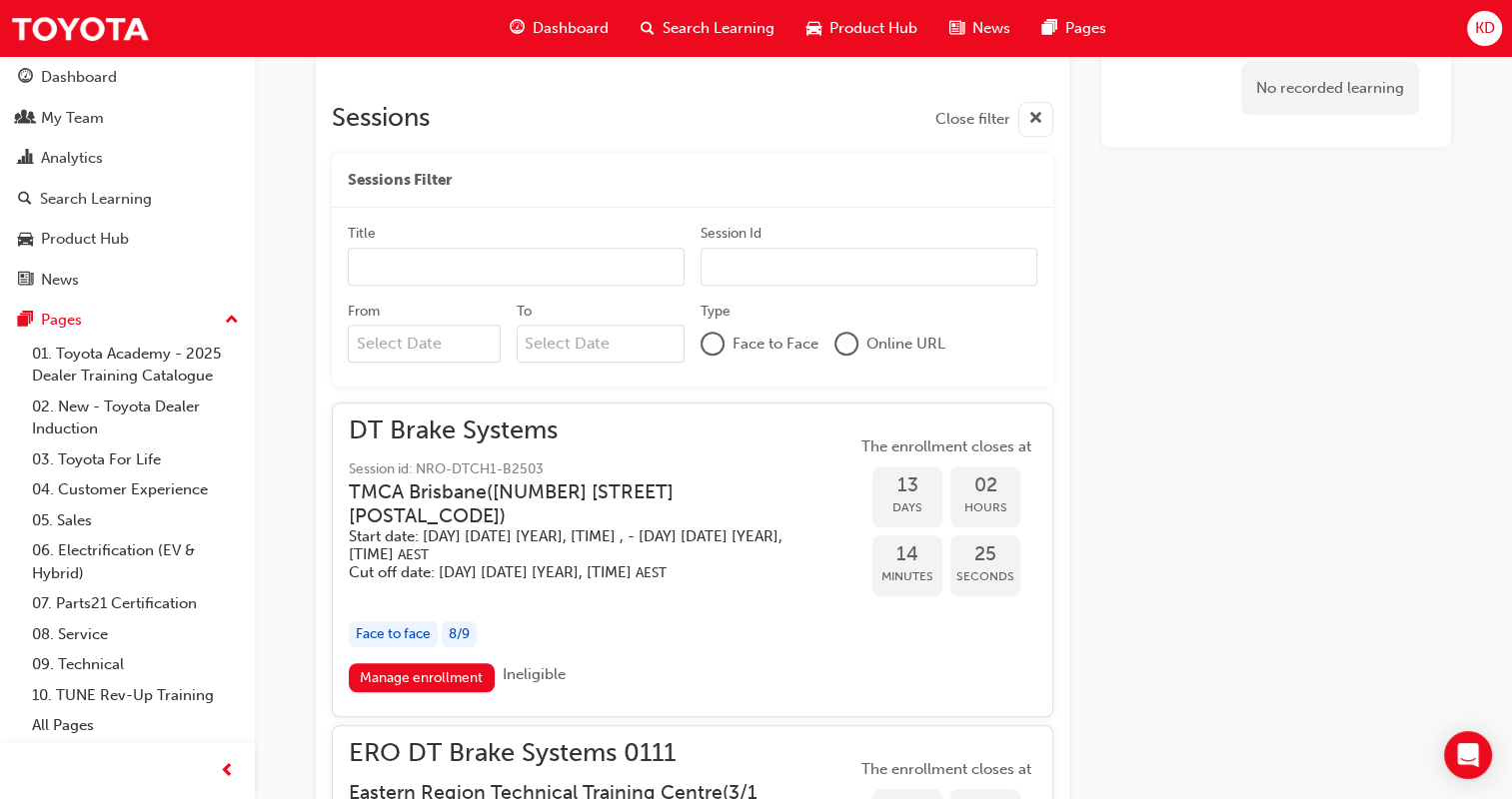 scroll, scrollTop: 1226, scrollLeft: 0, axis: vertical 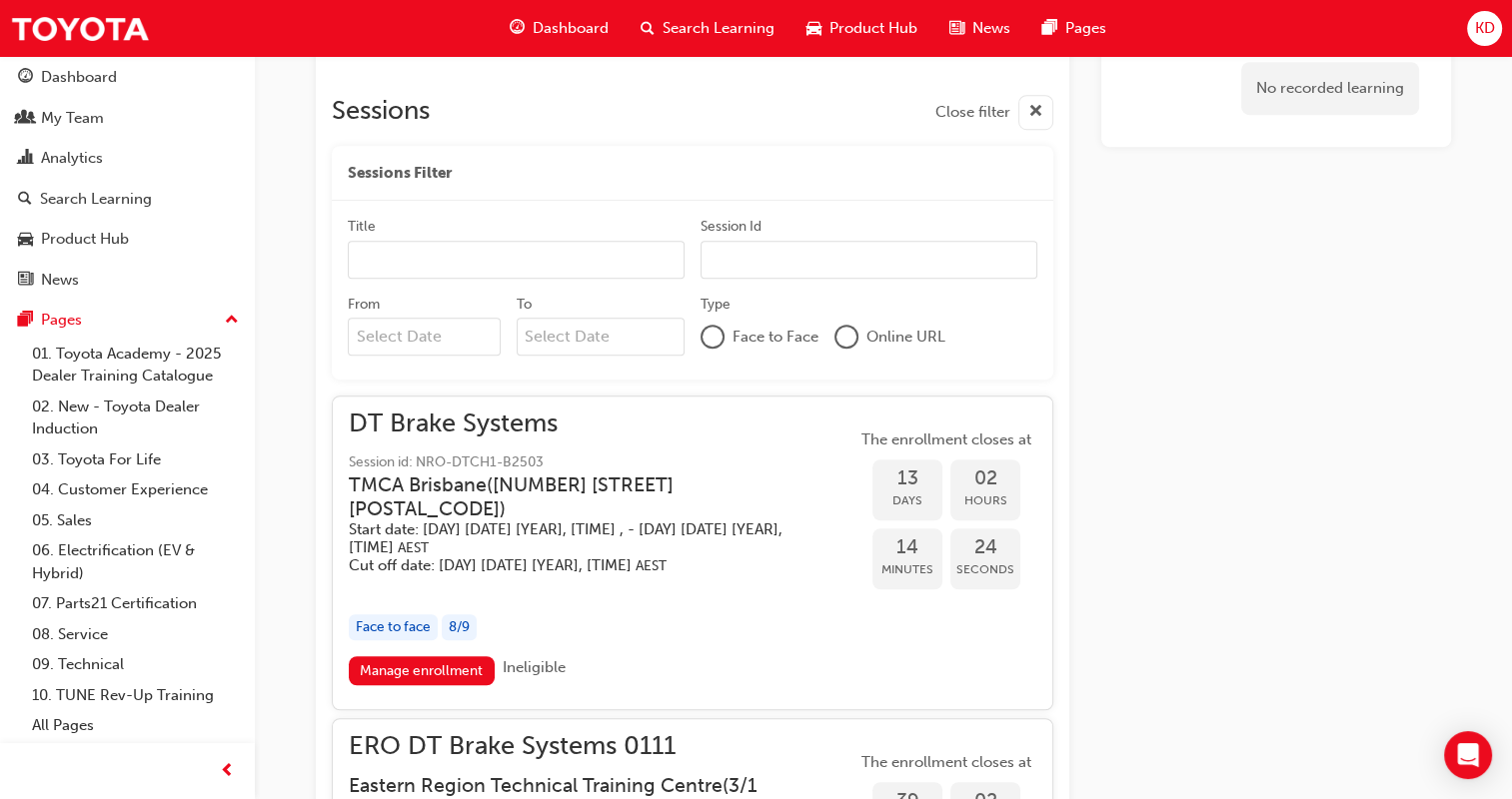 click at bounding box center [713, 337] 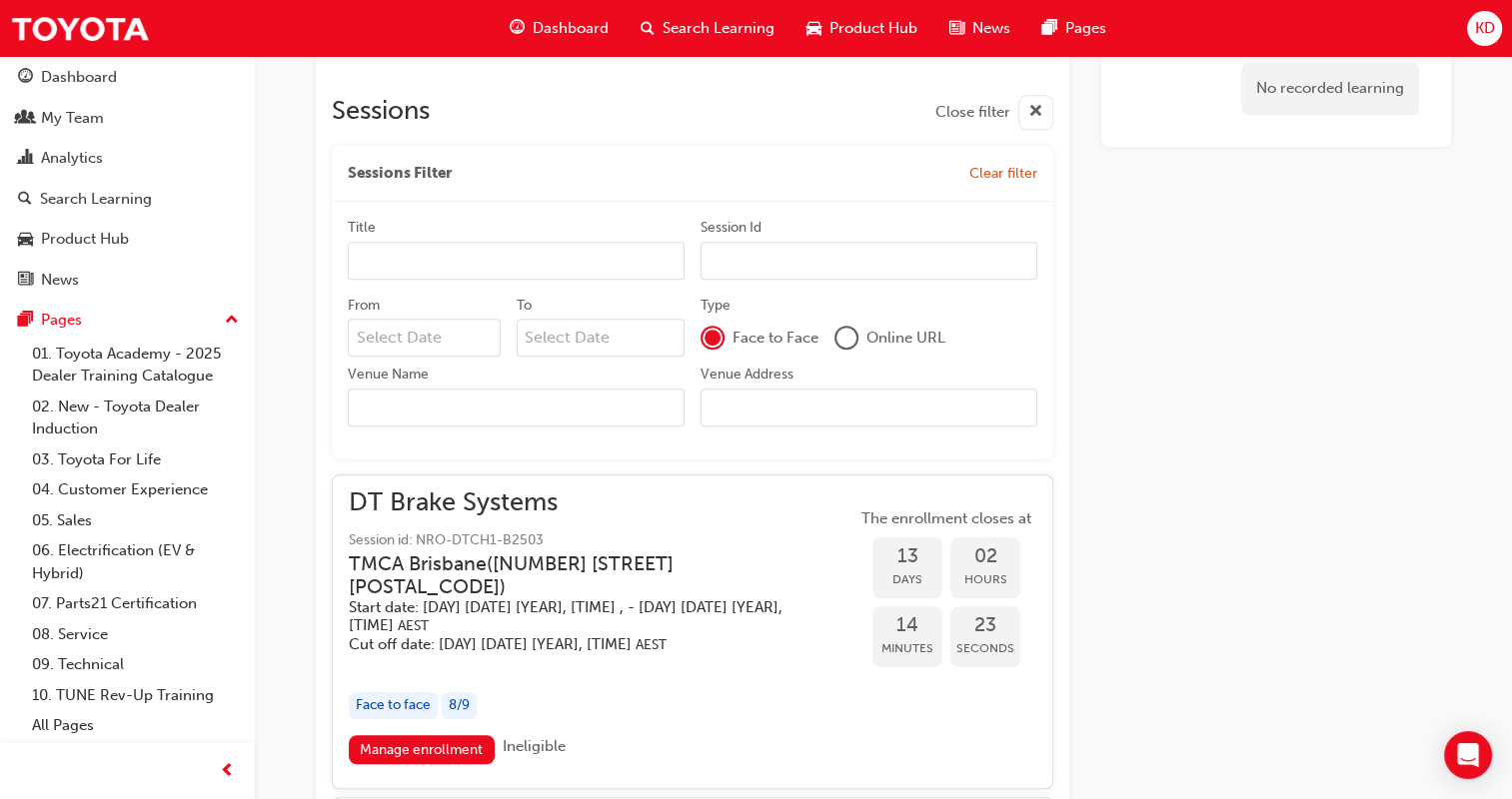 click on "Title" at bounding box center [516, 261] 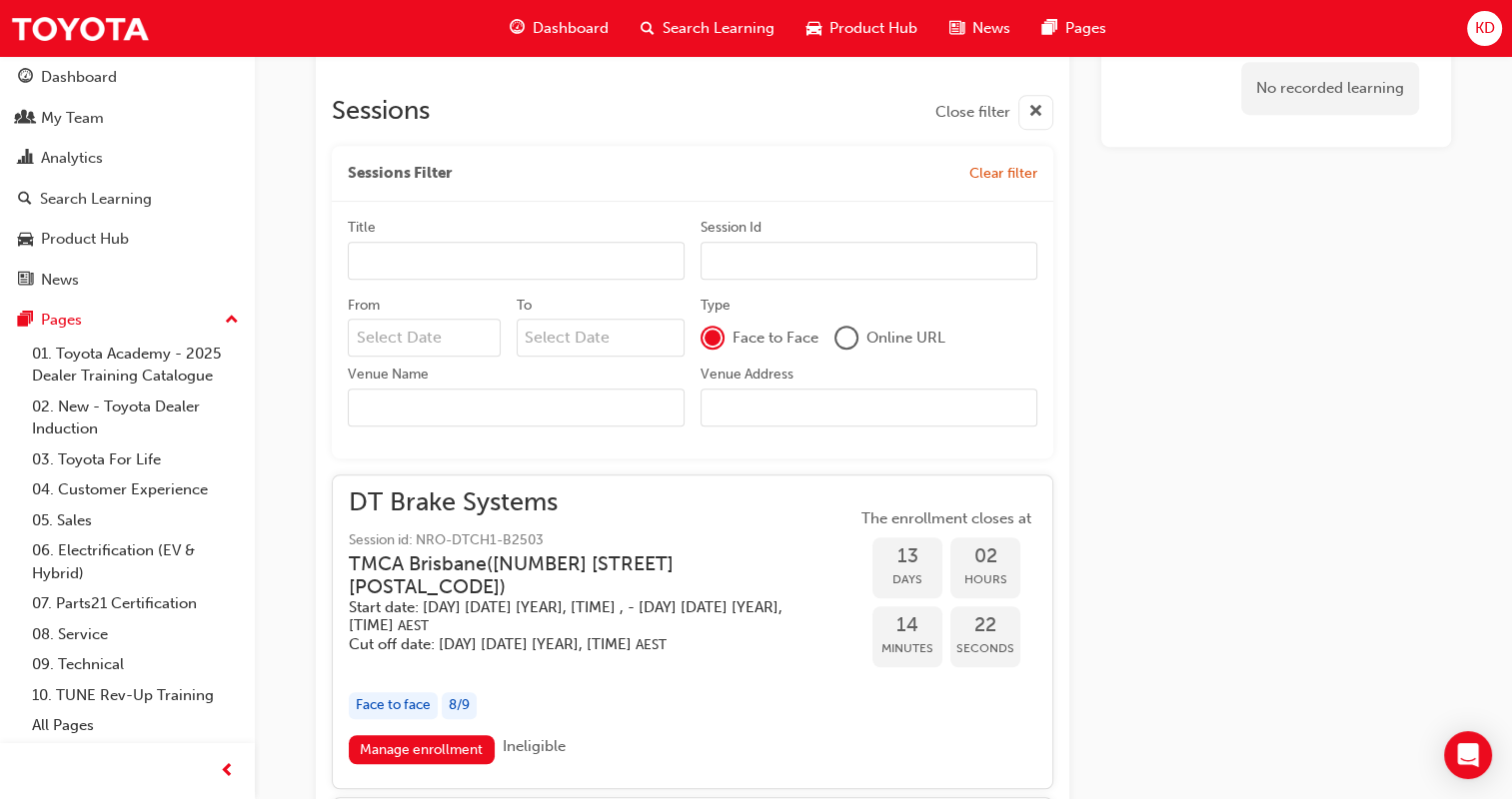 click on "Title" at bounding box center [516, 261] 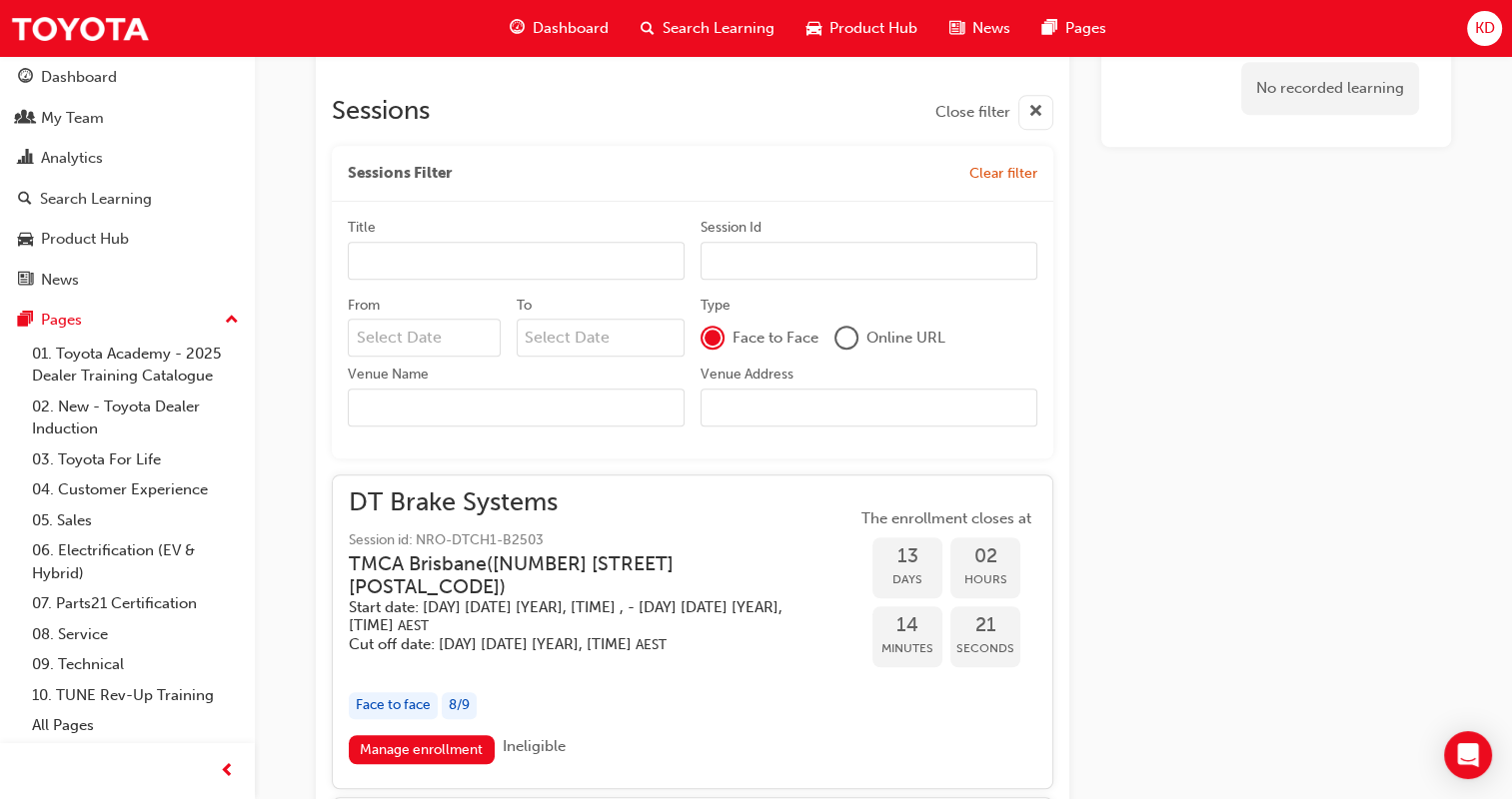 click on "Venue Name" at bounding box center (516, 377) 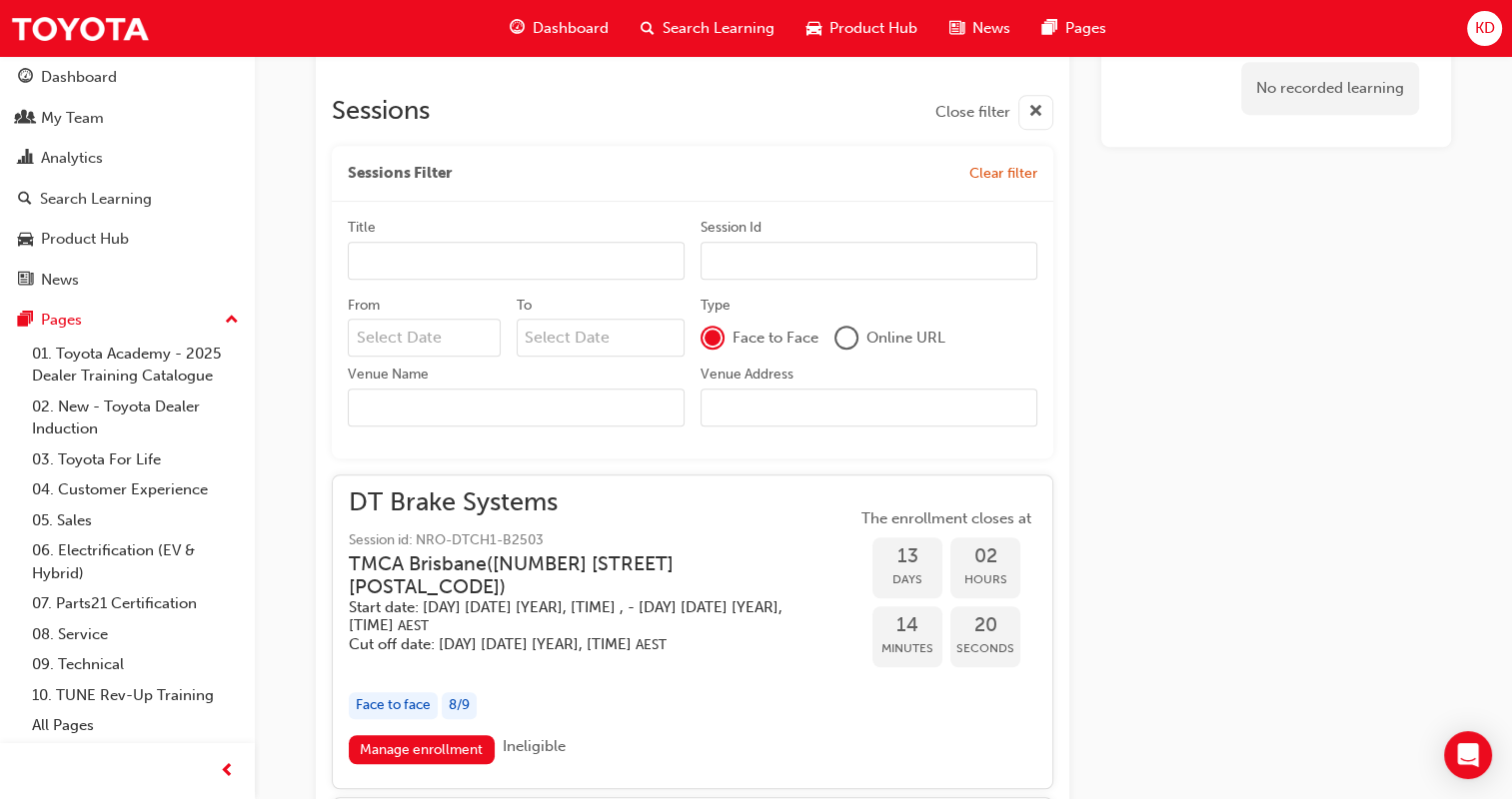 click on "Venue Name" at bounding box center [516, 407] 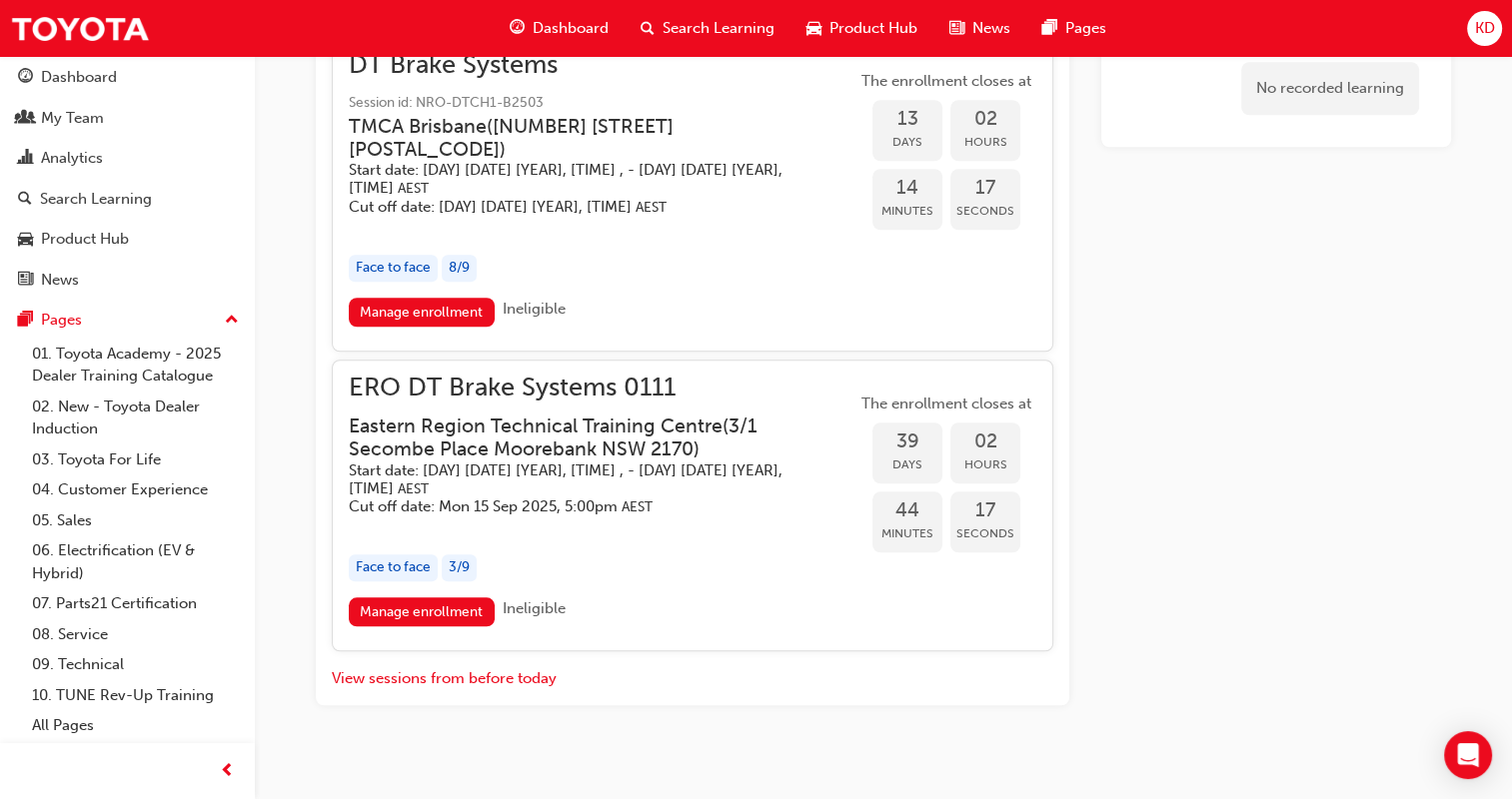 scroll, scrollTop: 1681, scrollLeft: 0, axis: vertical 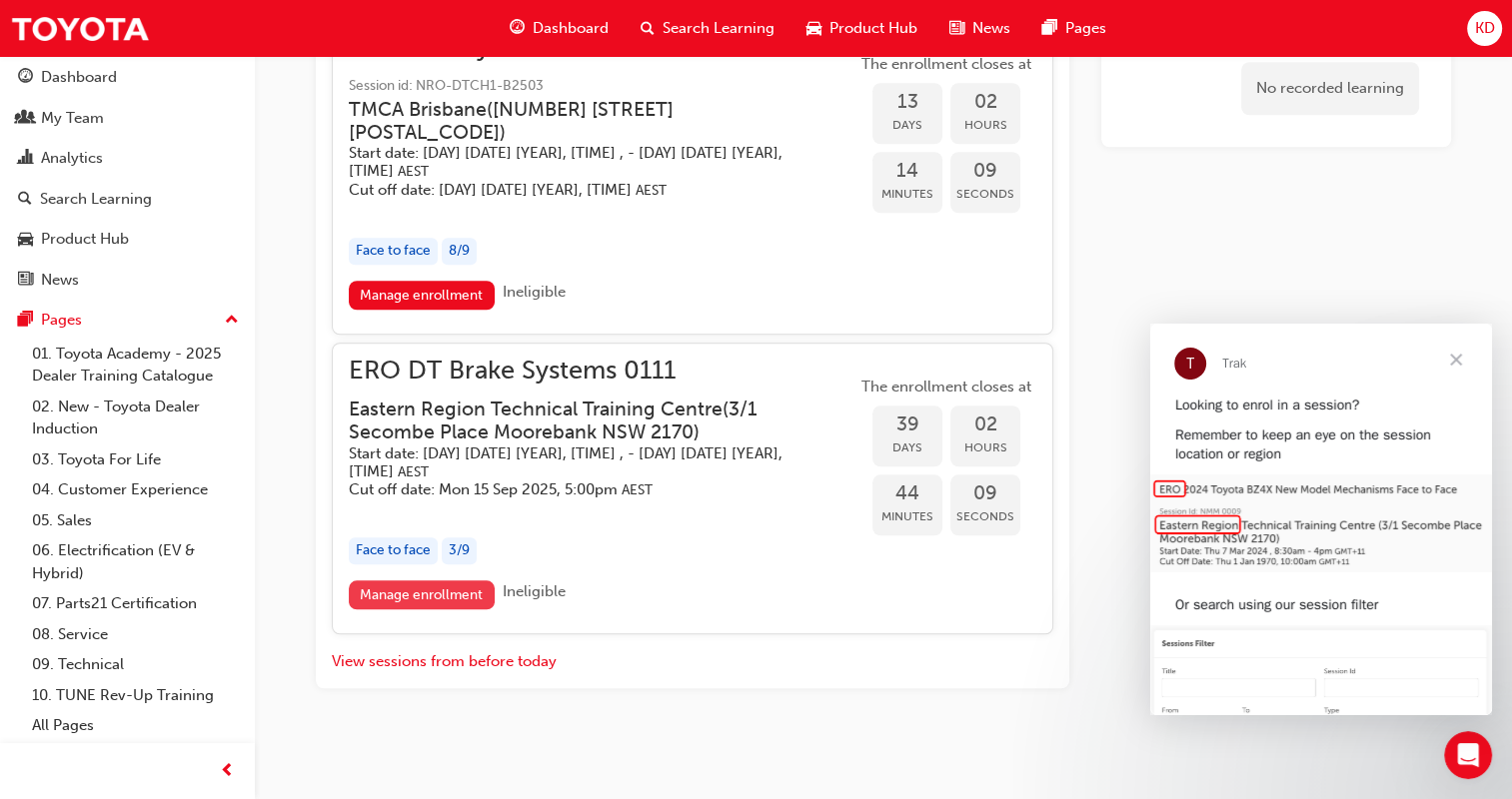 click on "Manage enrollment" at bounding box center [422, 594] 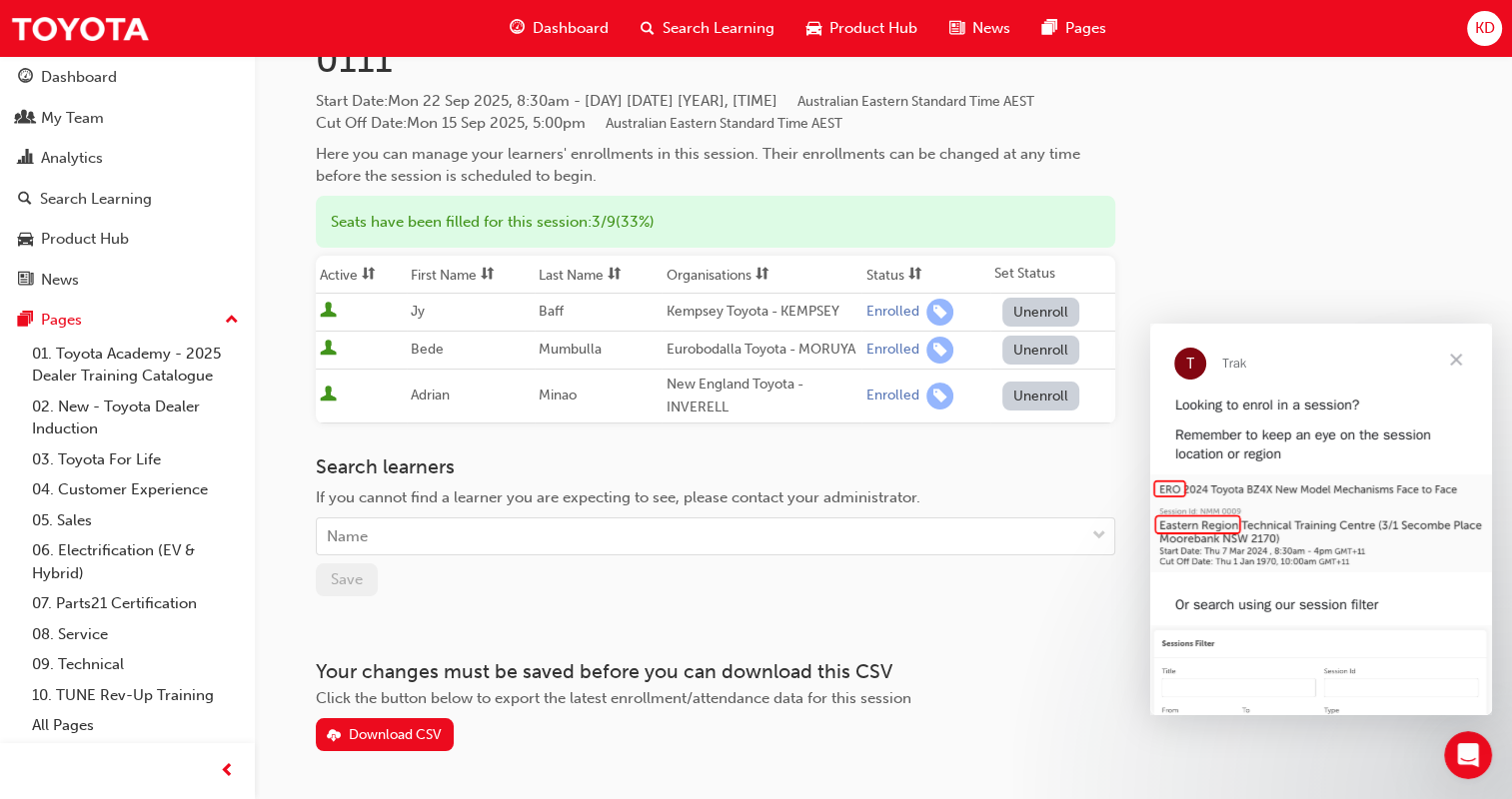 scroll, scrollTop: 188, scrollLeft: 0, axis: vertical 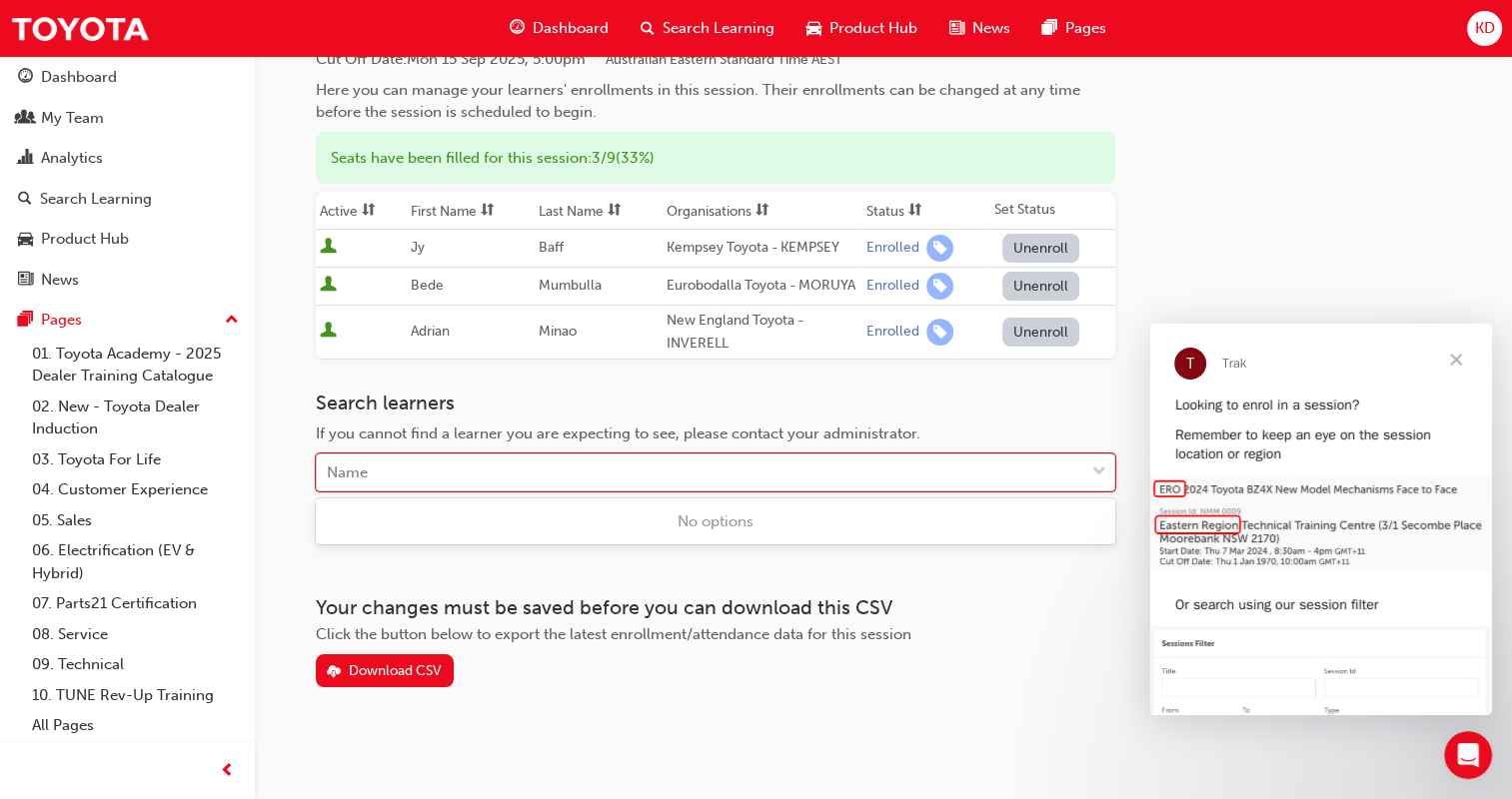 click on "Name" at bounding box center [701, 472] 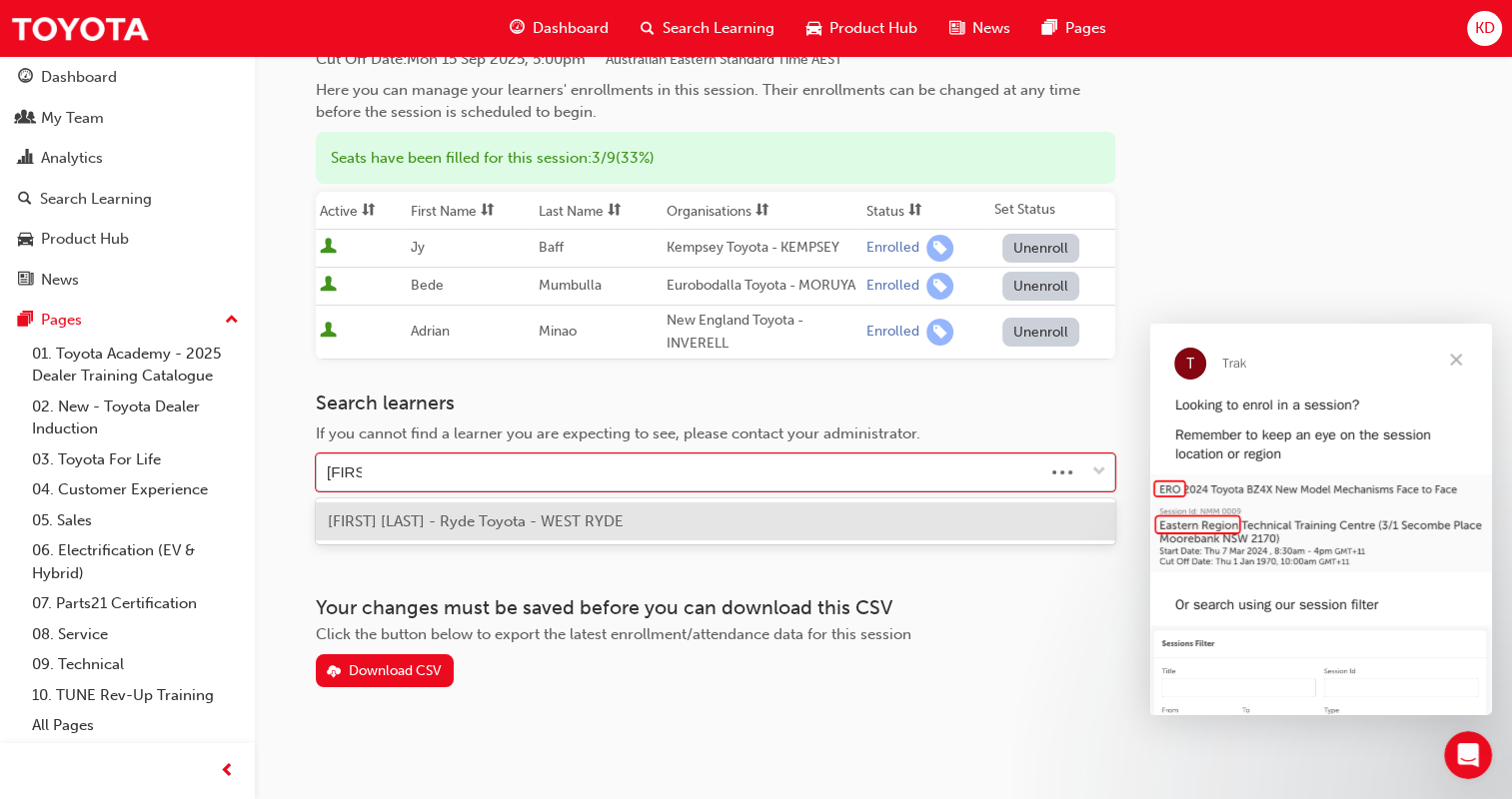 type on "[FIRST]" 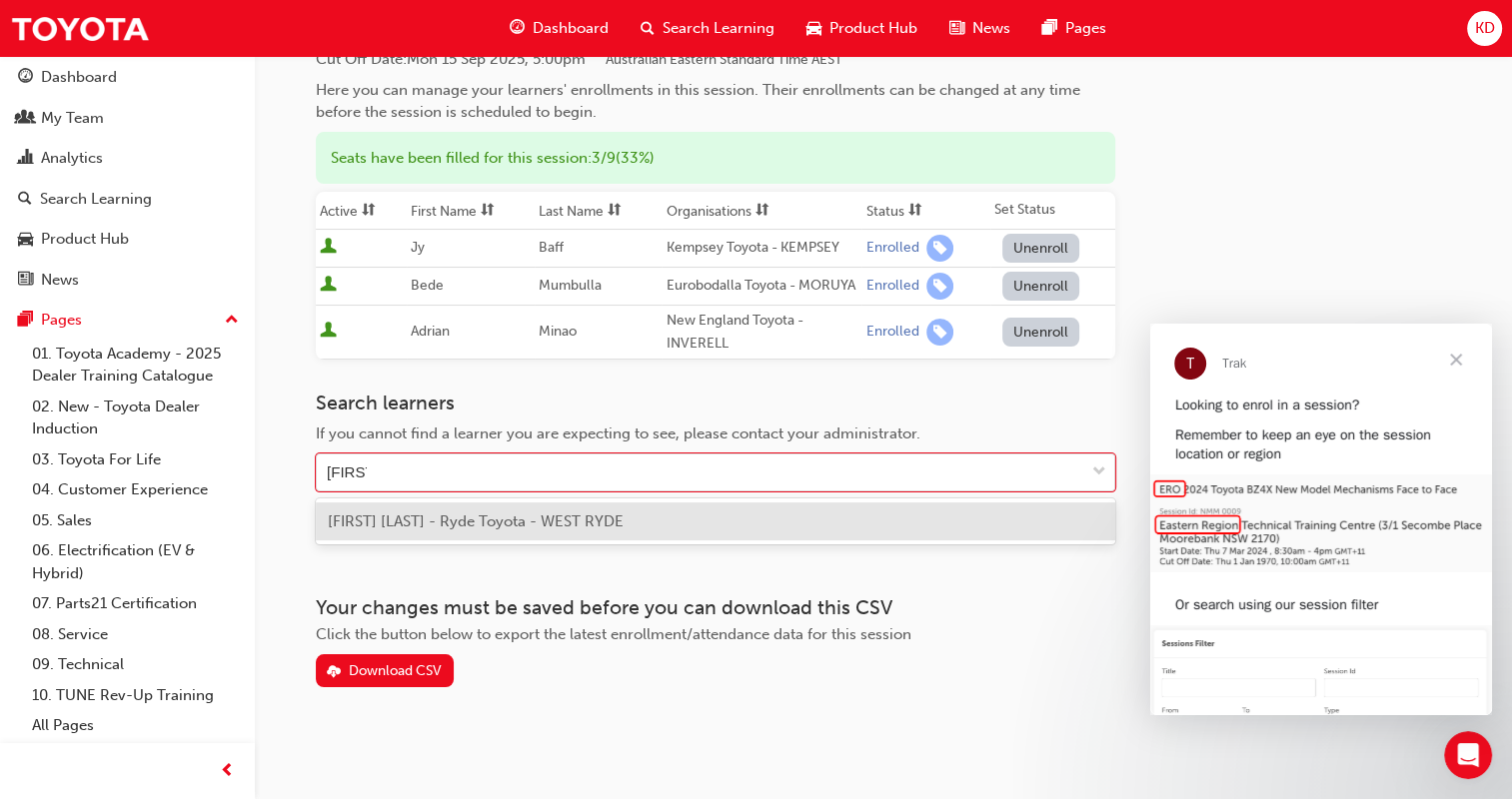 click on "[FIRST] [LAST] - Ryde Toyota - WEST RYDE" at bounding box center [476, 521] 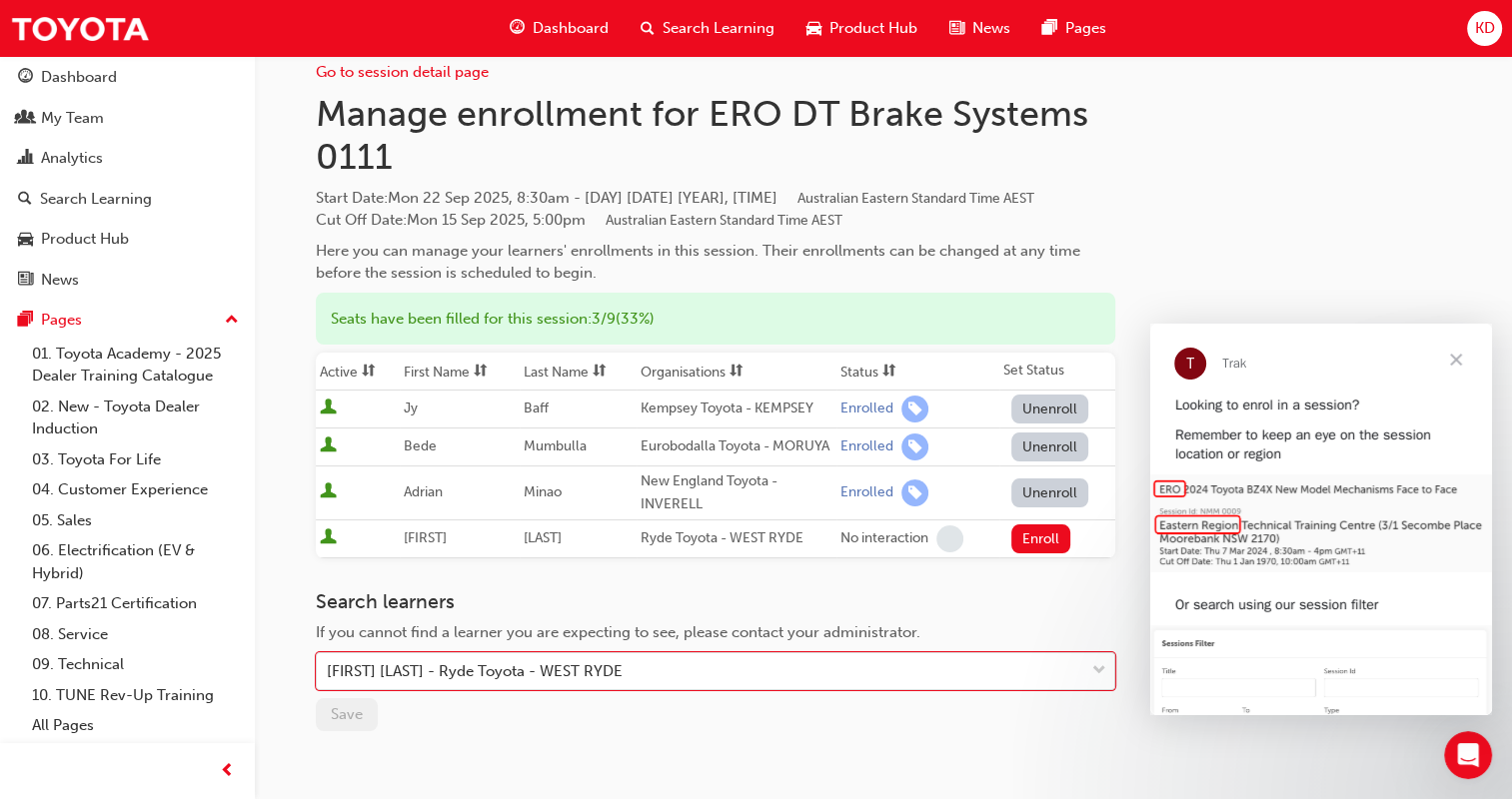 scroll, scrollTop: 225, scrollLeft: 0, axis: vertical 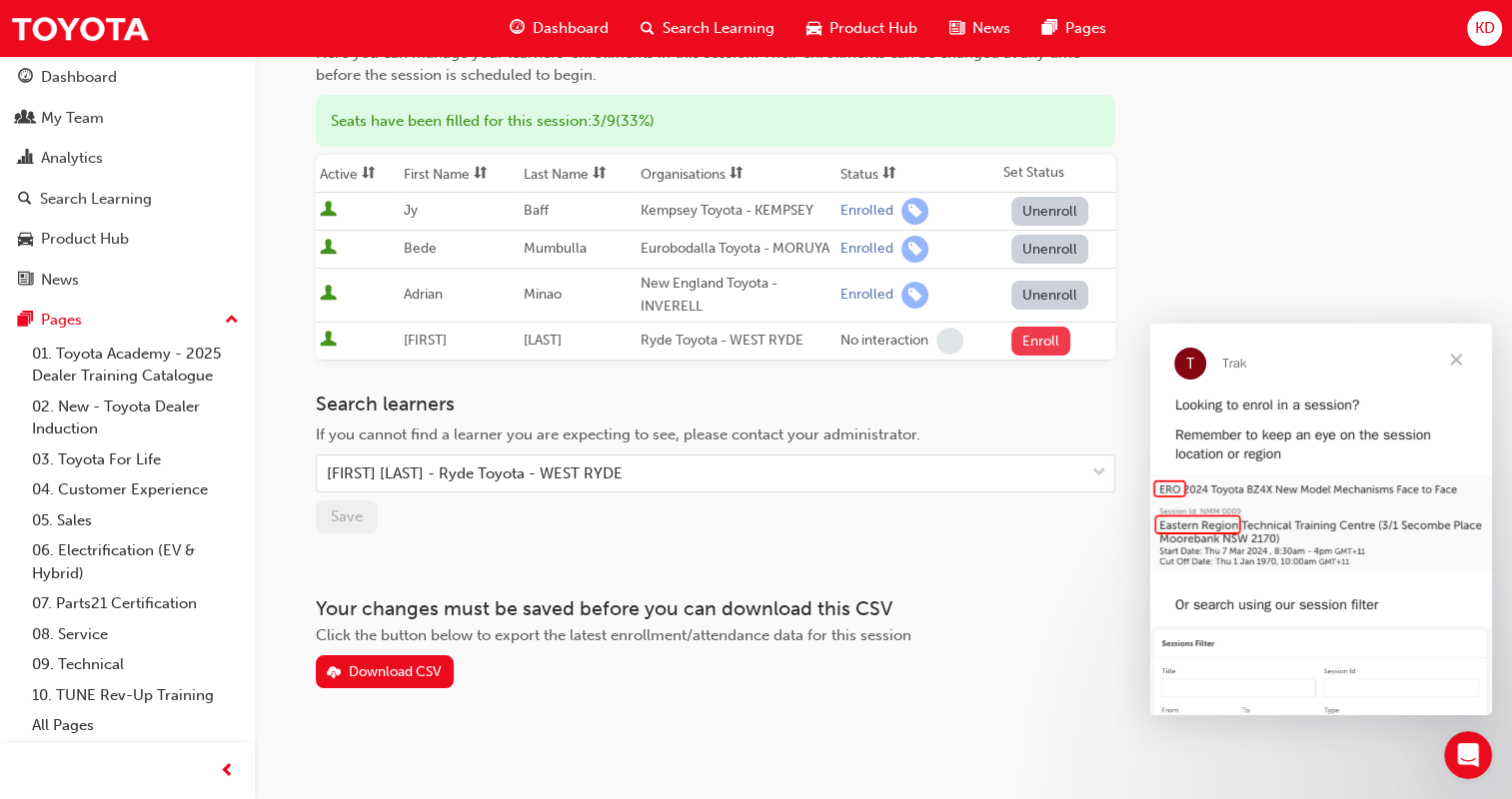 click on "Enroll" at bounding box center [1041, 341] 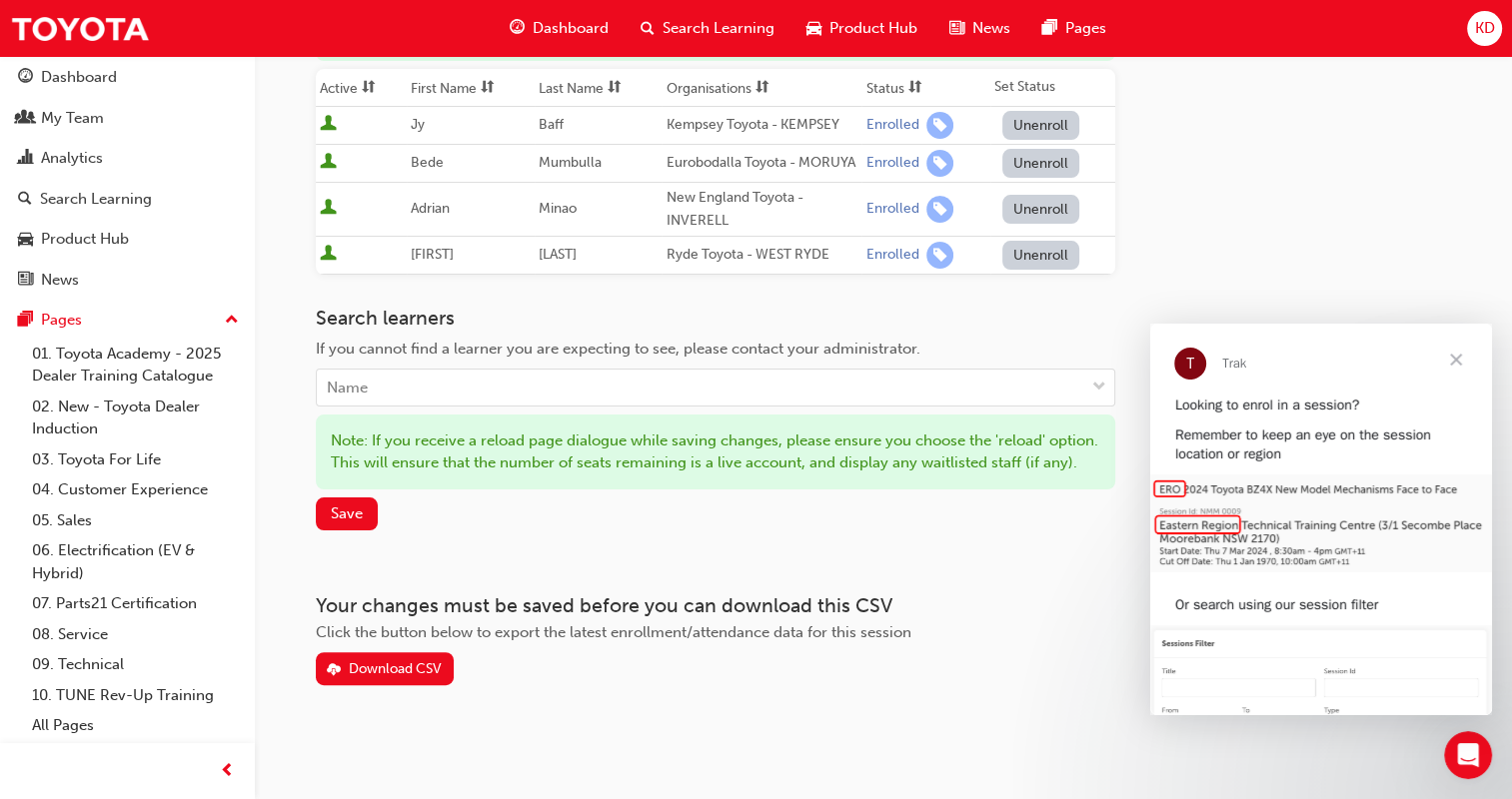 scroll, scrollTop: 331, scrollLeft: 0, axis: vertical 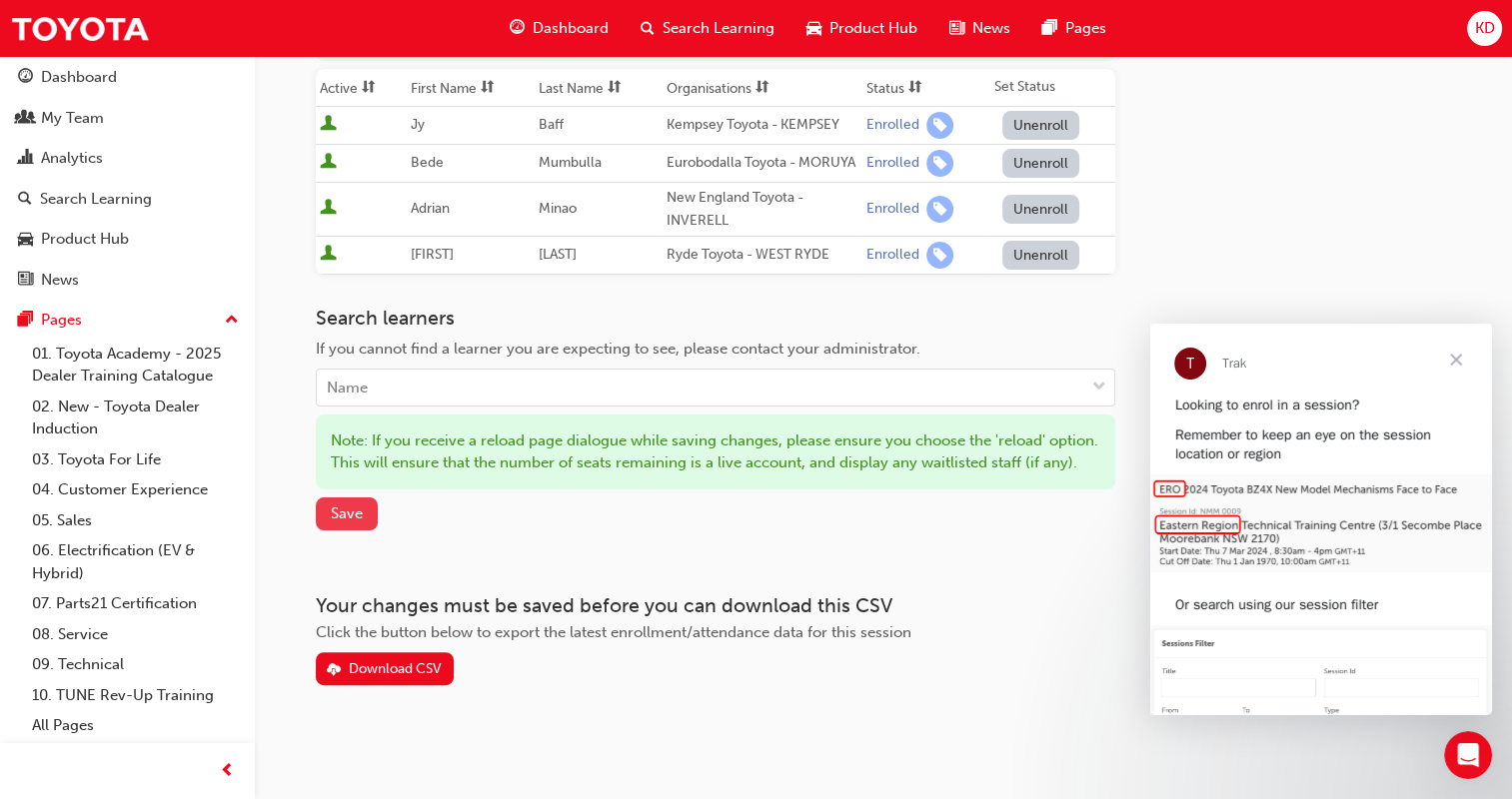 click on "Save" at bounding box center [347, 513] 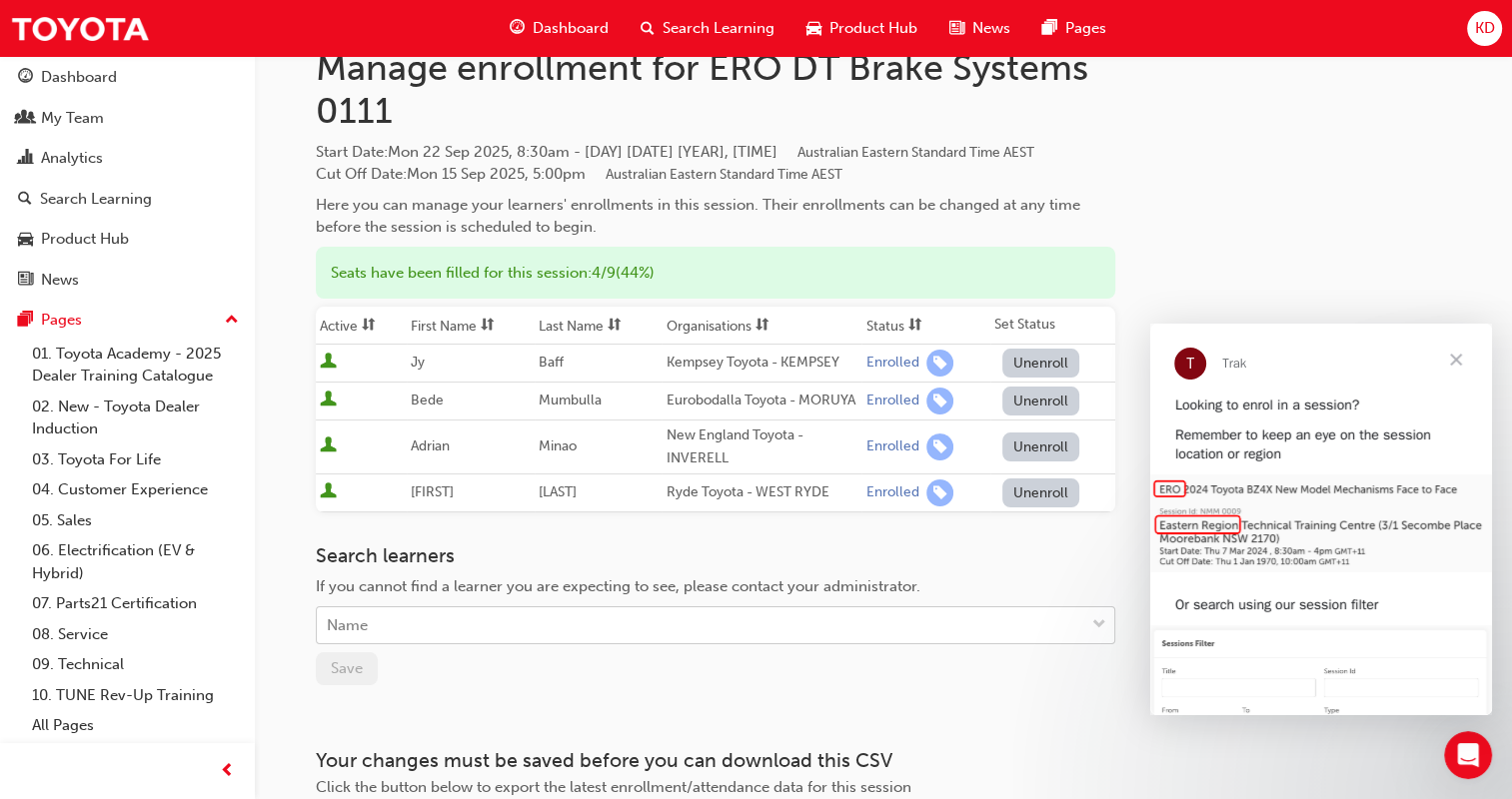 scroll, scrollTop: 0, scrollLeft: 0, axis: both 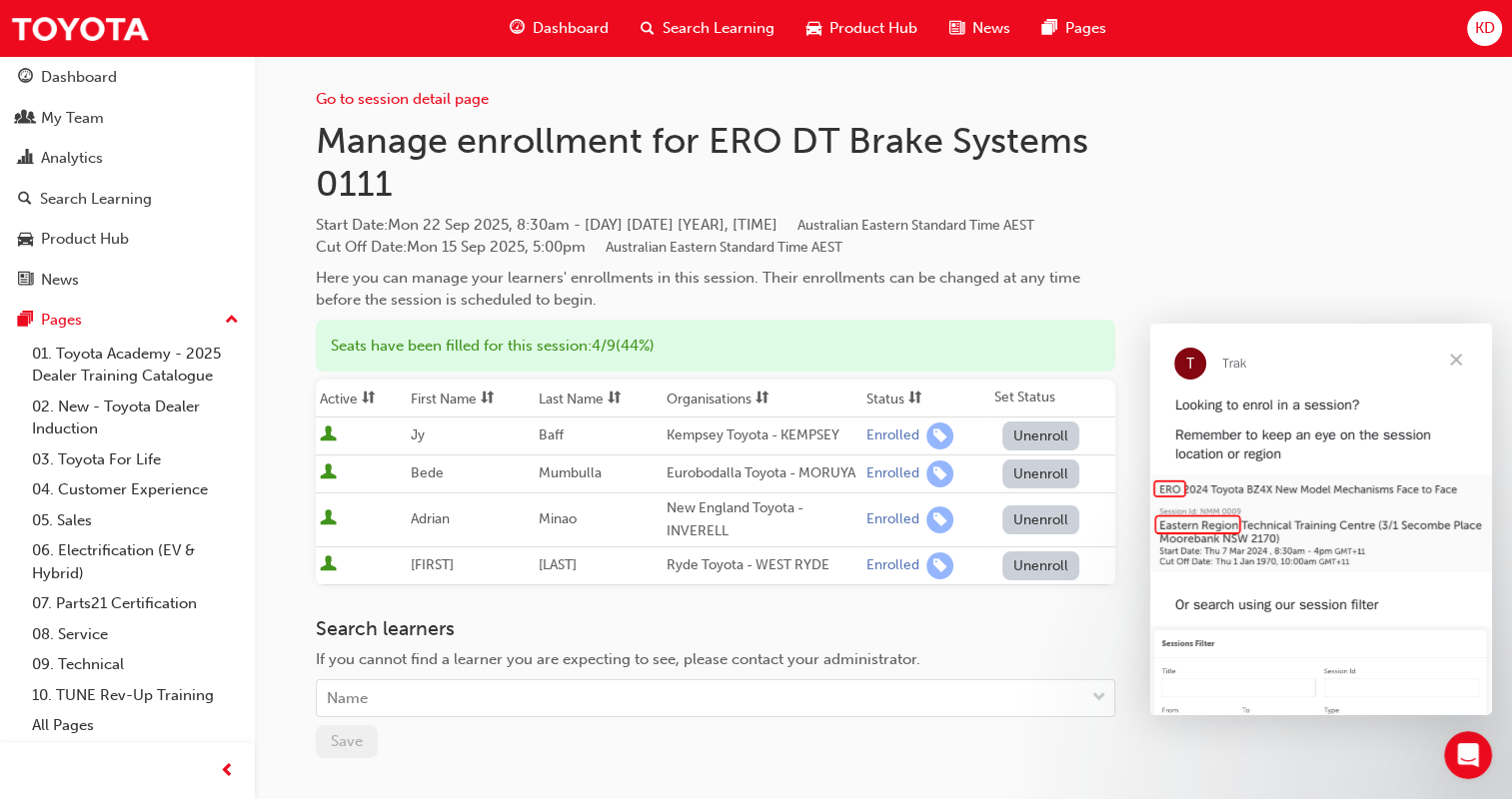 click on "Search Learning" at bounding box center [719, 28] 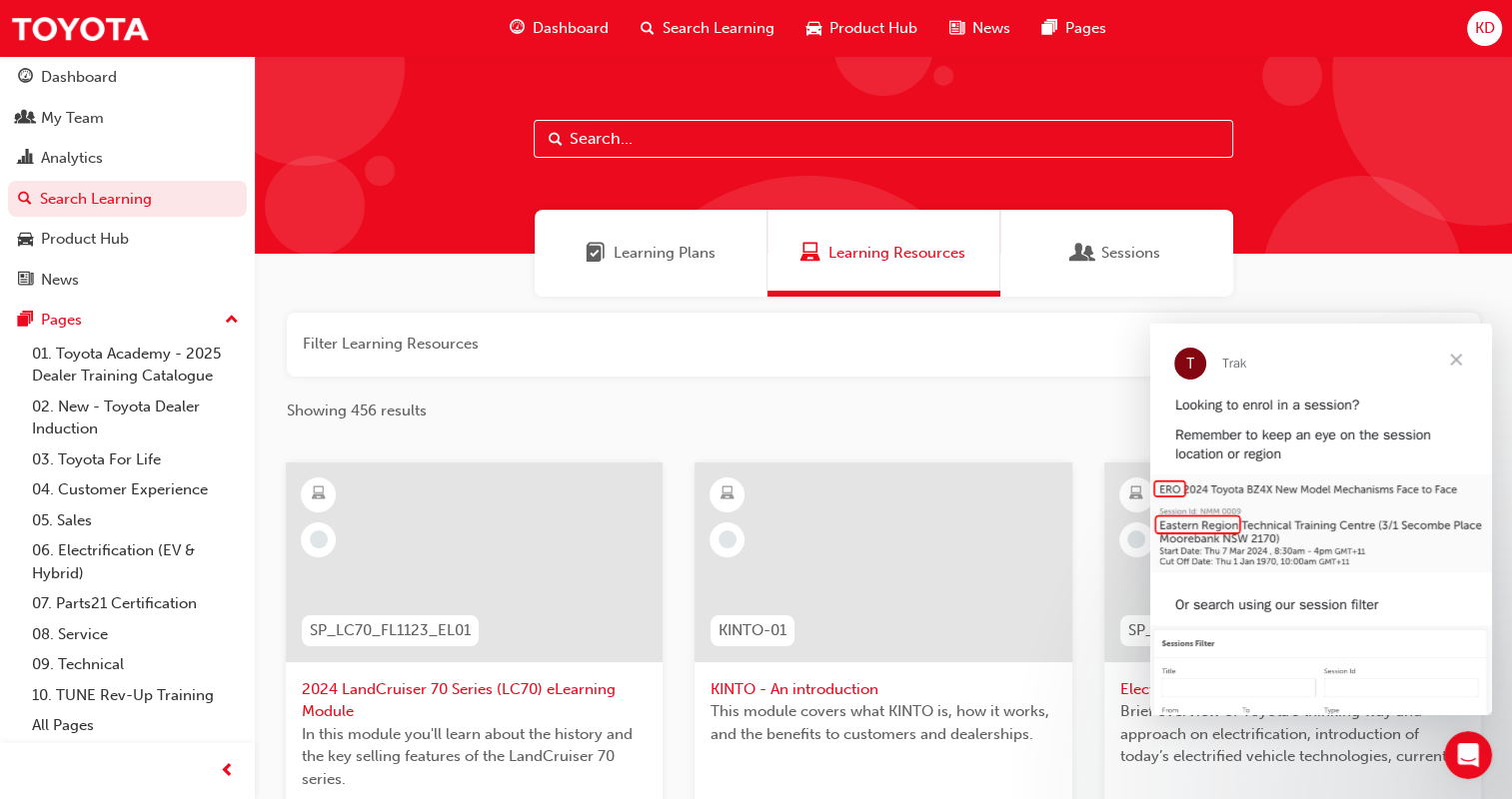 click on "Learning Plans" at bounding box center (665, 253) 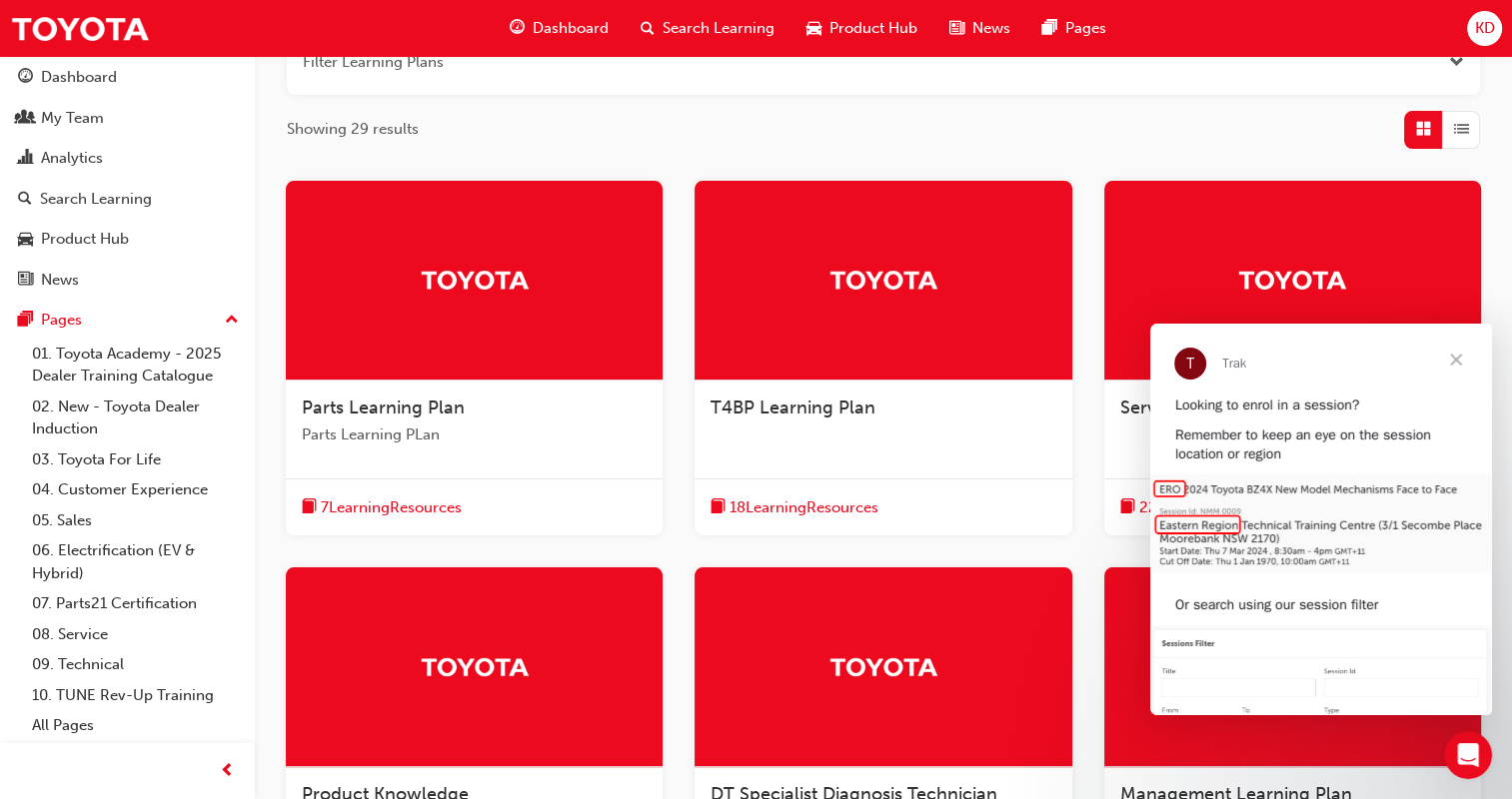 scroll, scrollTop: 283, scrollLeft: 0, axis: vertical 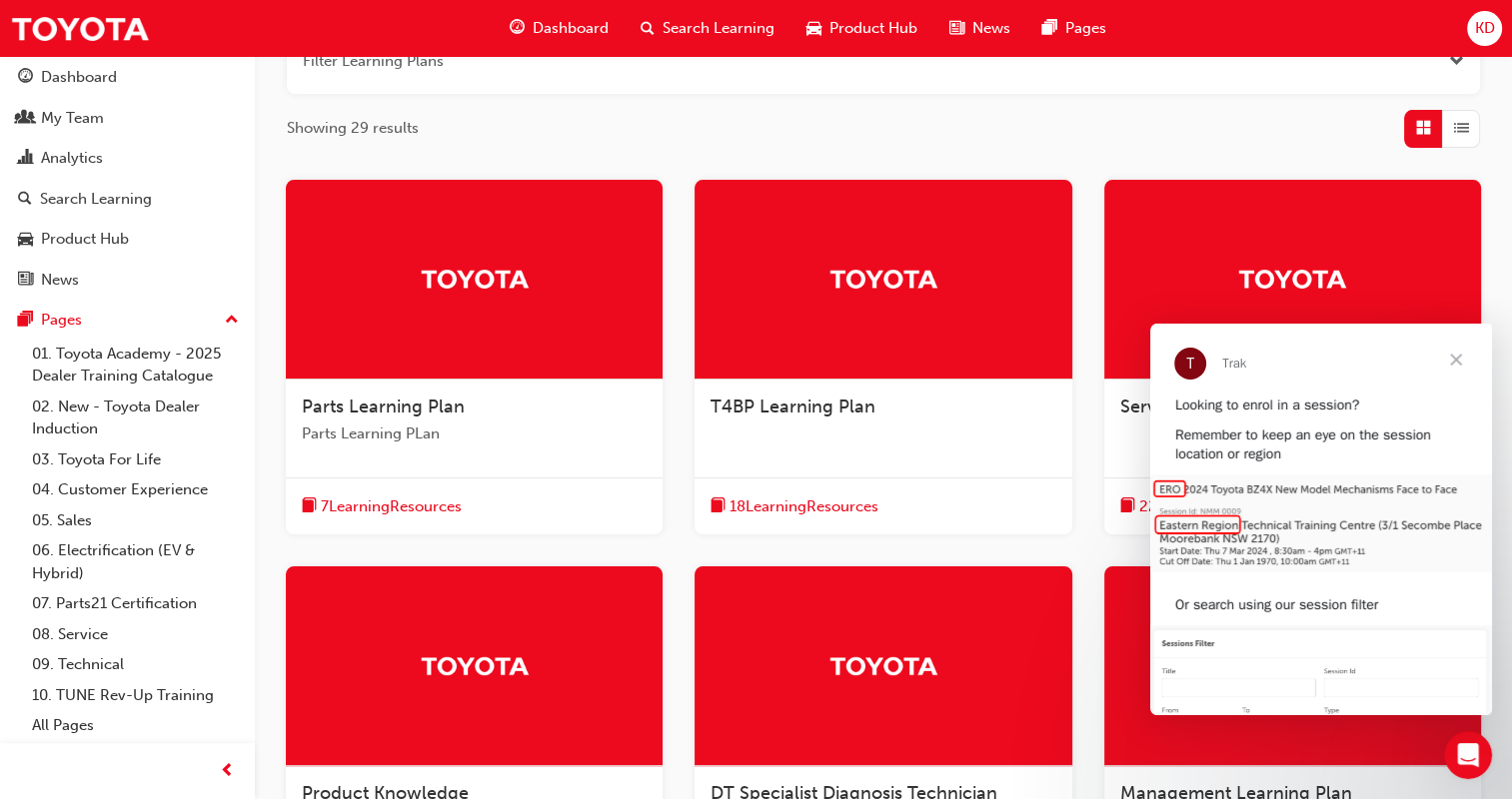 click at bounding box center [1456, 360] 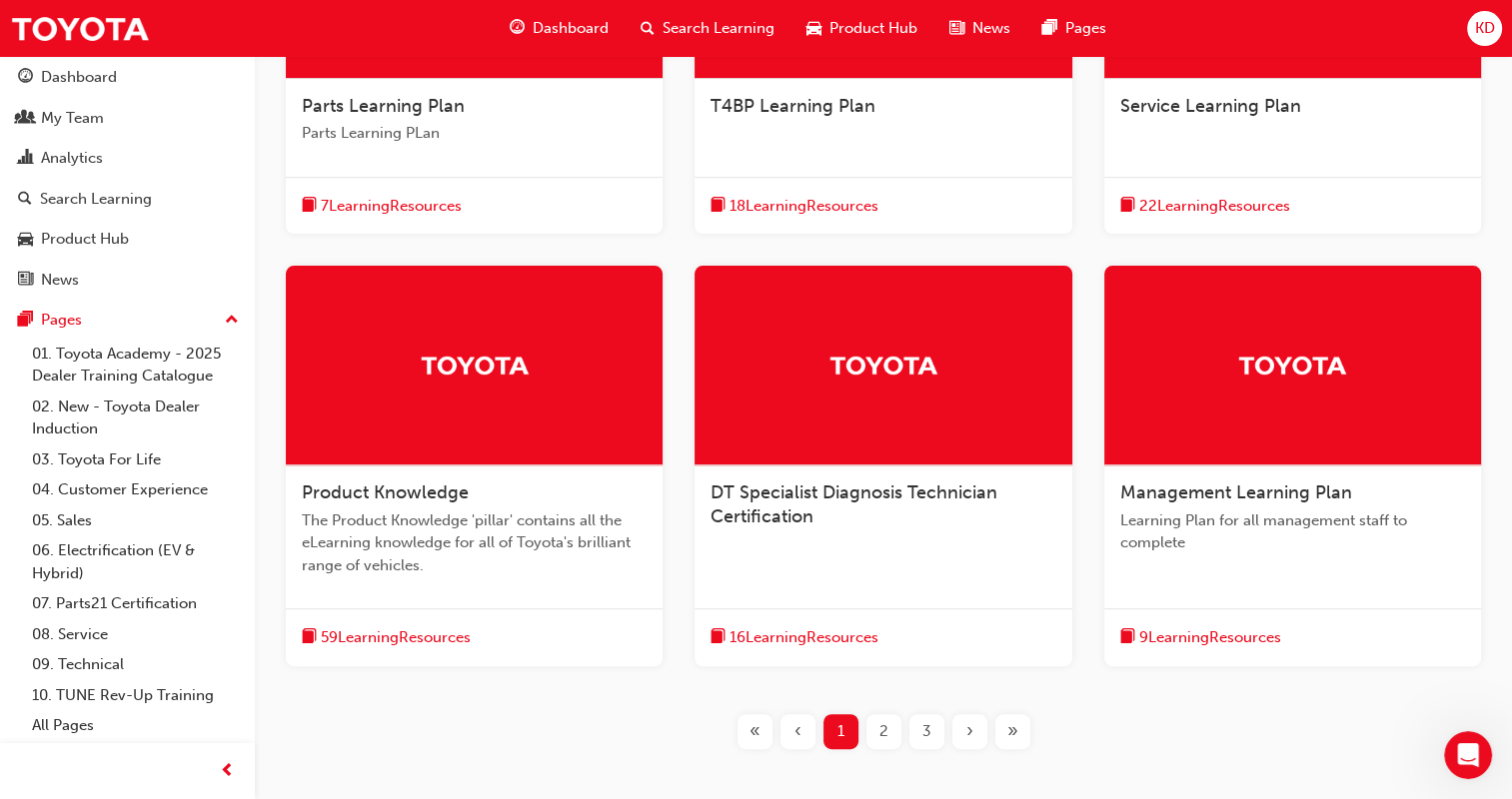 scroll, scrollTop: 586, scrollLeft: 0, axis: vertical 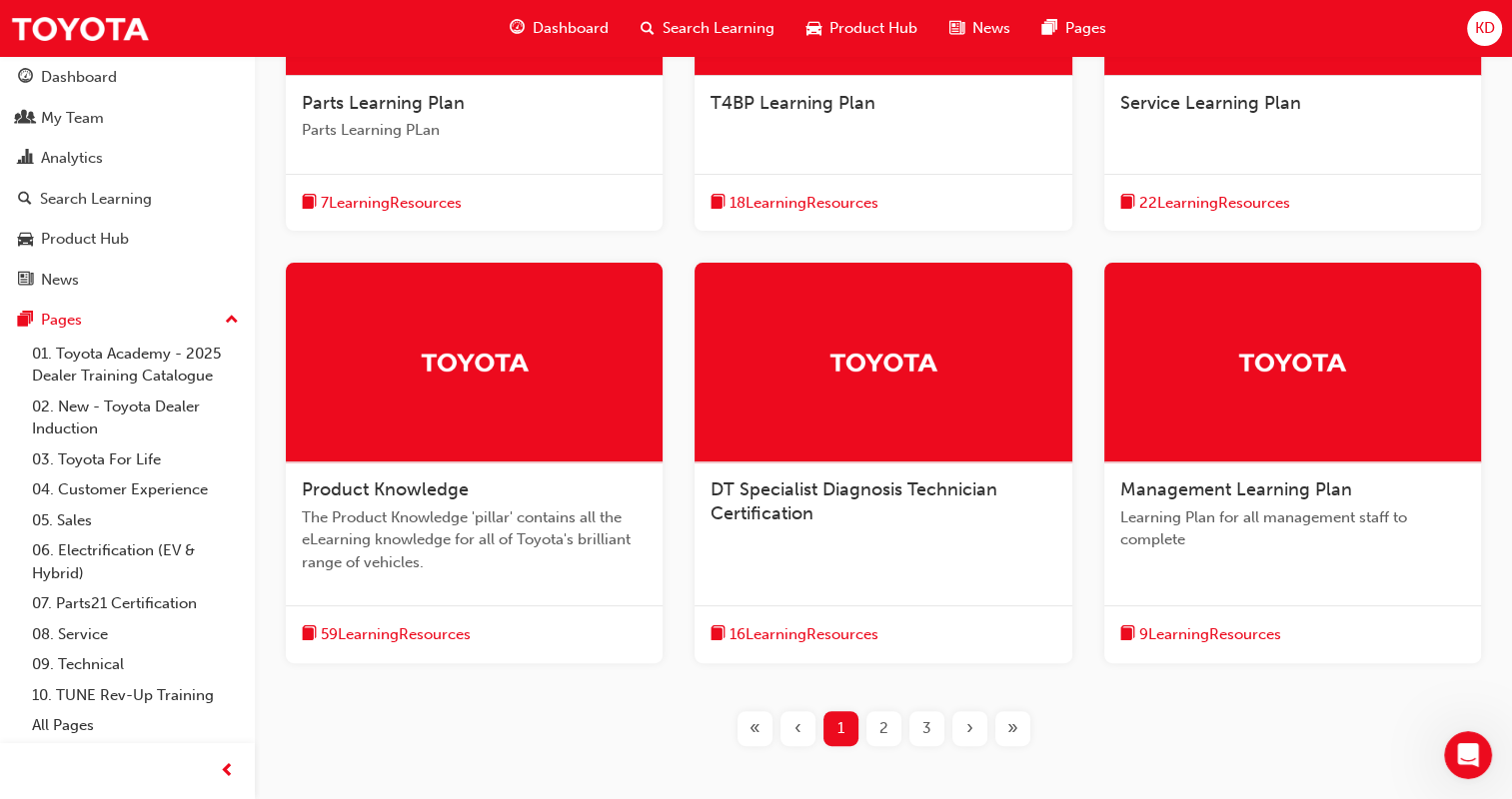 click at bounding box center (882, 363) 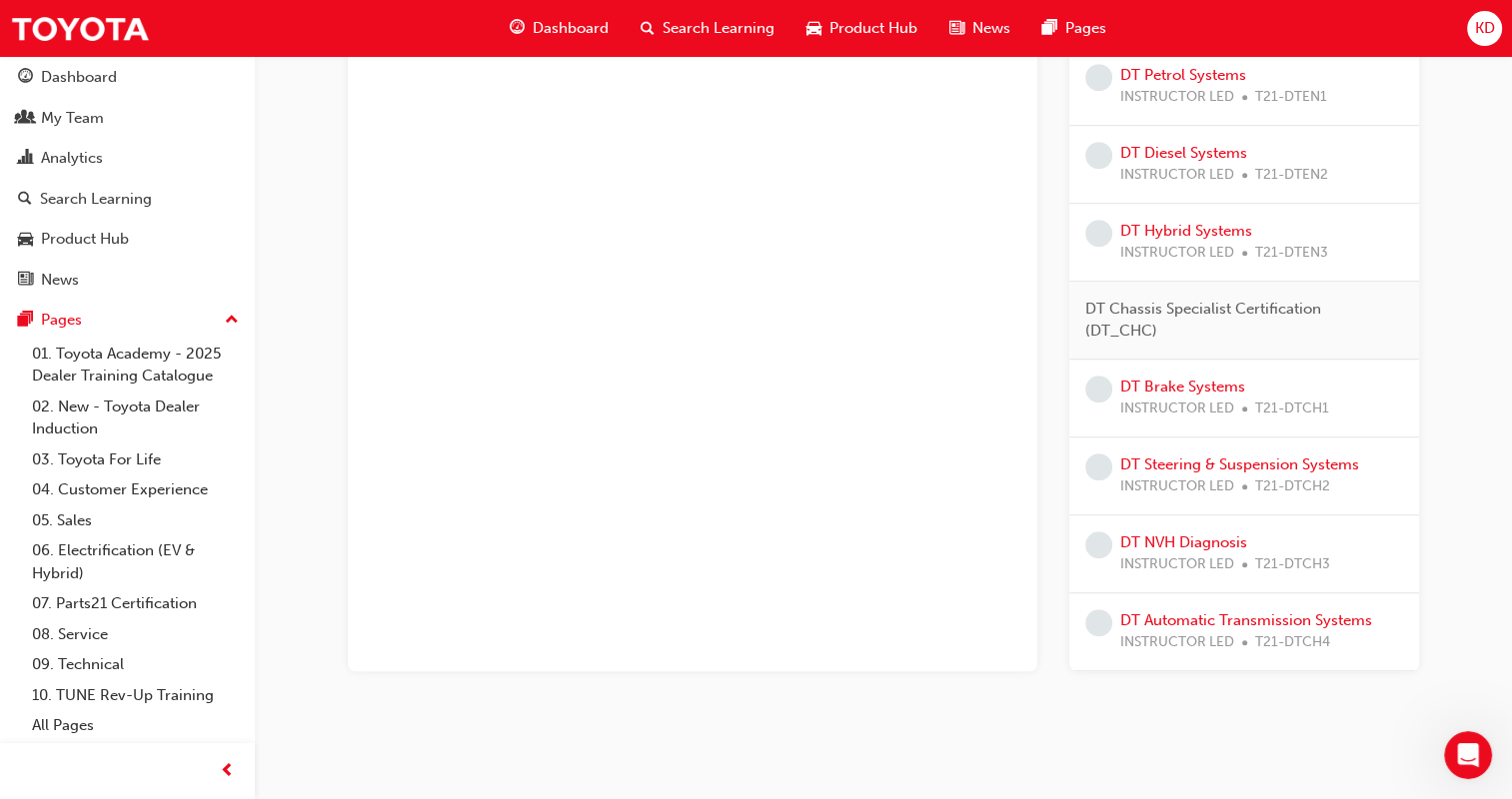 scroll, scrollTop: 1183, scrollLeft: 0, axis: vertical 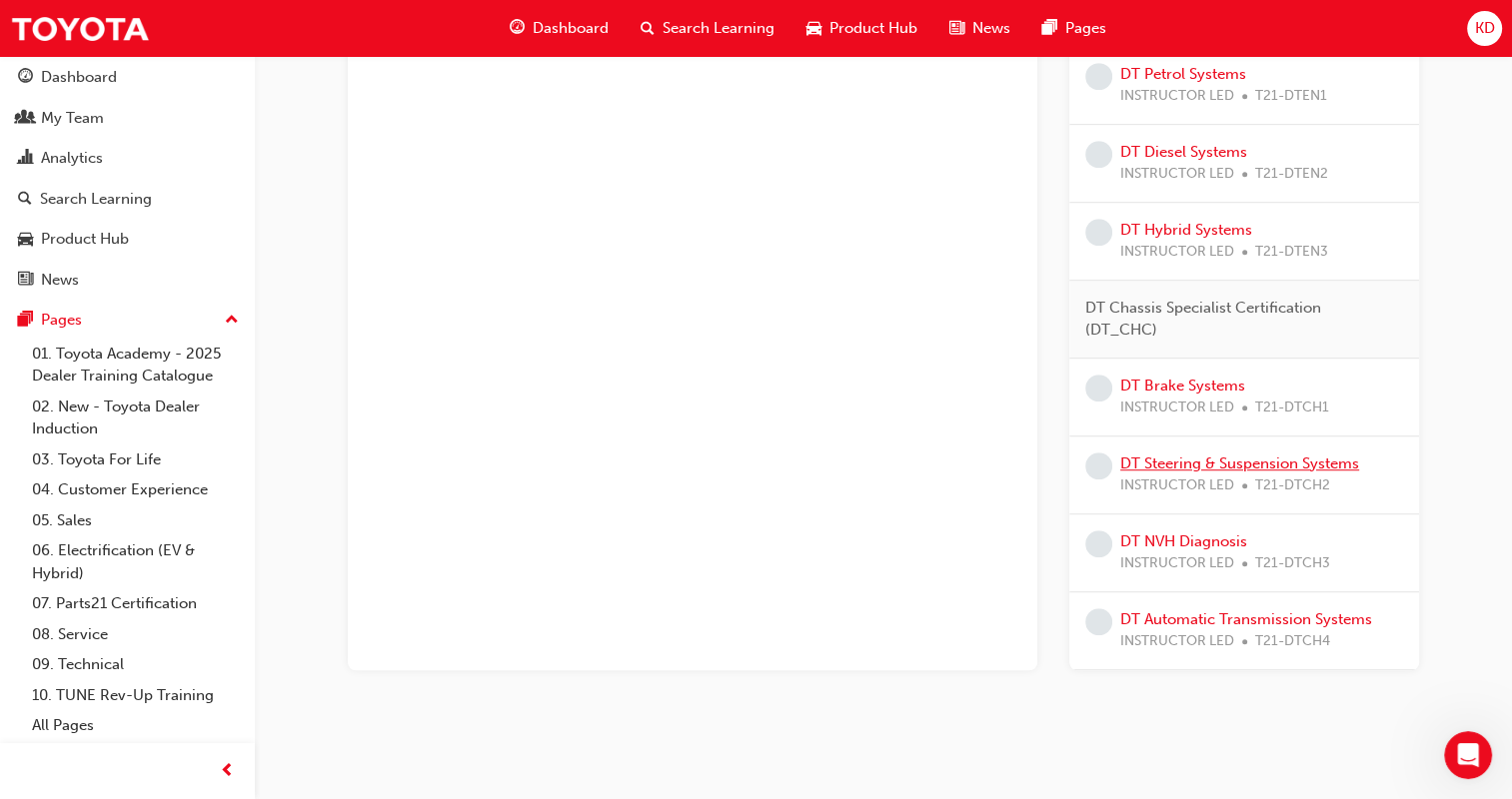 click on "DT Steering & Suspension Systems" at bounding box center [1239, 463] 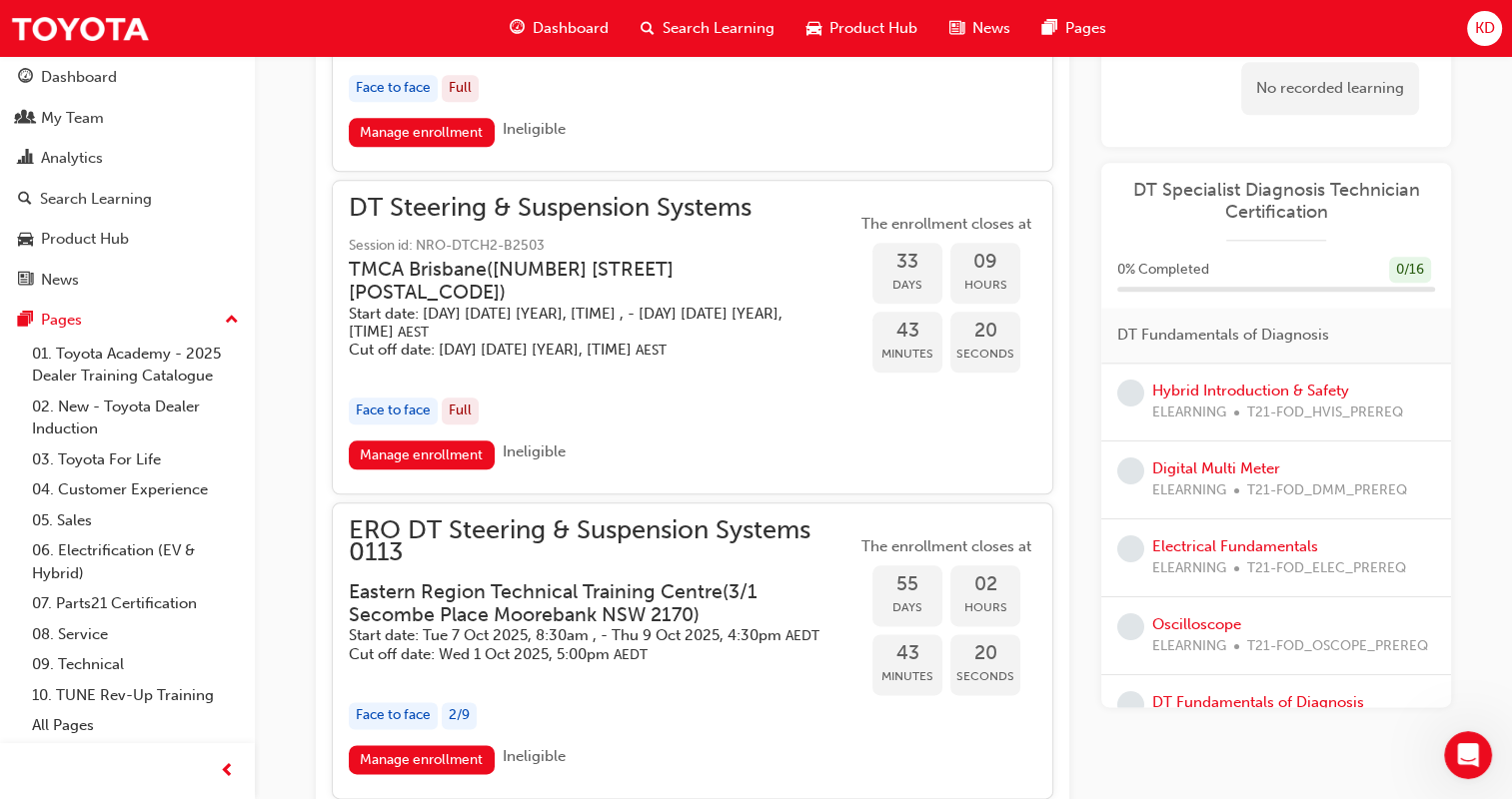 scroll, scrollTop: 2219, scrollLeft: 0, axis: vertical 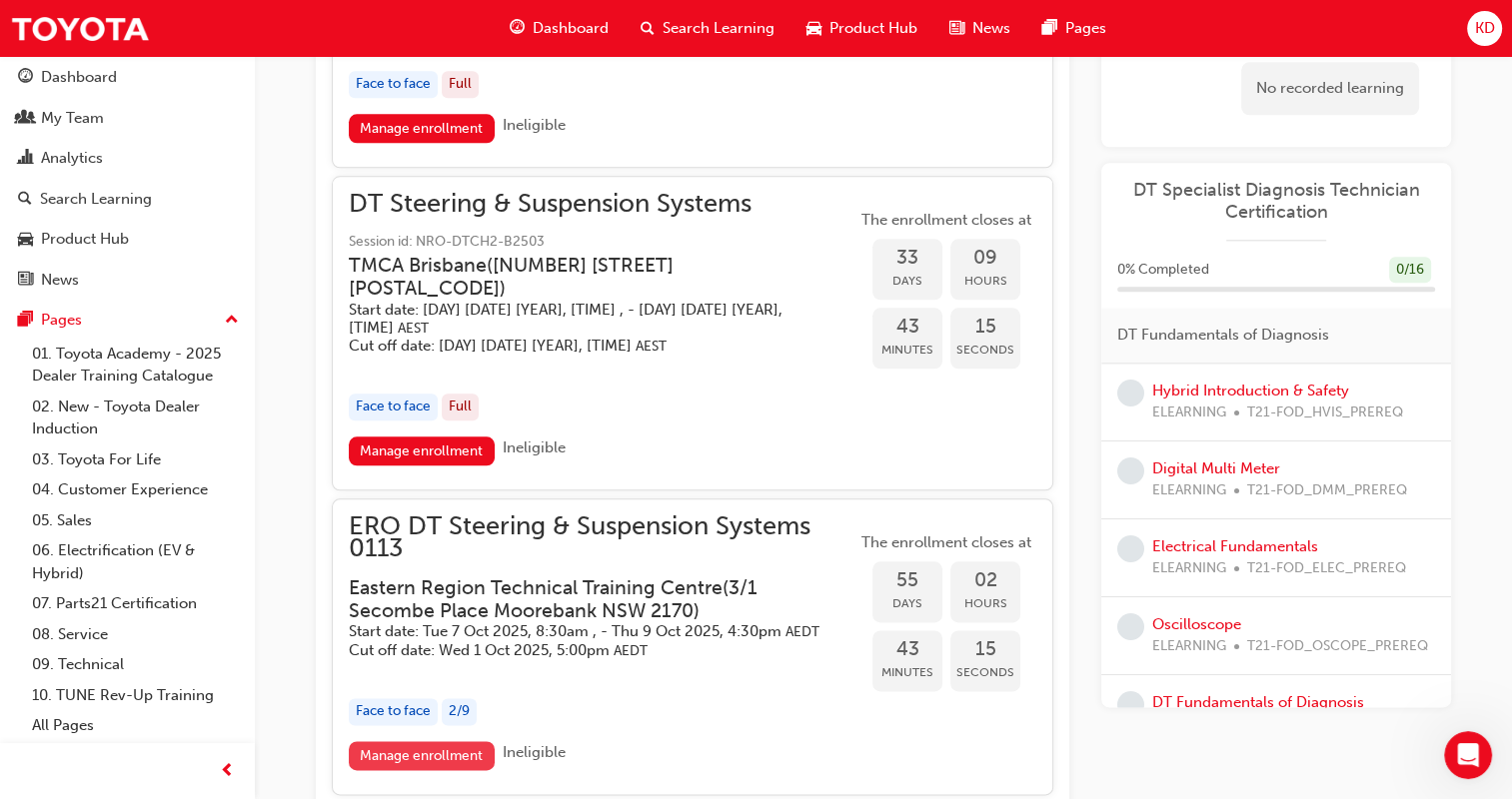 click on "Manage enrollment" at bounding box center [422, 755] 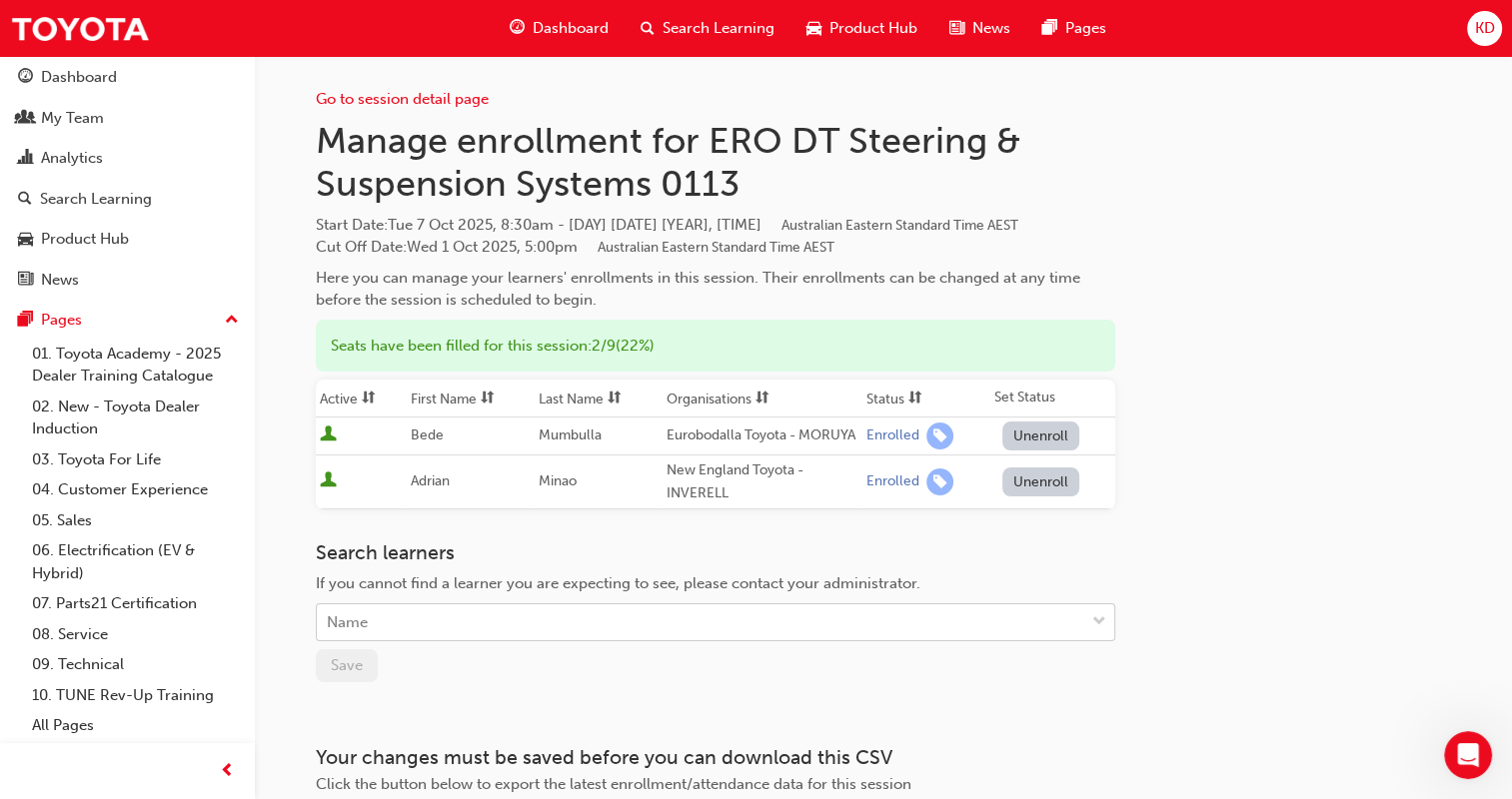 click on "Name" at bounding box center (701, 622) 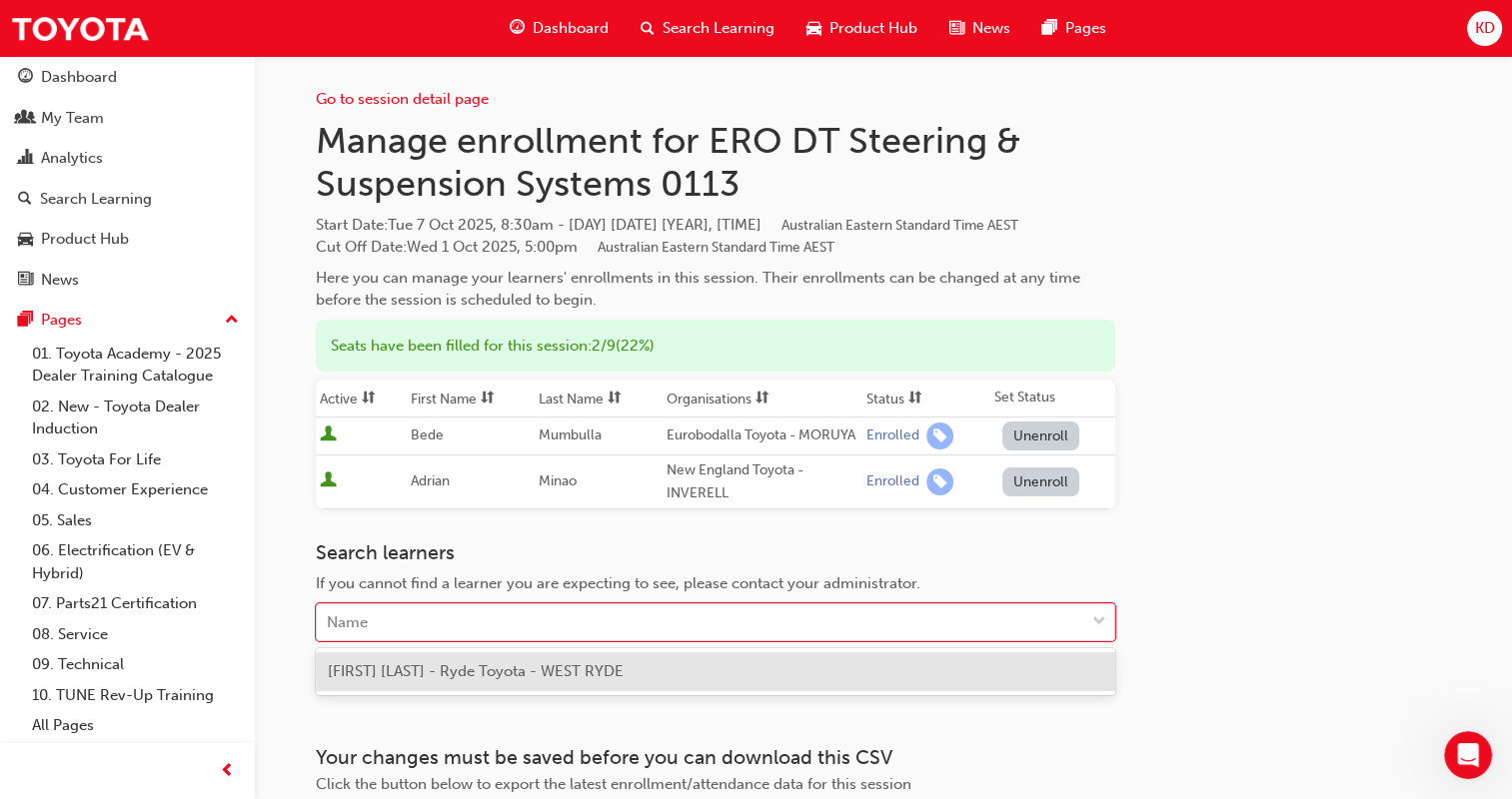 click on "[FIRST] [LAST] - Ryde Toyota - WEST RYDE" at bounding box center [716, 671] 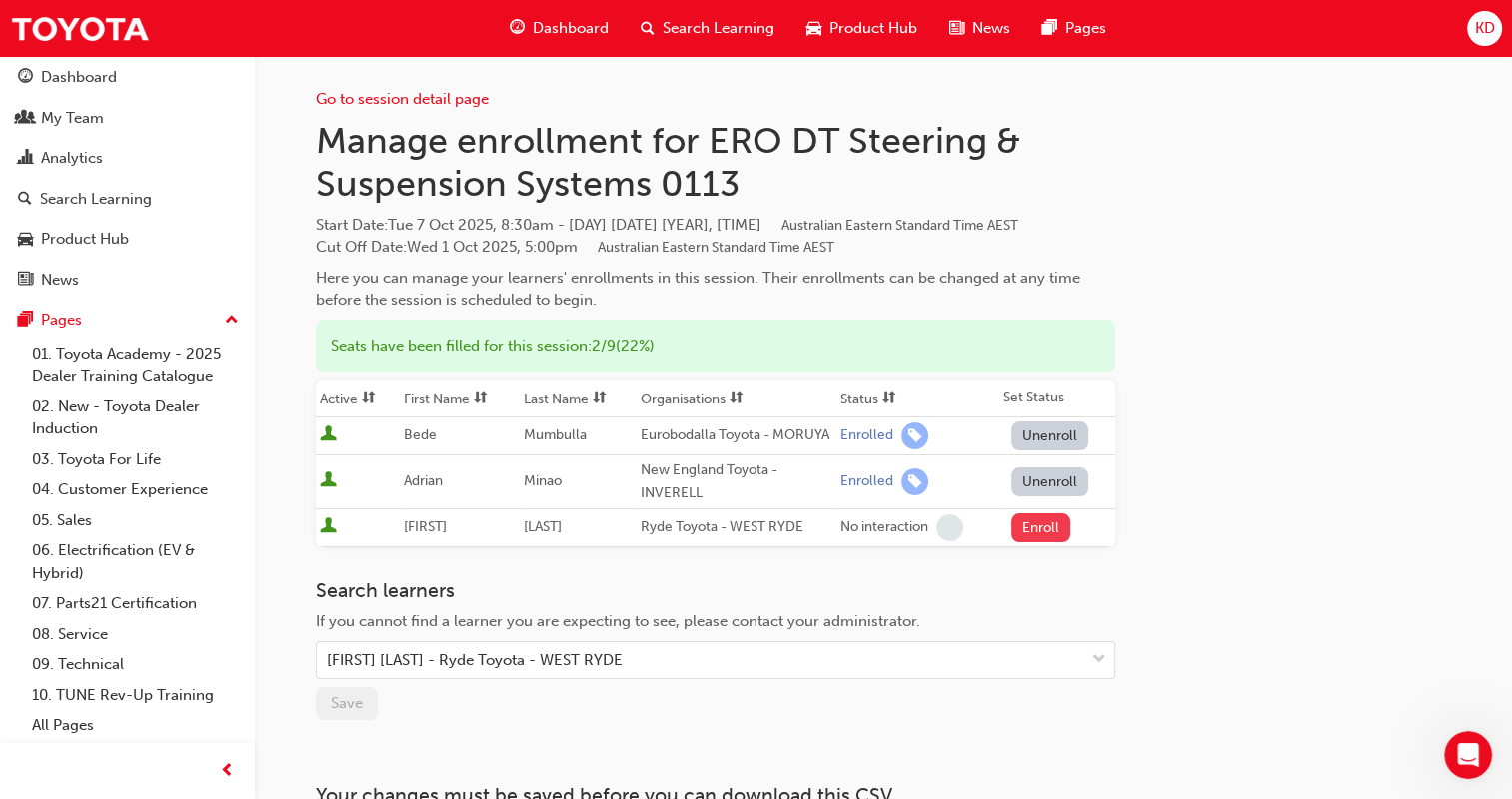 click on "Enroll" at bounding box center [1041, 527] 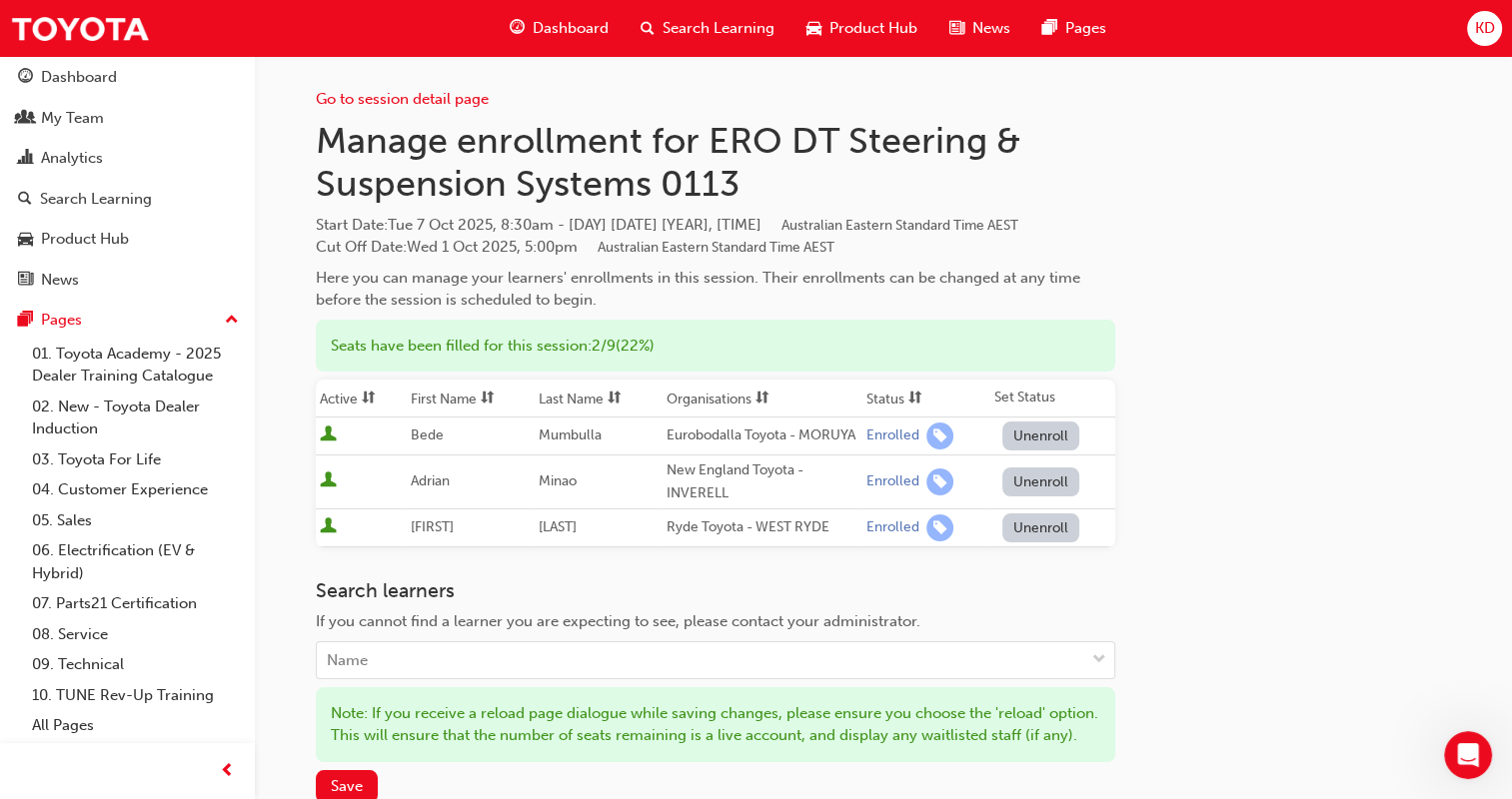 scroll, scrollTop: 293, scrollLeft: 0, axis: vertical 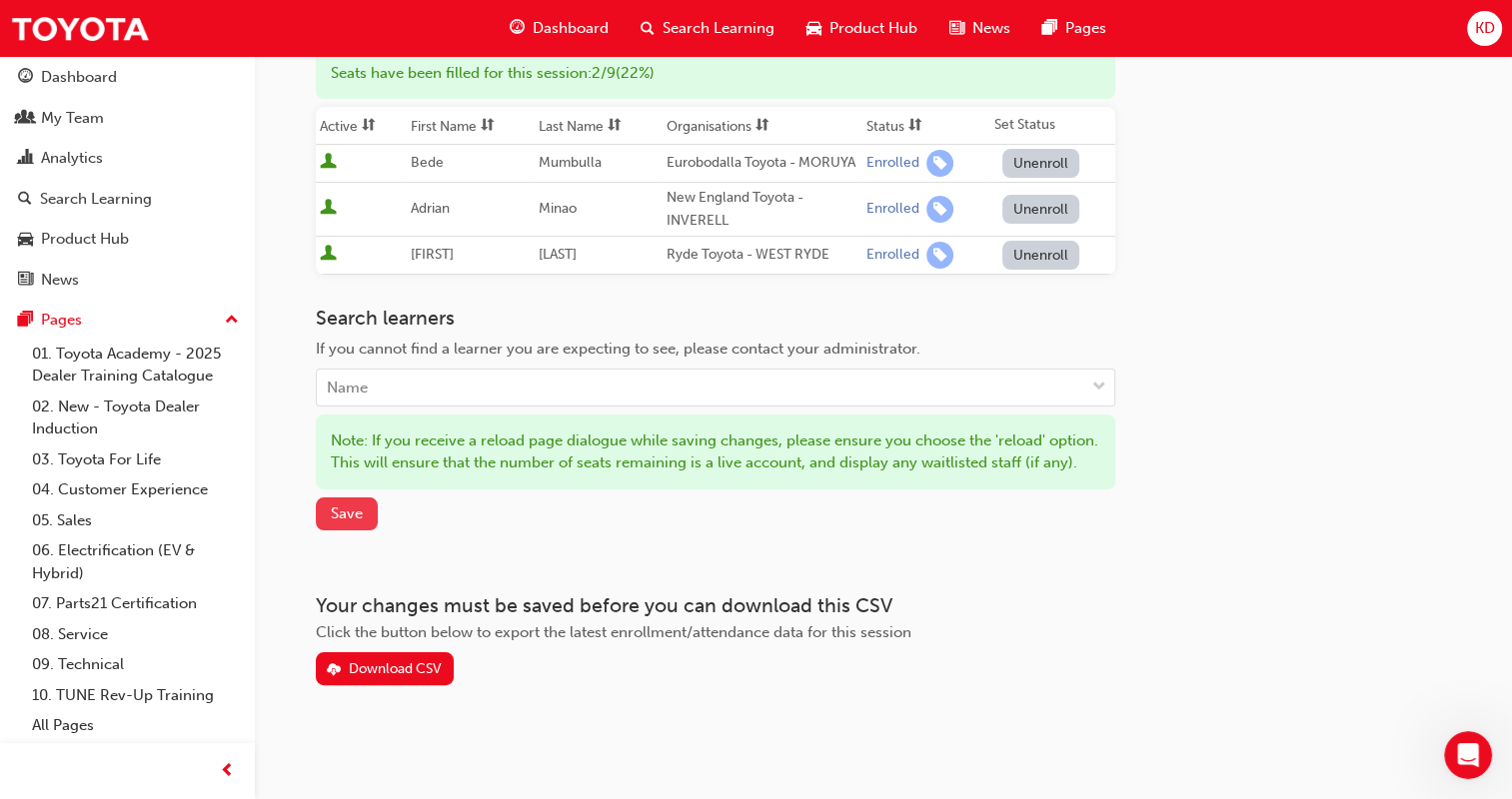 click on "Save" at bounding box center (347, 513) 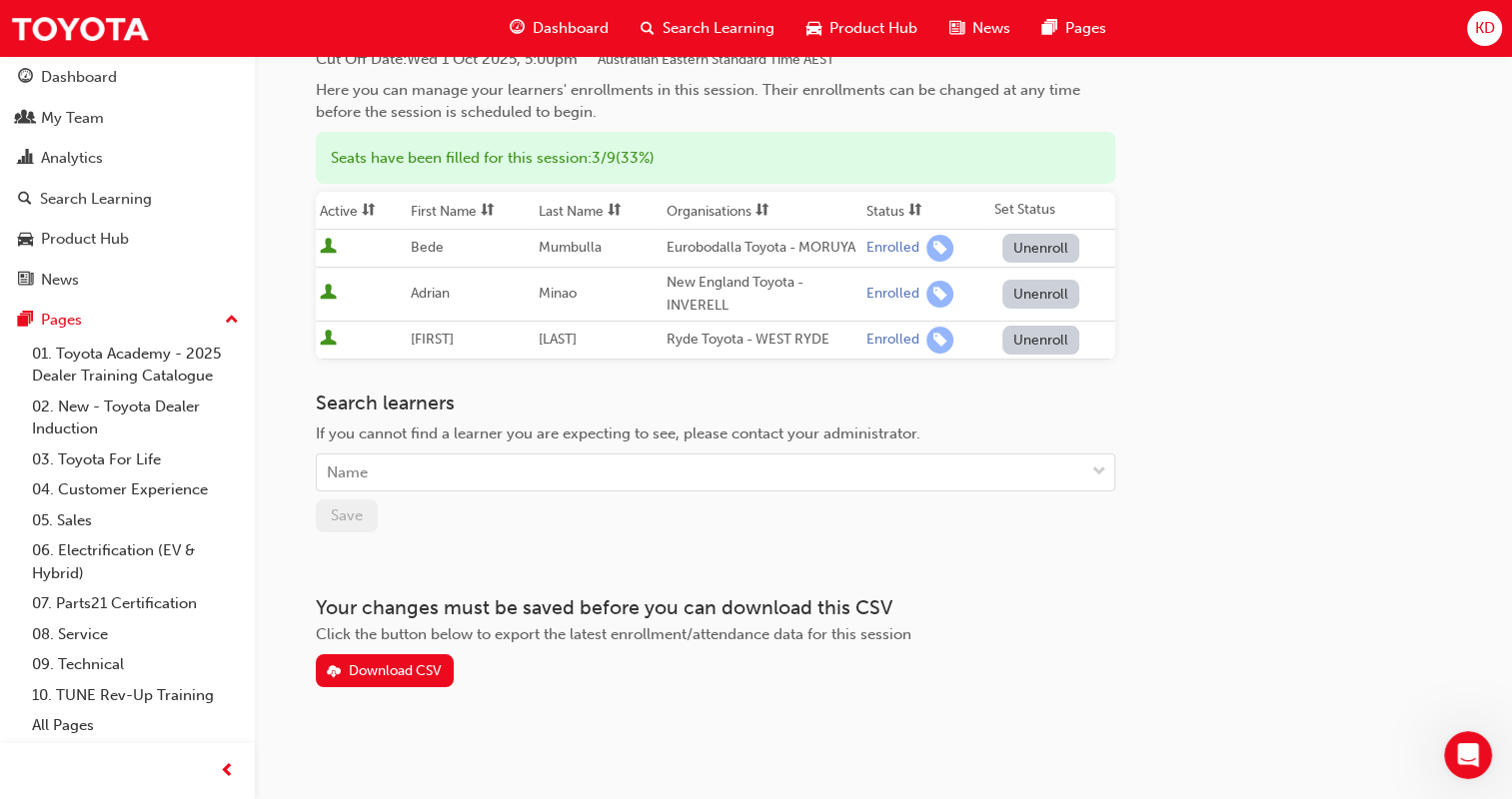 scroll, scrollTop: 0, scrollLeft: 0, axis: both 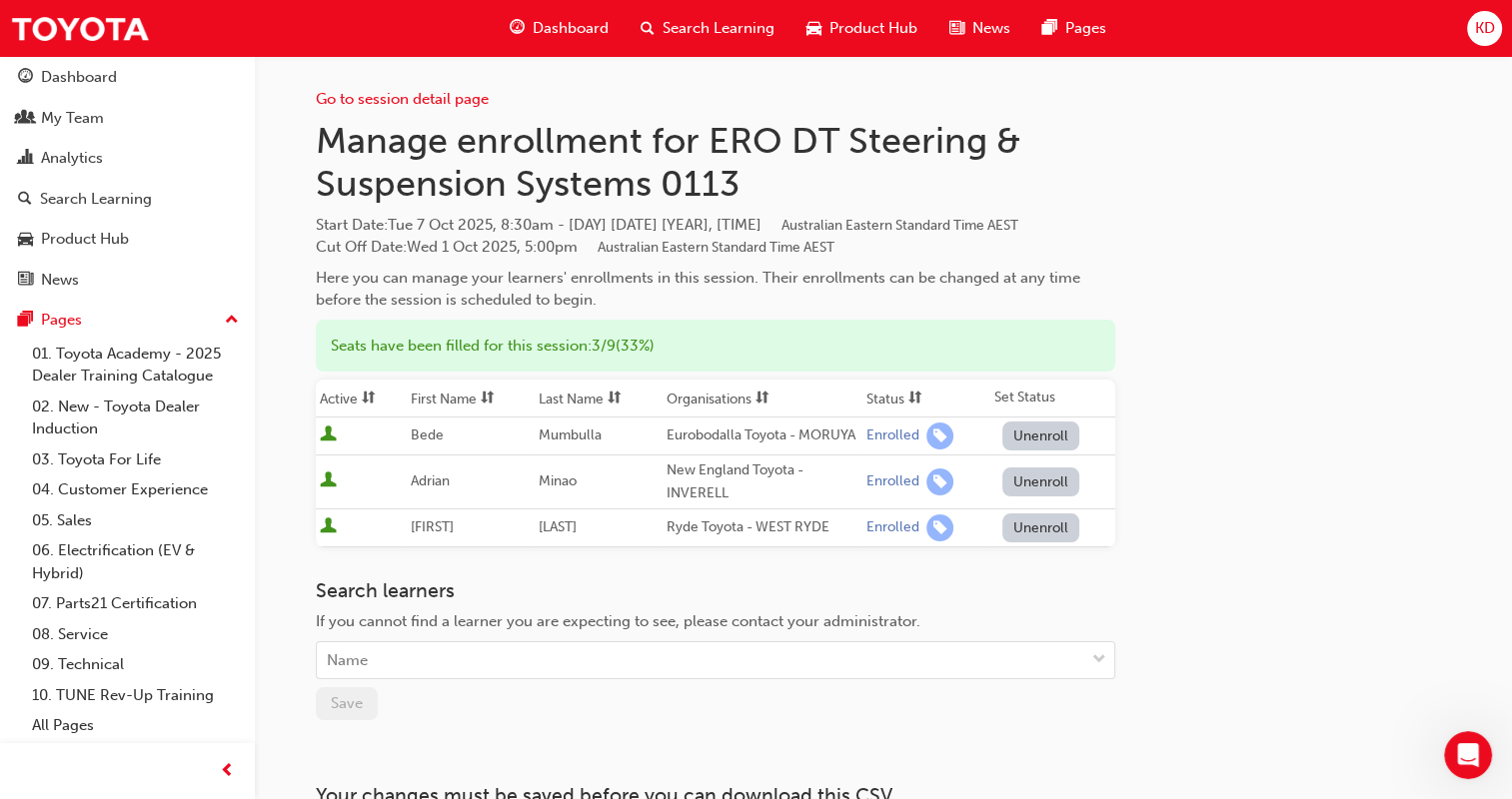 click on "Dashboard" at bounding box center (571, 28) 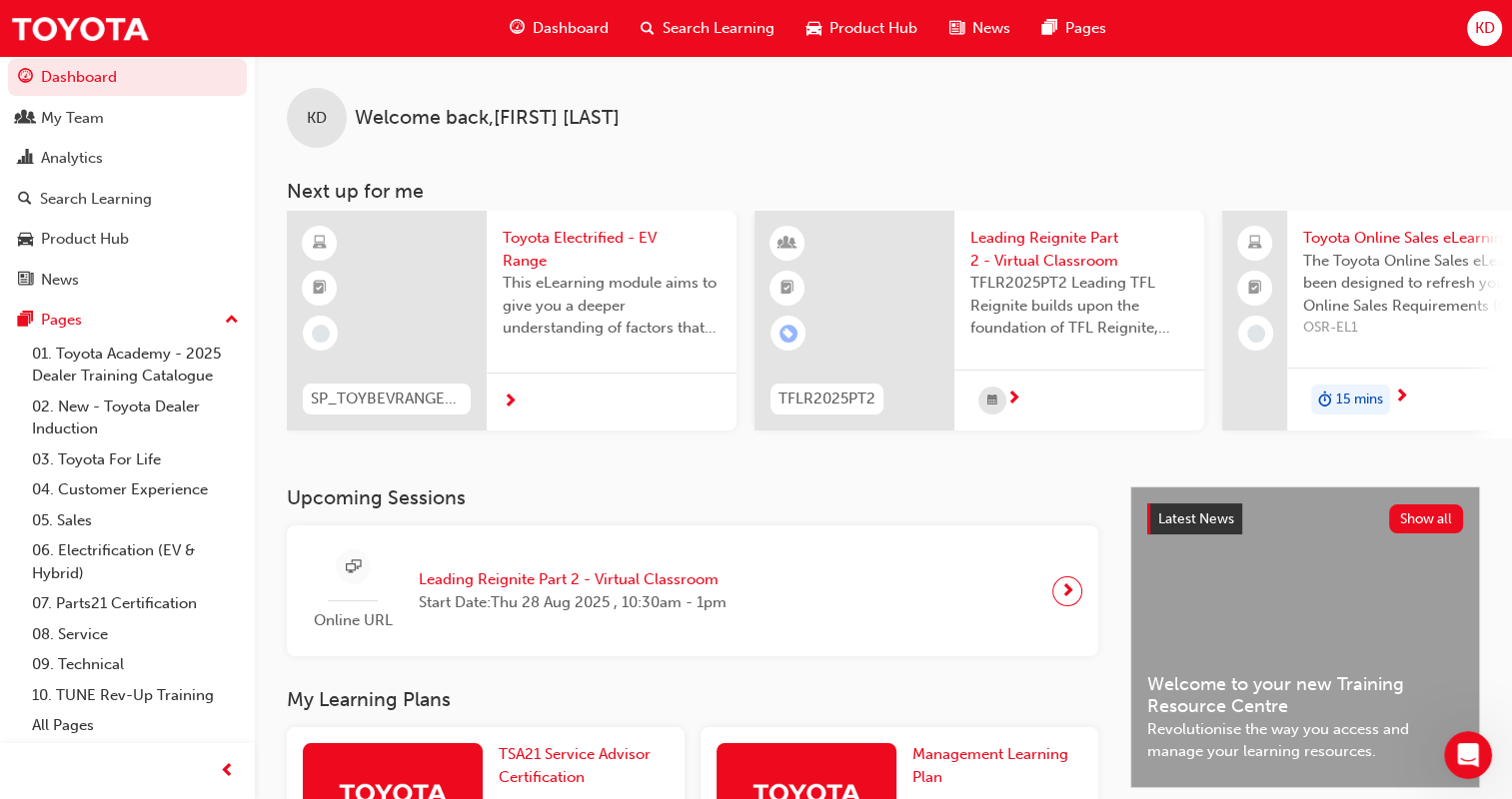 click on "Search Learning" at bounding box center (719, 28) 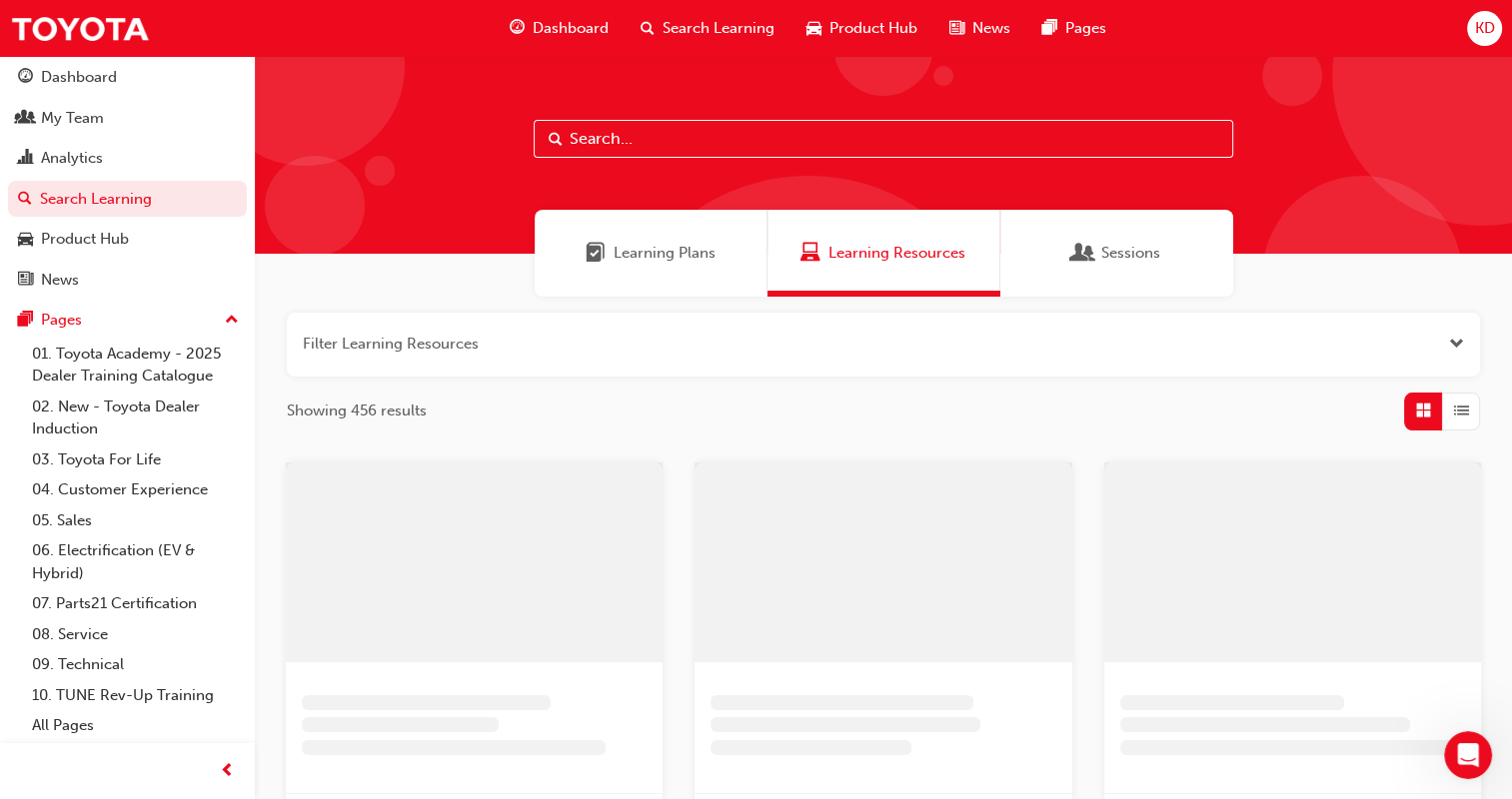 click on "Learning Plans" at bounding box center [651, 253] 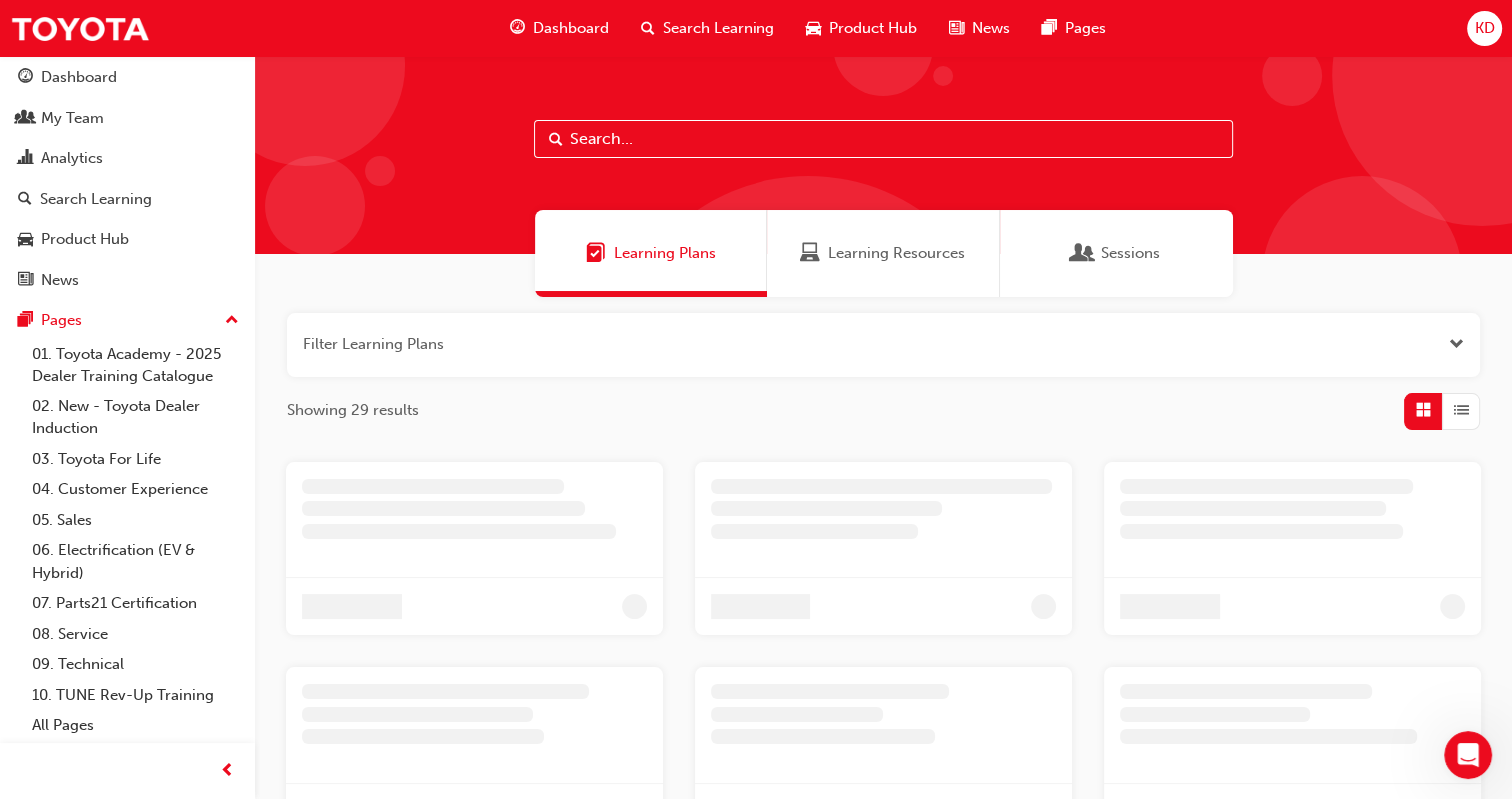 click on "Learning Plans" at bounding box center [651, 253] 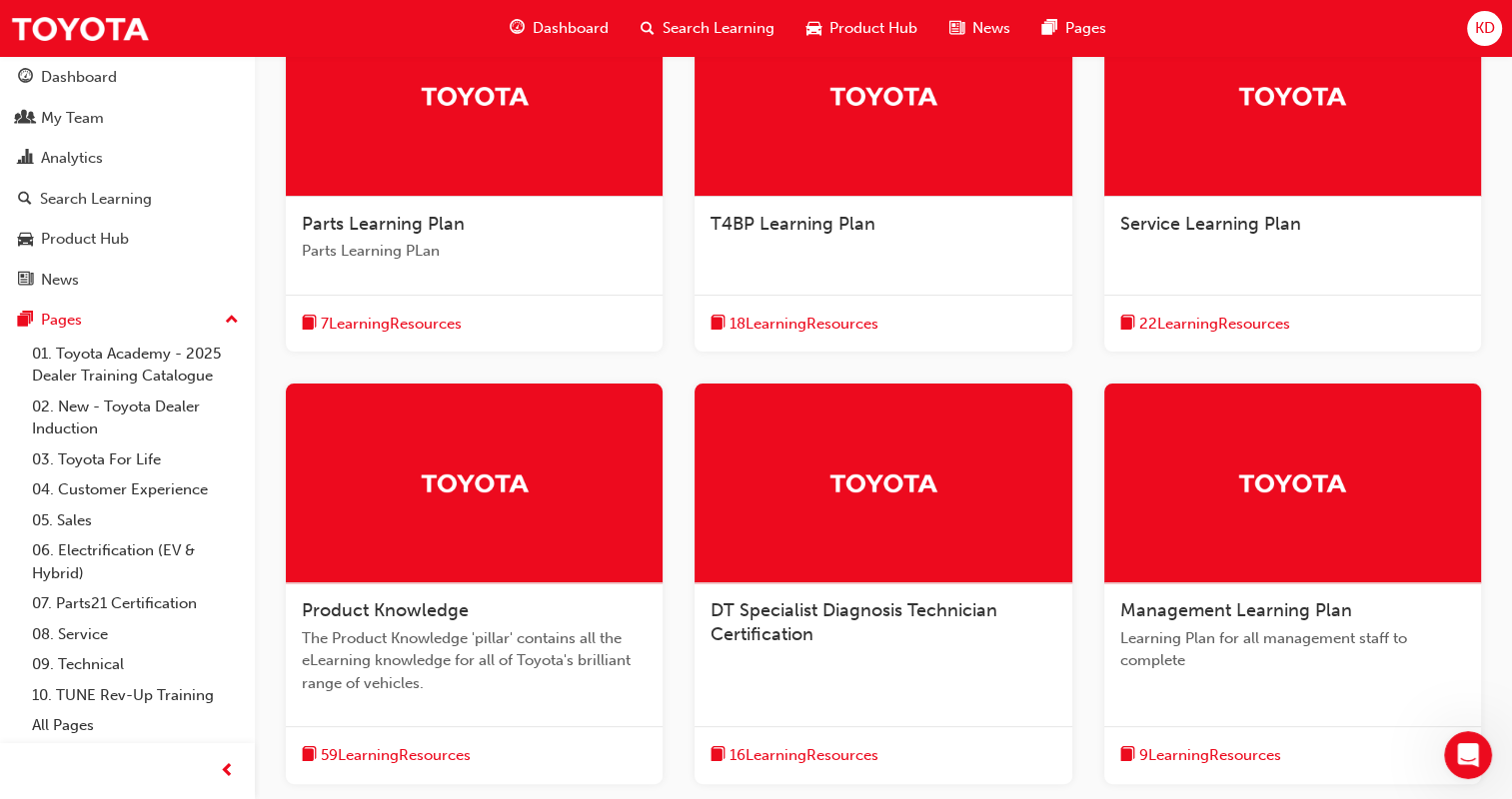 scroll, scrollTop: 470, scrollLeft: 0, axis: vertical 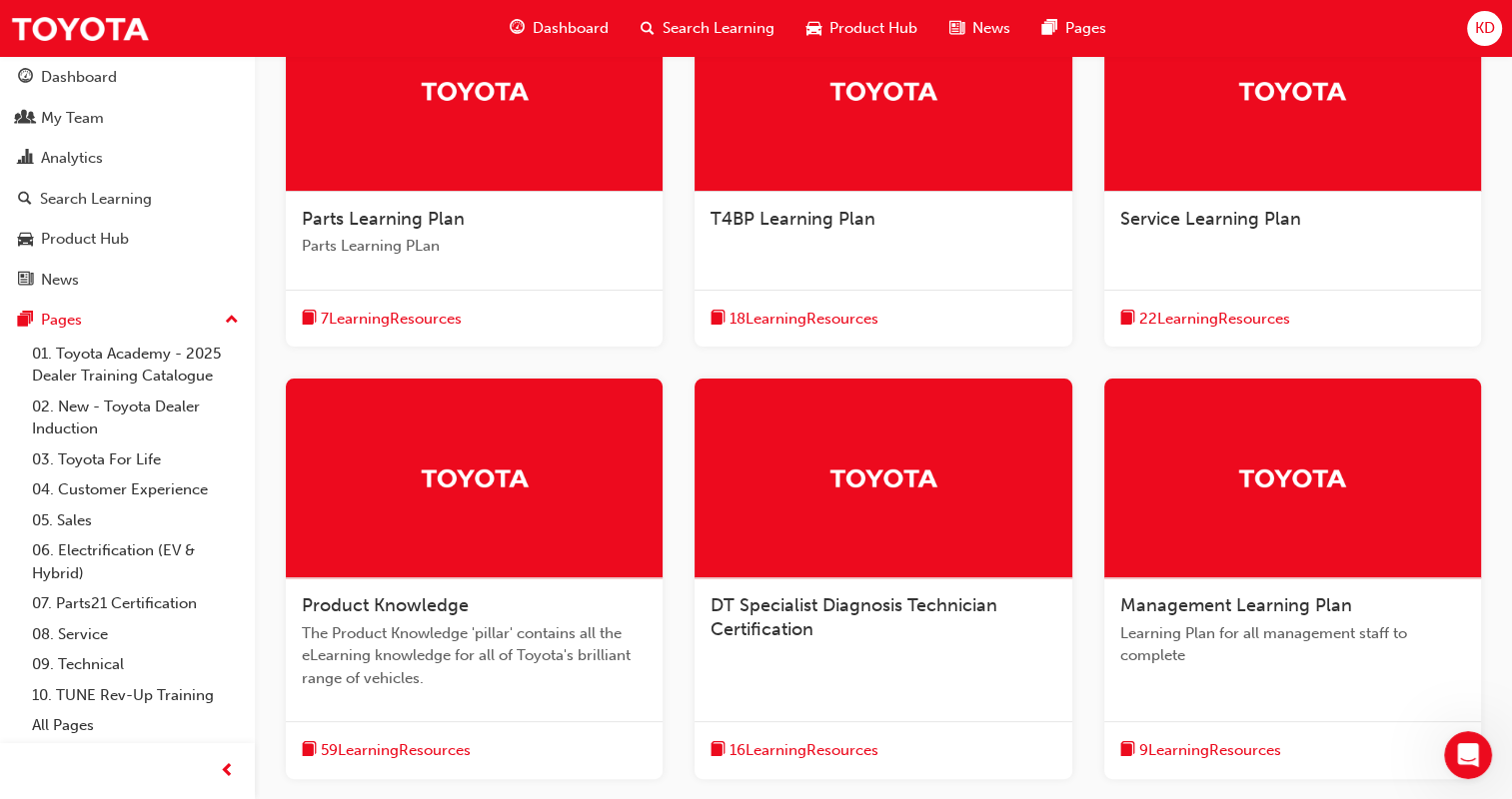 click on "DT Specialist Diagnosis Technician Certification" at bounding box center (853, 617) 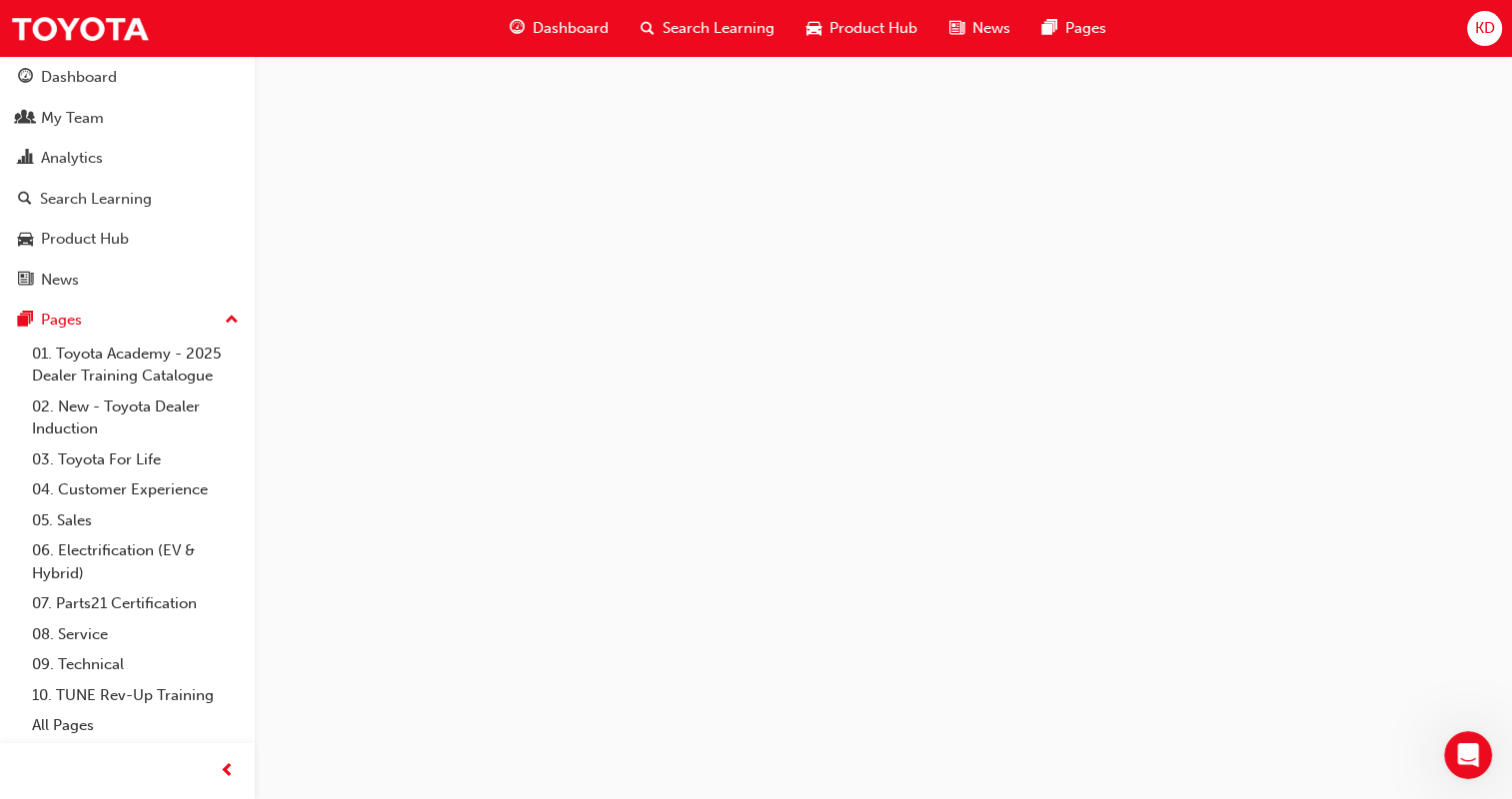 scroll, scrollTop: 0, scrollLeft: 0, axis: both 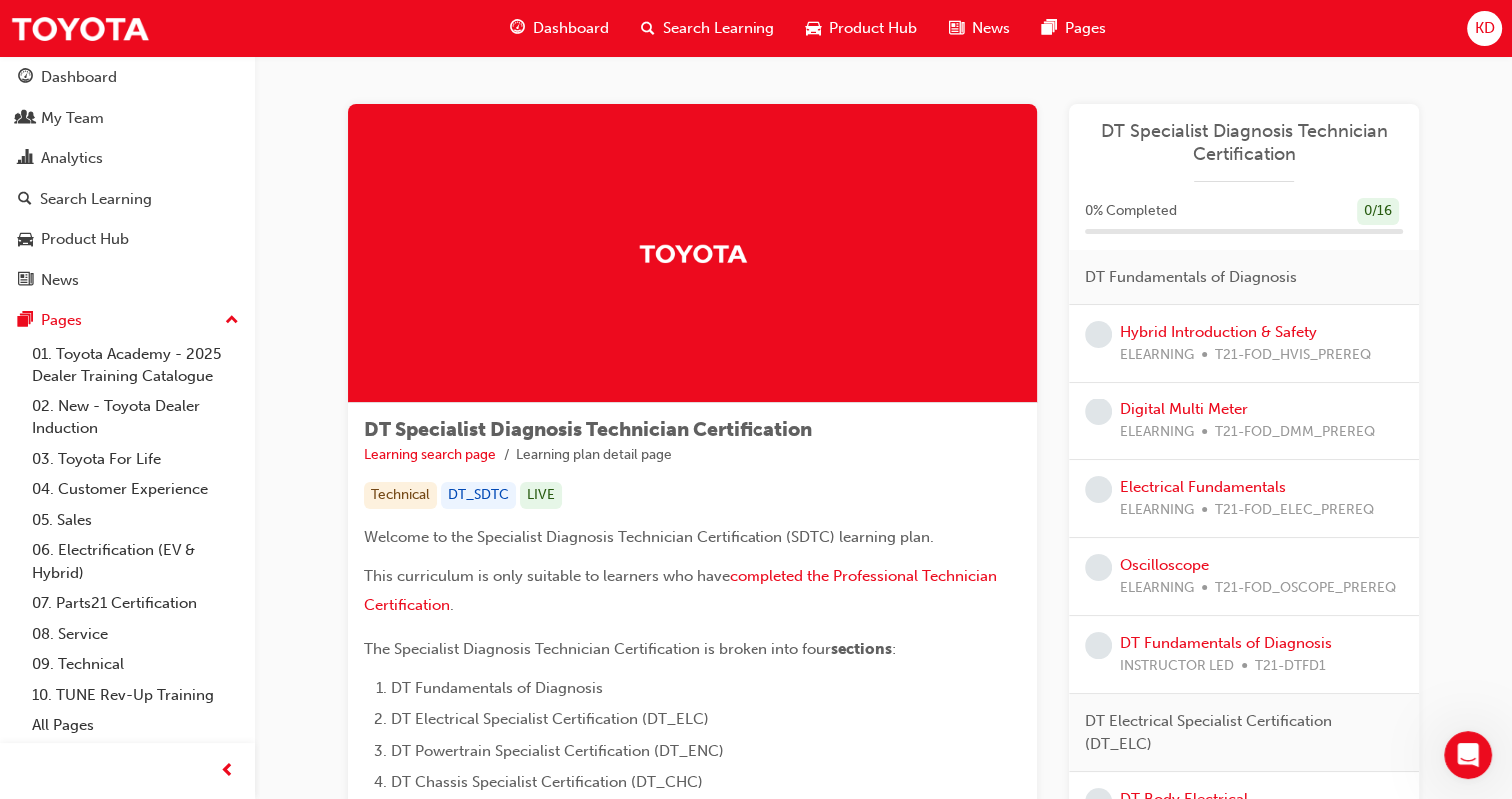 click on "This curriculum is only suitable to learners who have    completed the Professional Technician Certification   ." at bounding box center (693, 593) 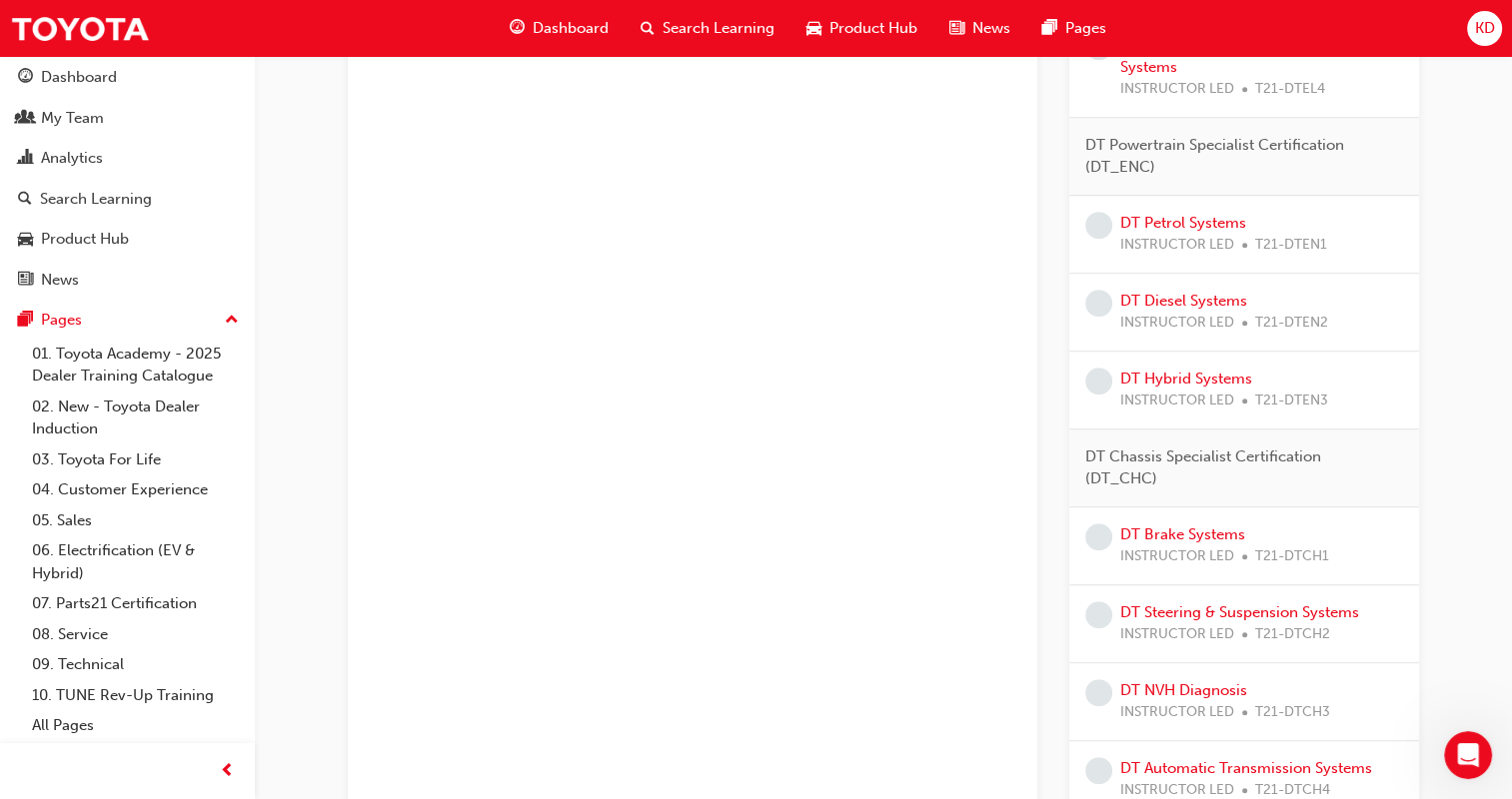 scroll, scrollTop: 1195, scrollLeft: 0, axis: vertical 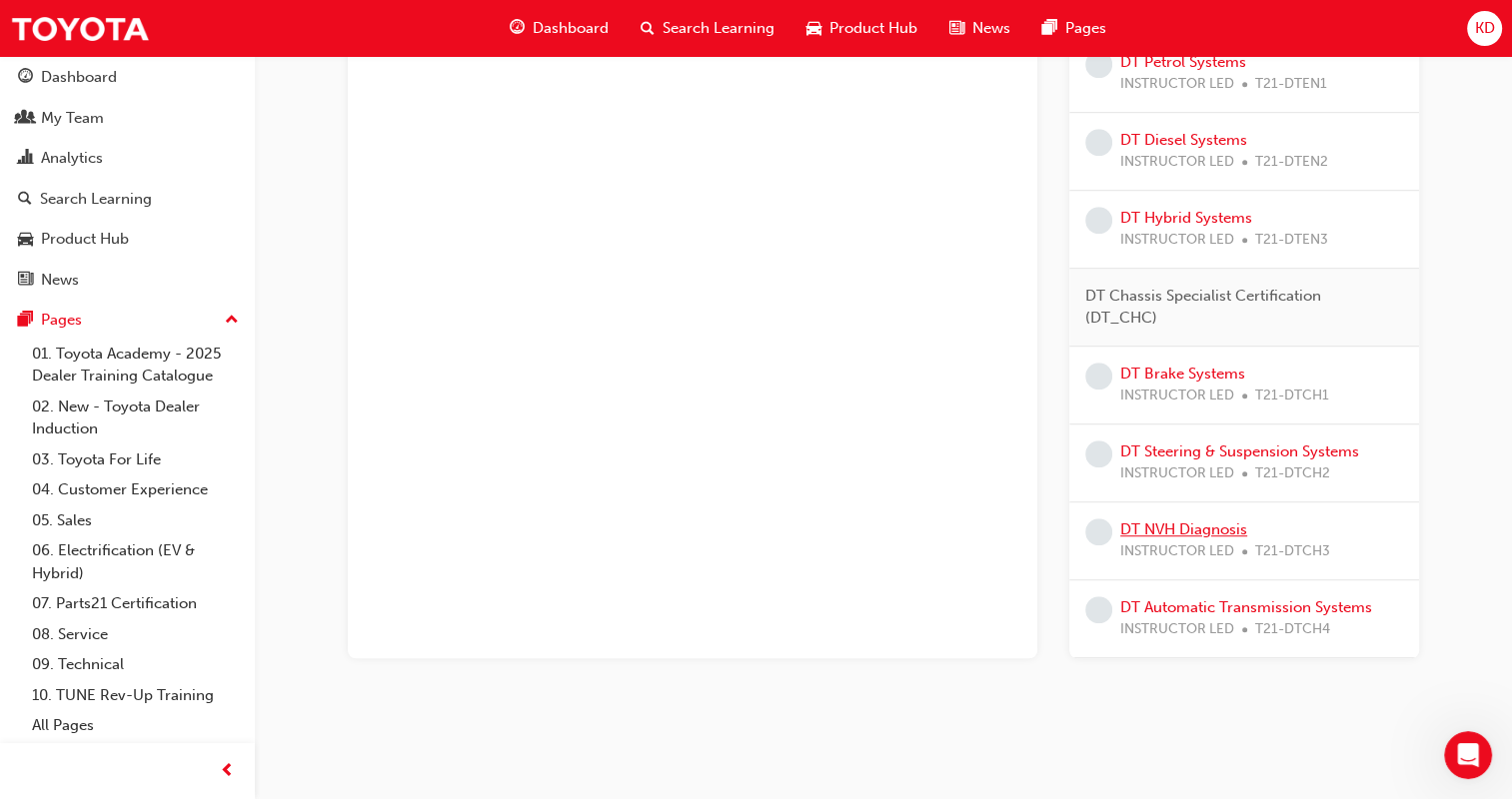 click on "DT NVH Diagnosis" at bounding box center (1183, 529) 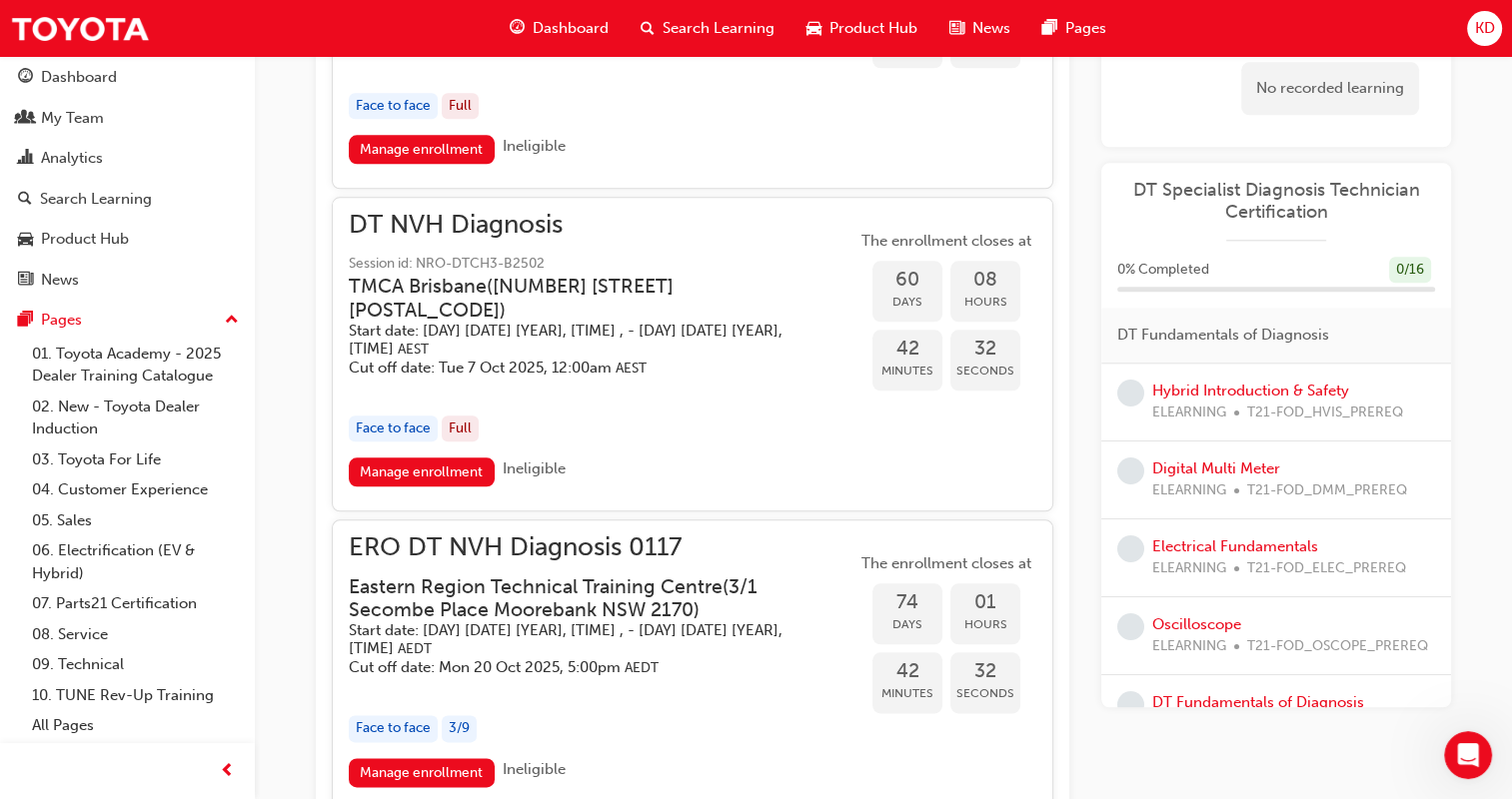 scroll, scrollTop: 2125, scrollLeft: 0, axis: vertical 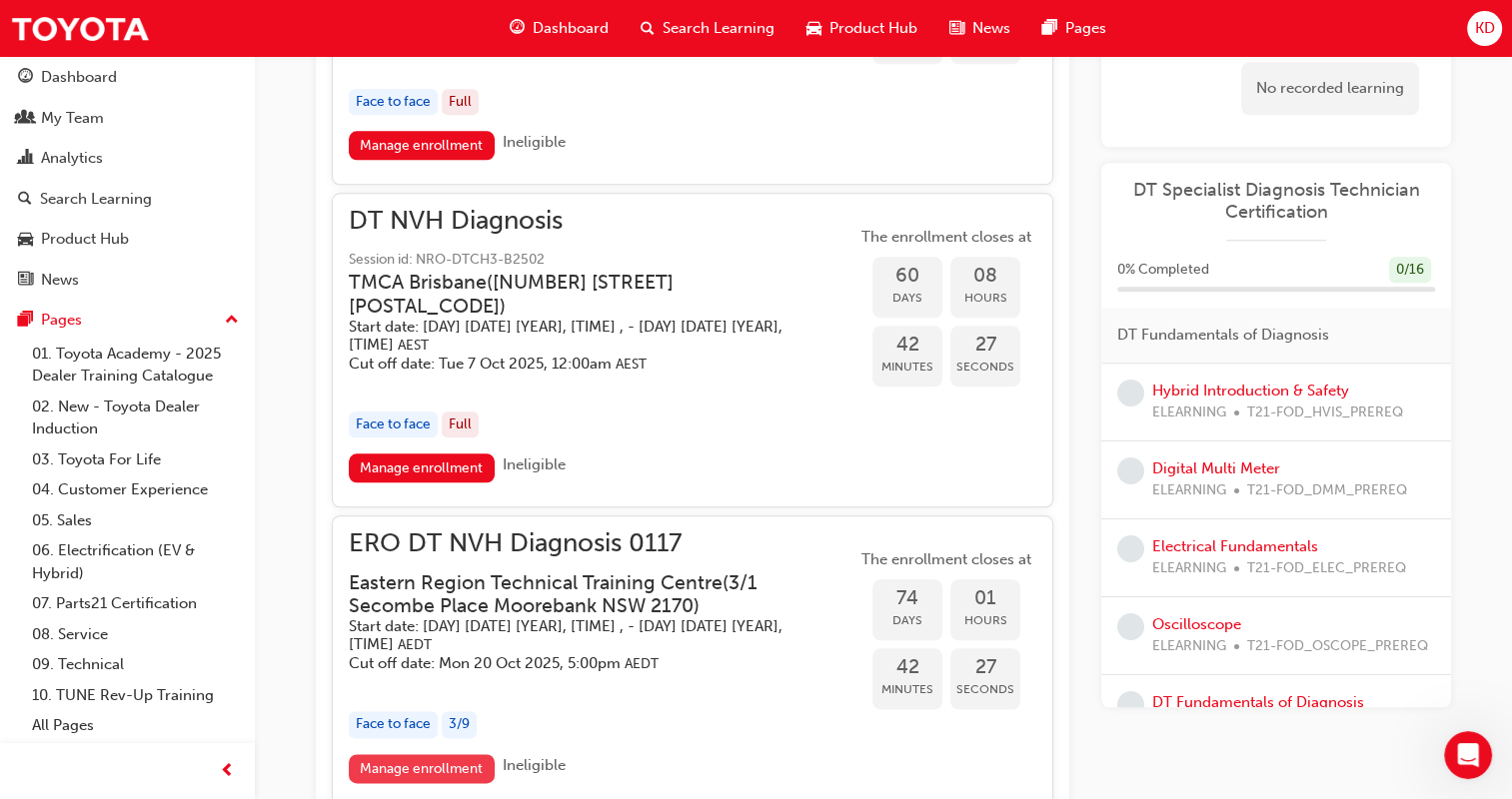 click on "Manage enrollment" at bounding box center [422, 768] 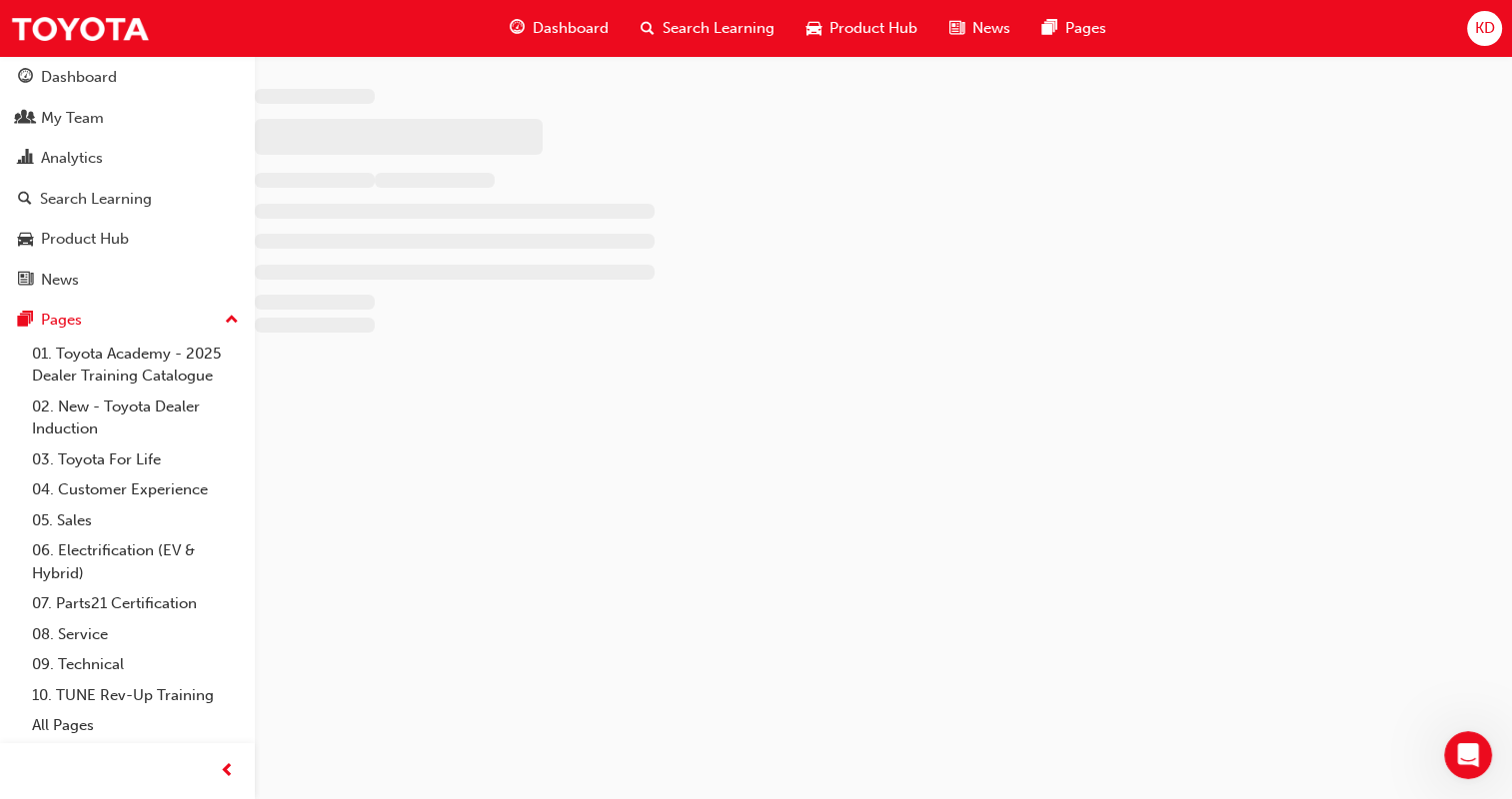 scroll, scrollTop: 0, scrollLeft: 0, axis: both 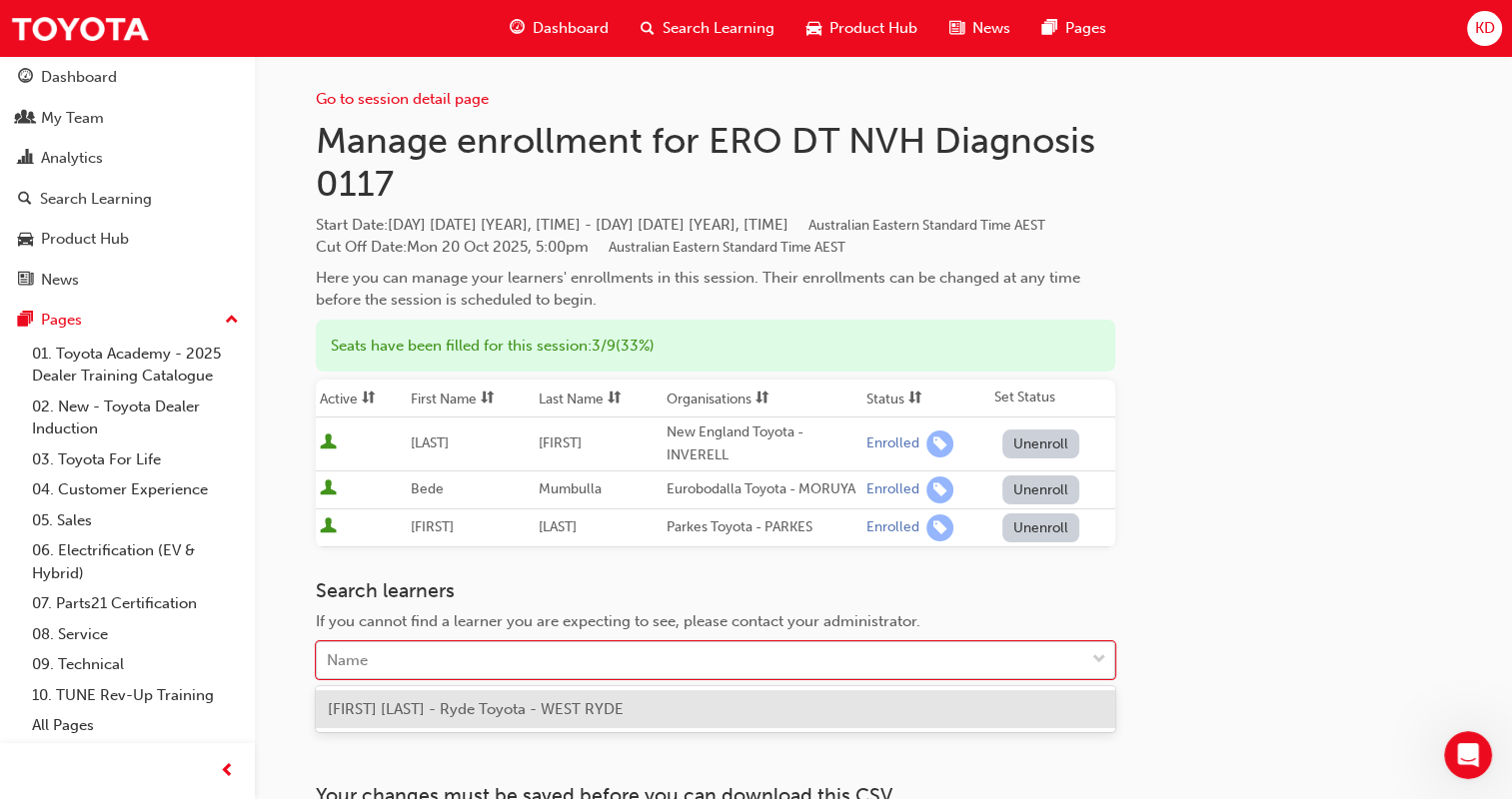 click on "Name" at bounding box center [701, 660] 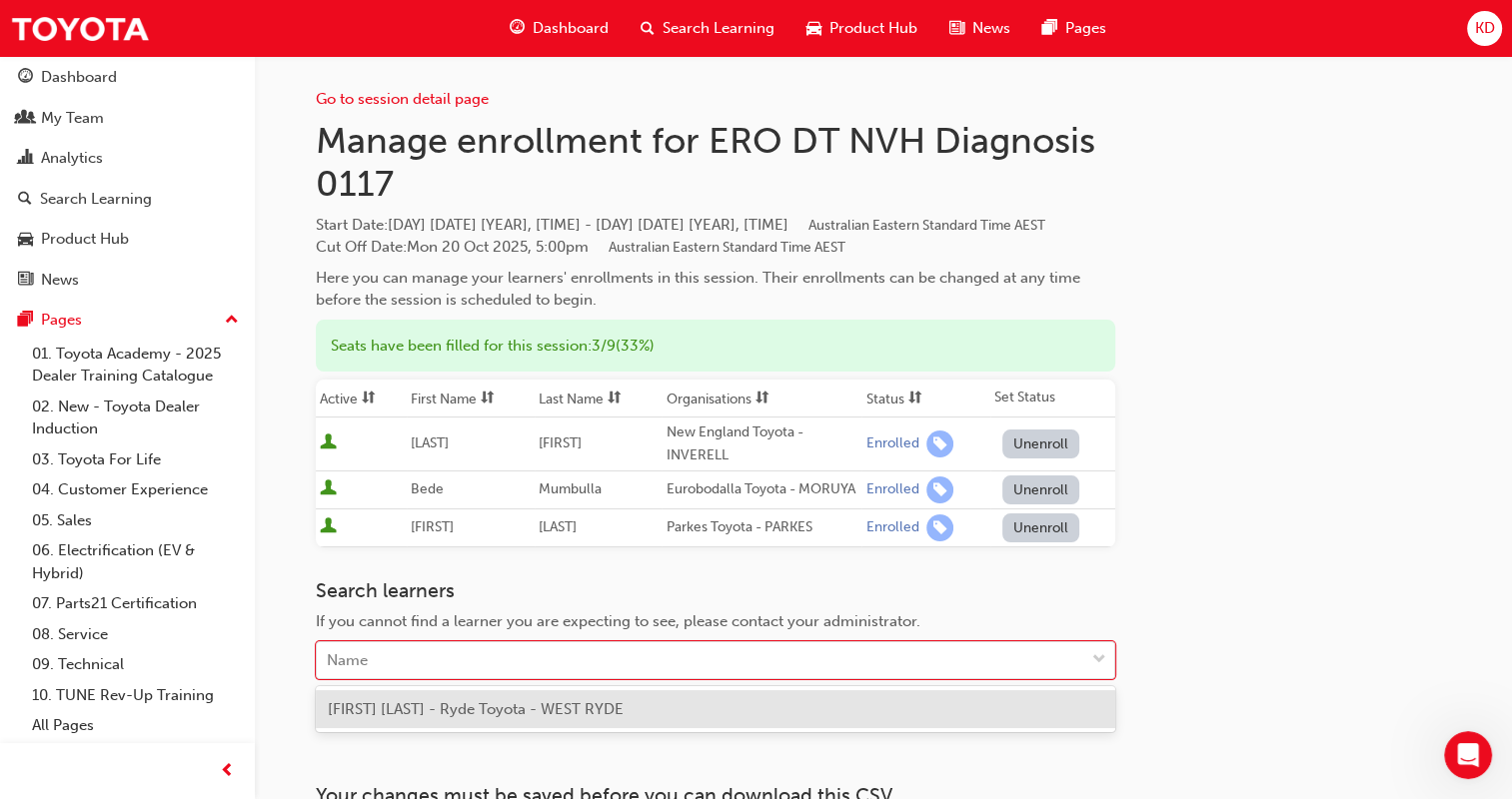 click on "[FIRST] [LAST] - Ryde Toyota - WEST RYDE" at bounding box center [476, 709] 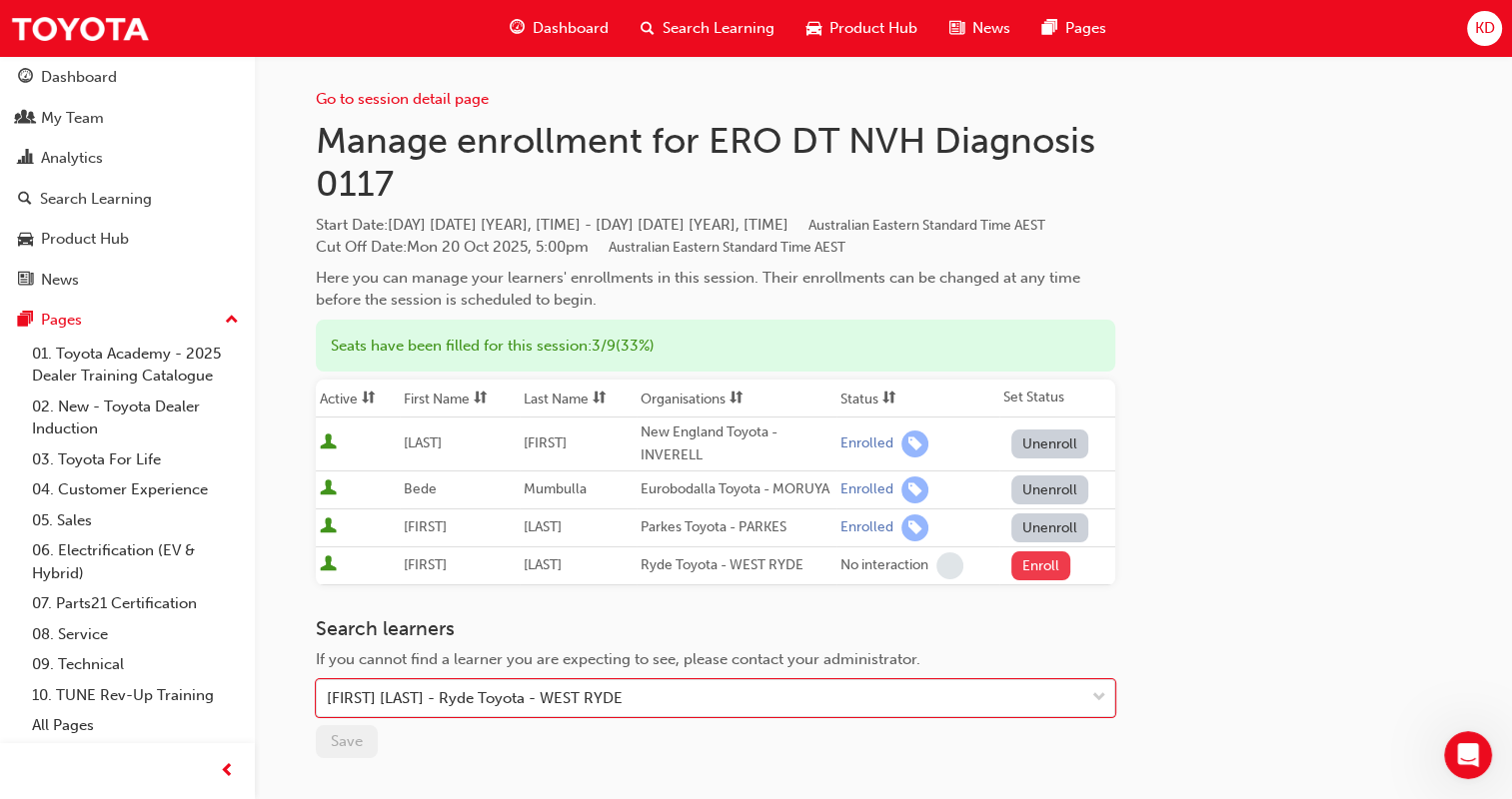 click on "Enroll" at bounding box center [1041, 565] 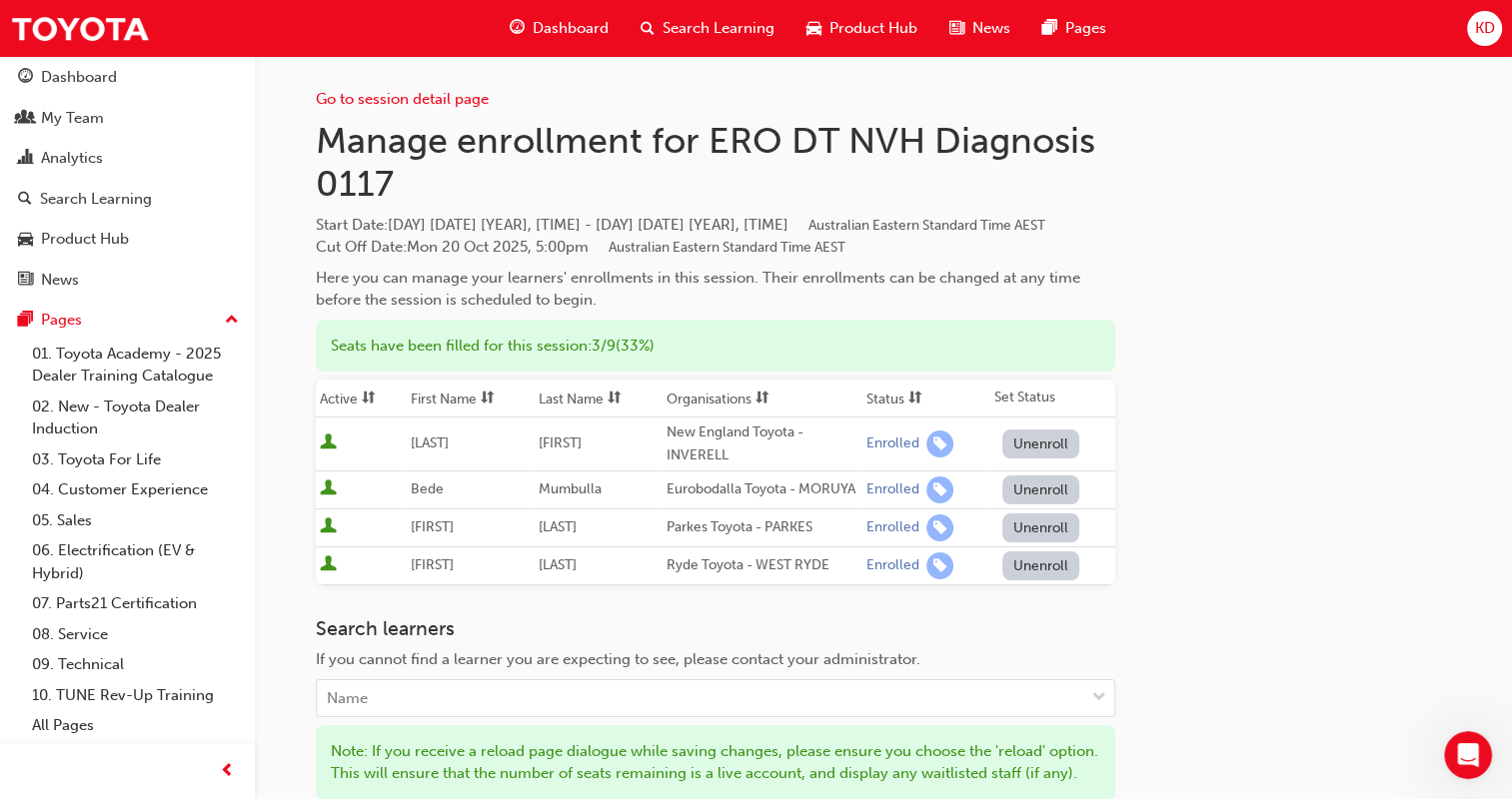scroll, scrollTop: 331, scrollLeft: 0, axis: vertical 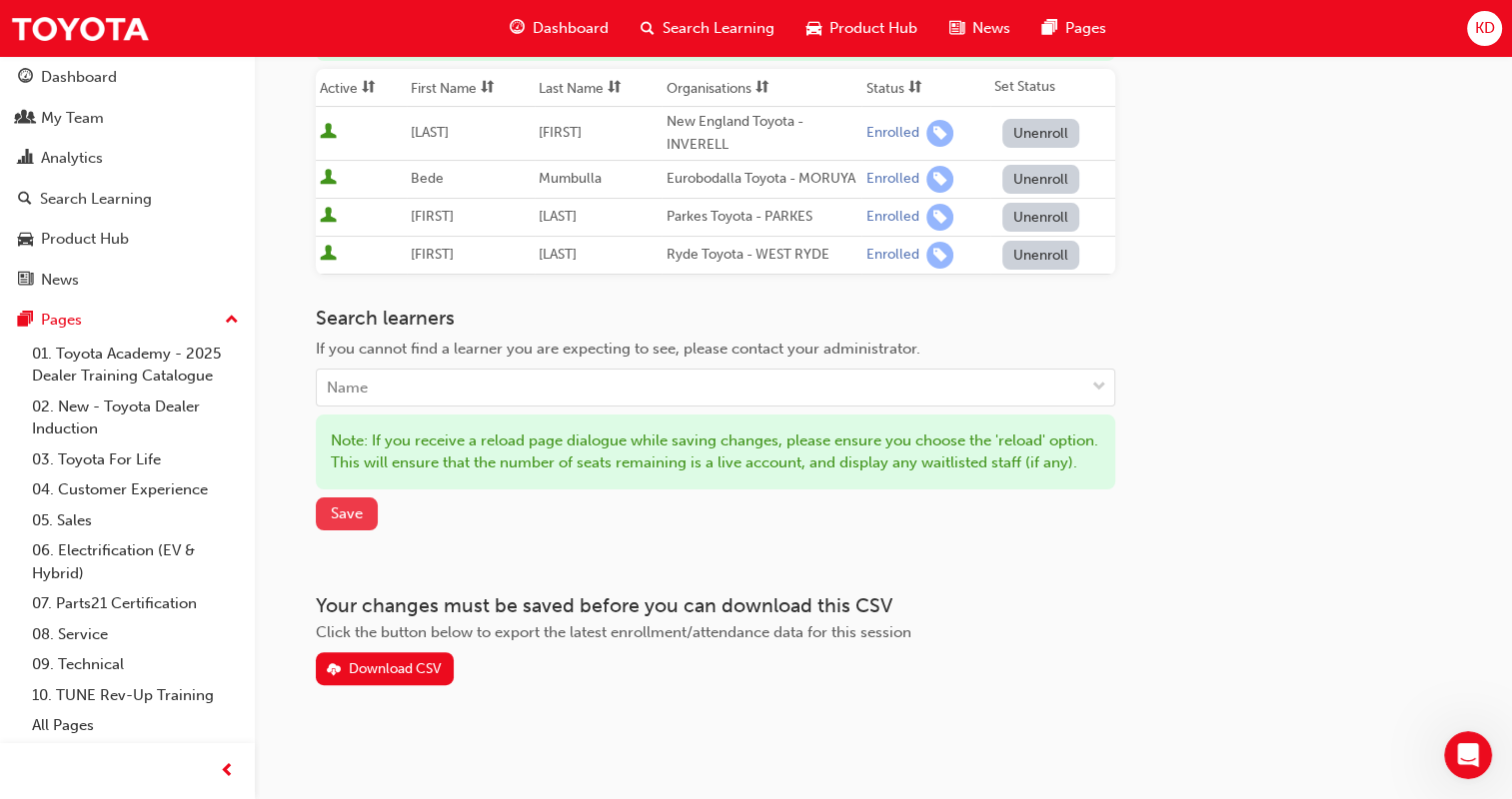 click on "Save" at bounding box center (347, 513) 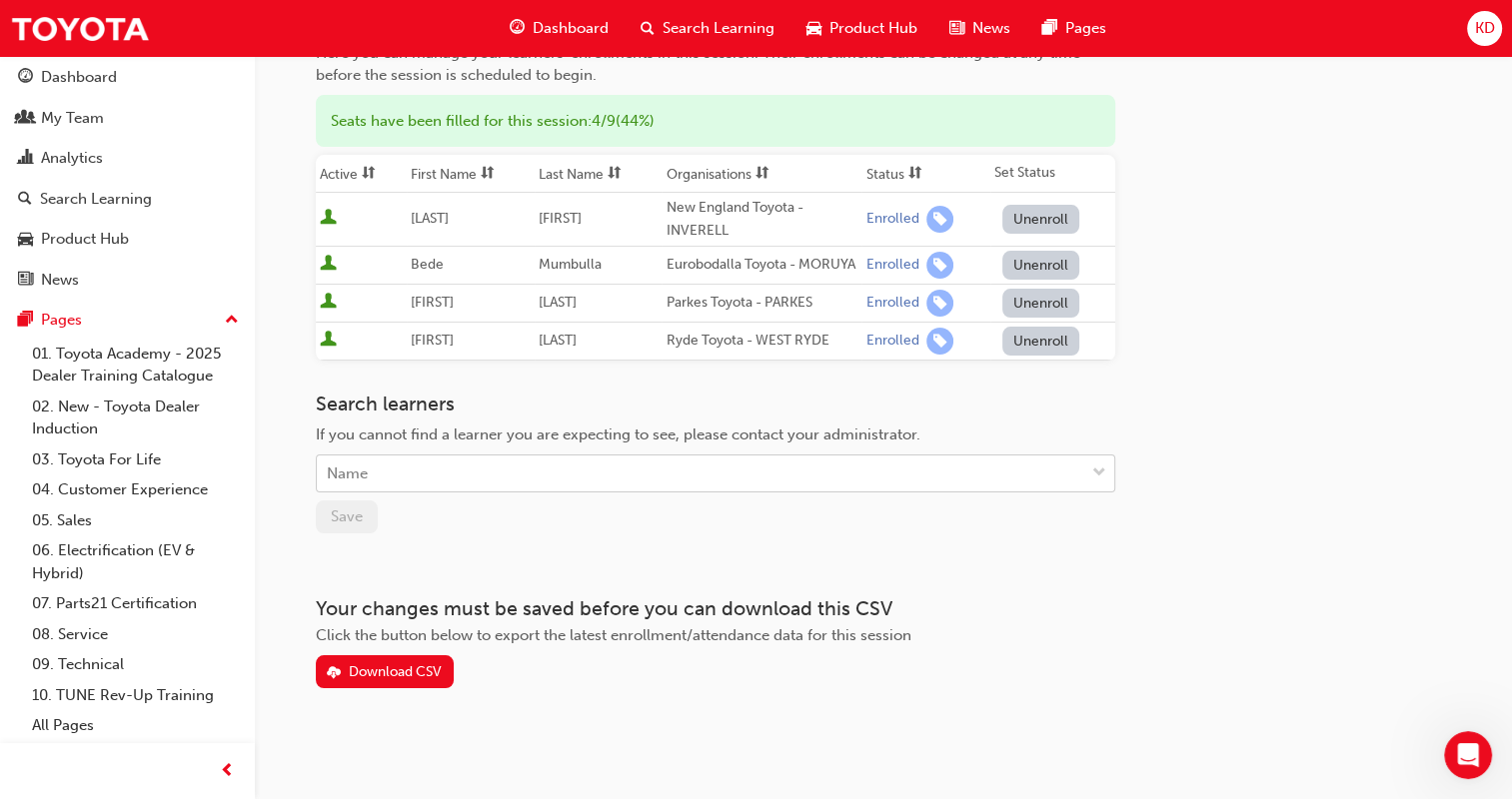 scroll, scrollTop: 0, scrollLeft: 0, axis: both 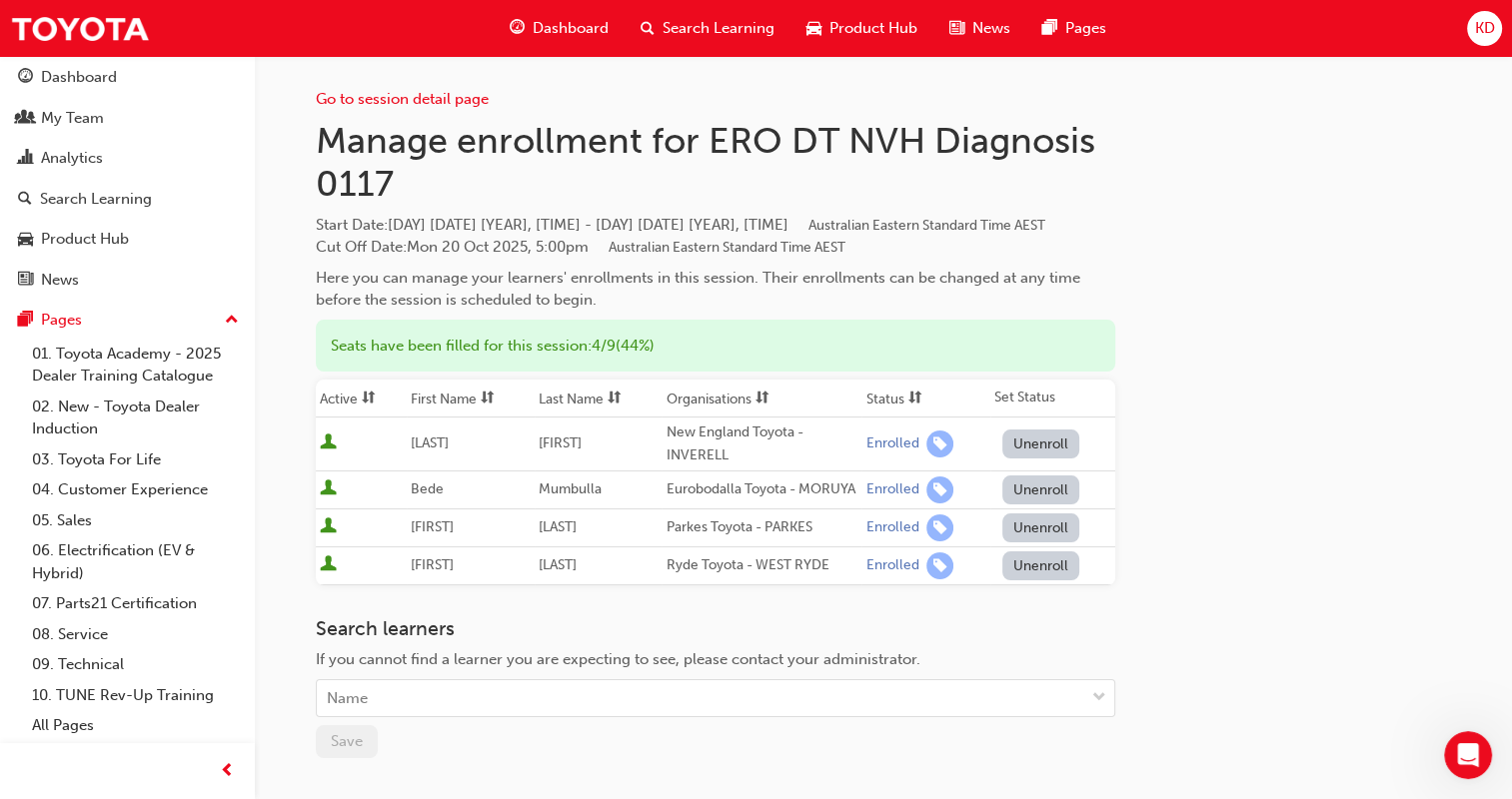 click on "Search Learning" at bounding box center (719, 28) 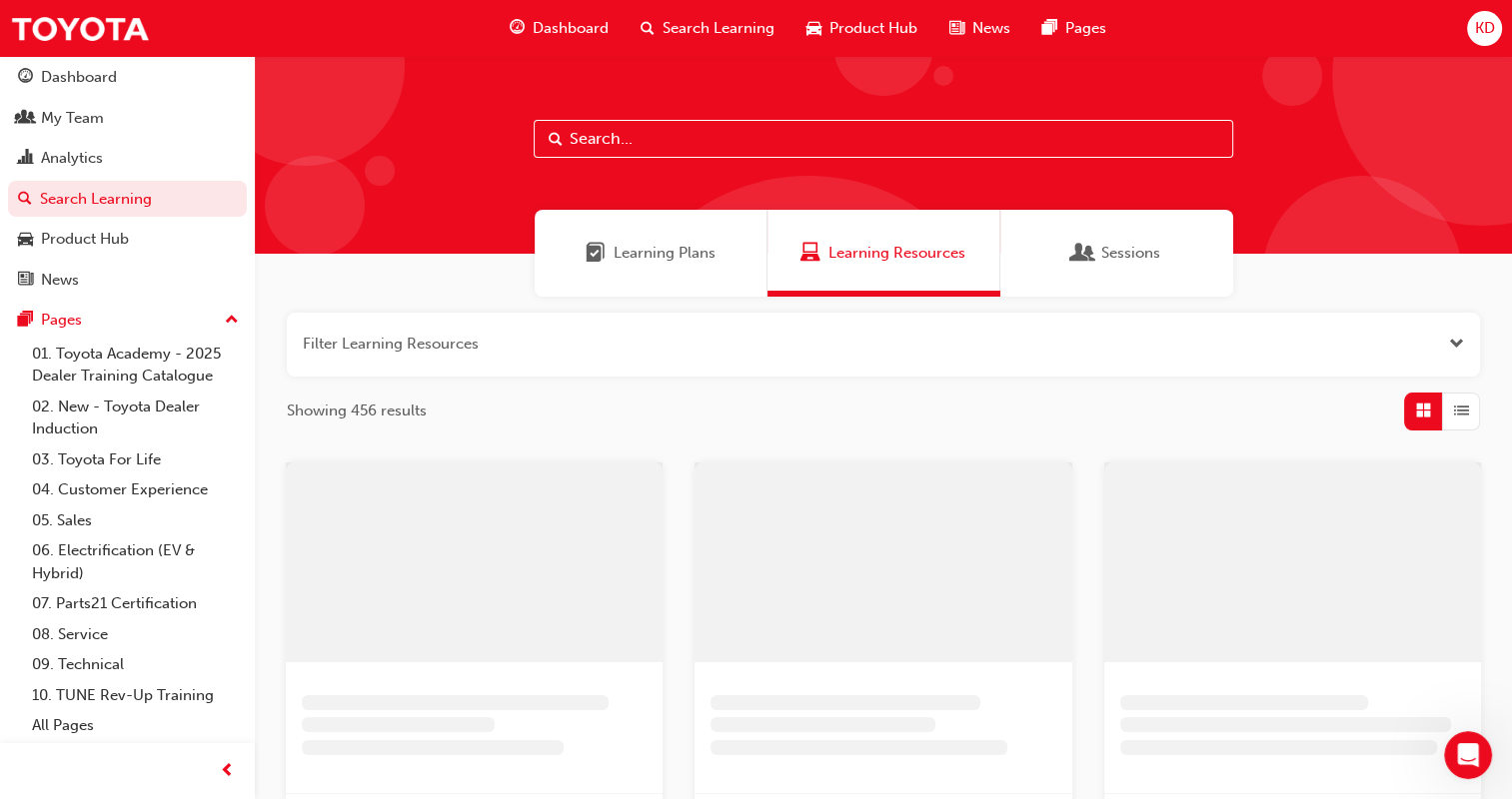 click on "Learning Plans" at bounding box center [665, 253] 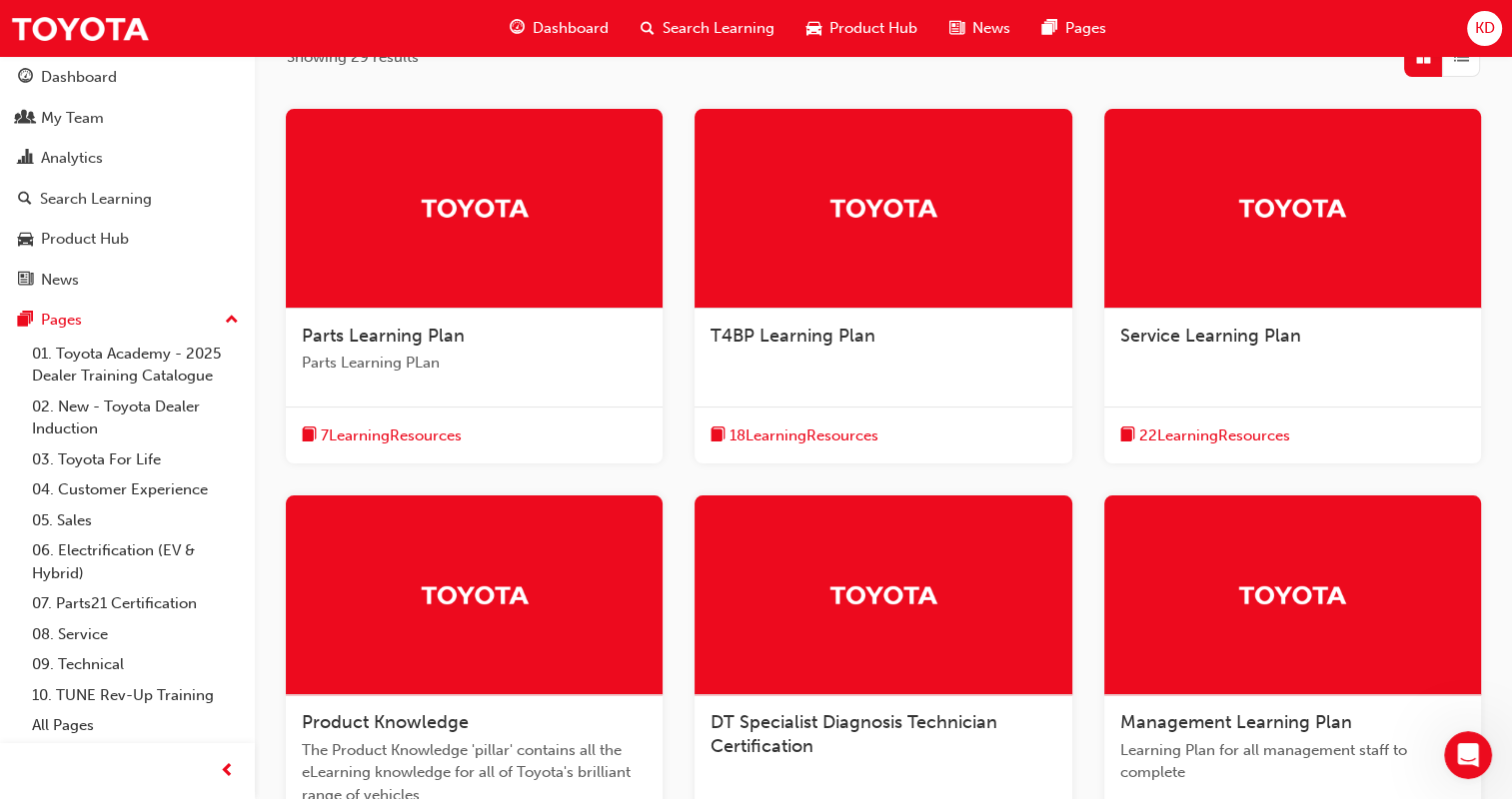 scroll, scrollTop: 363, scrollLeft: 0, axis: vertical 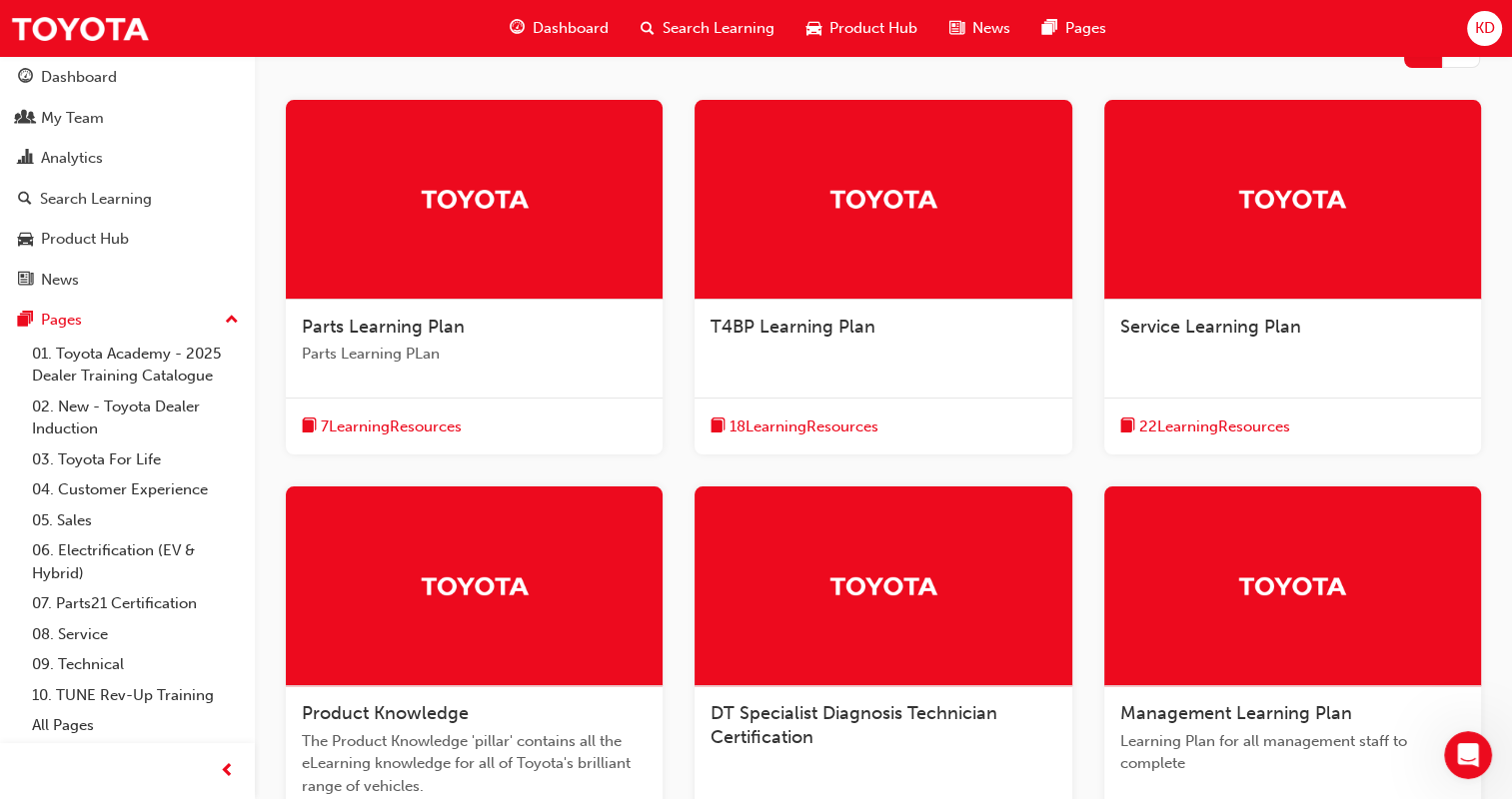 click at bounding box center (882, 586) 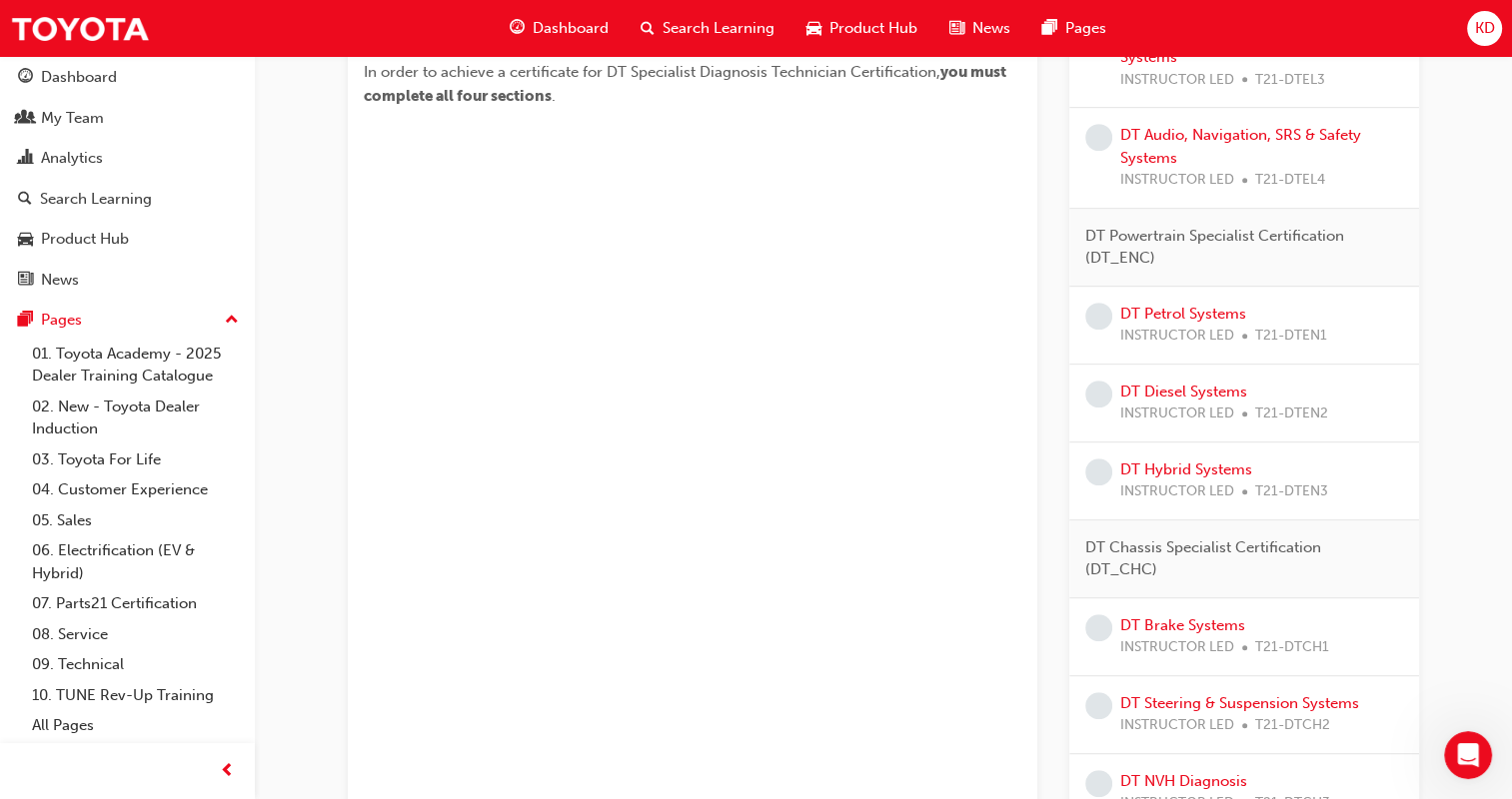 scroll, scrollTop: 1195, scrollLeft: 0, axis: vertical 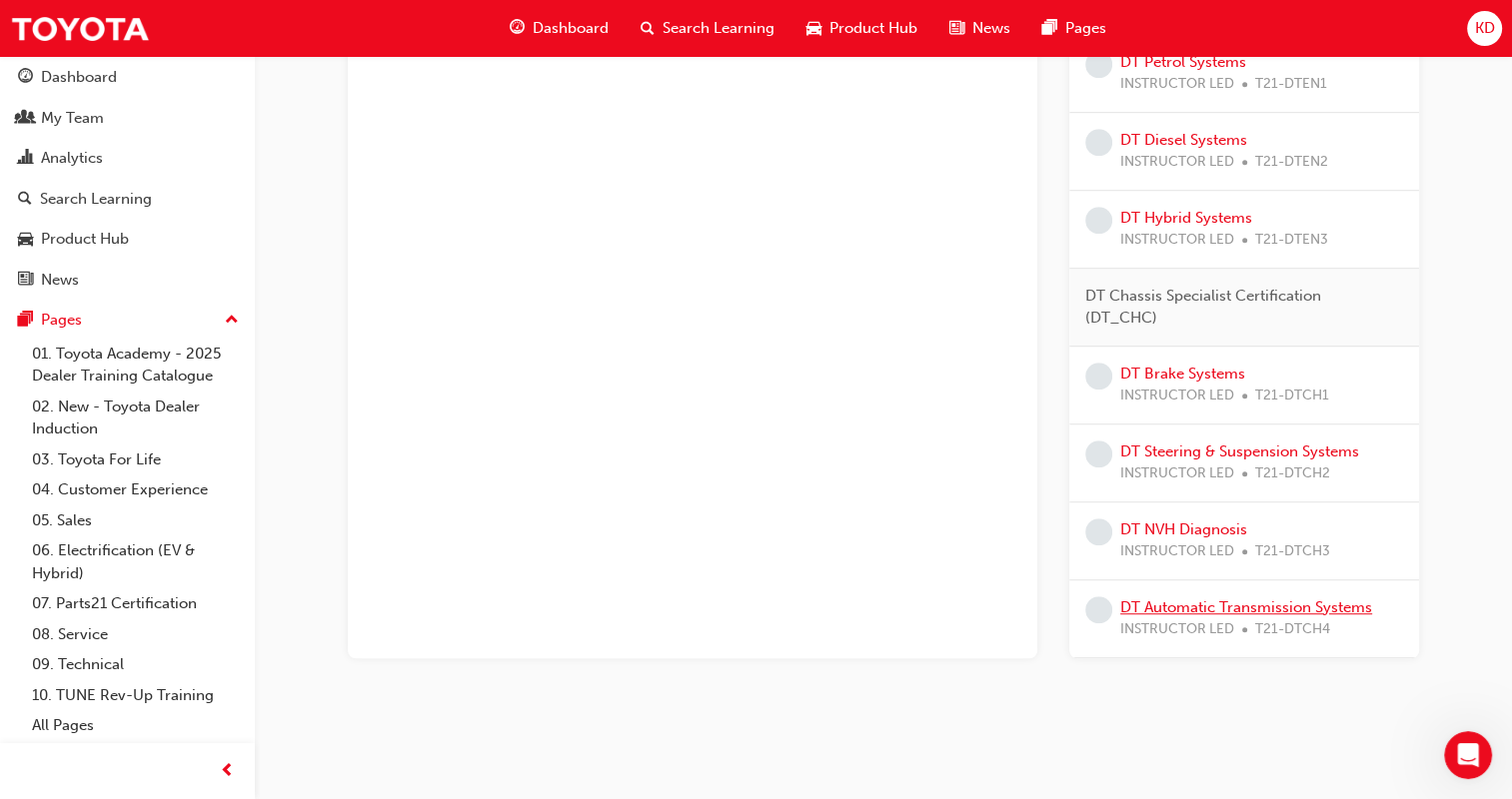 click on "DT Automatic Transmission Systems" at bounding box center (1246, 607) 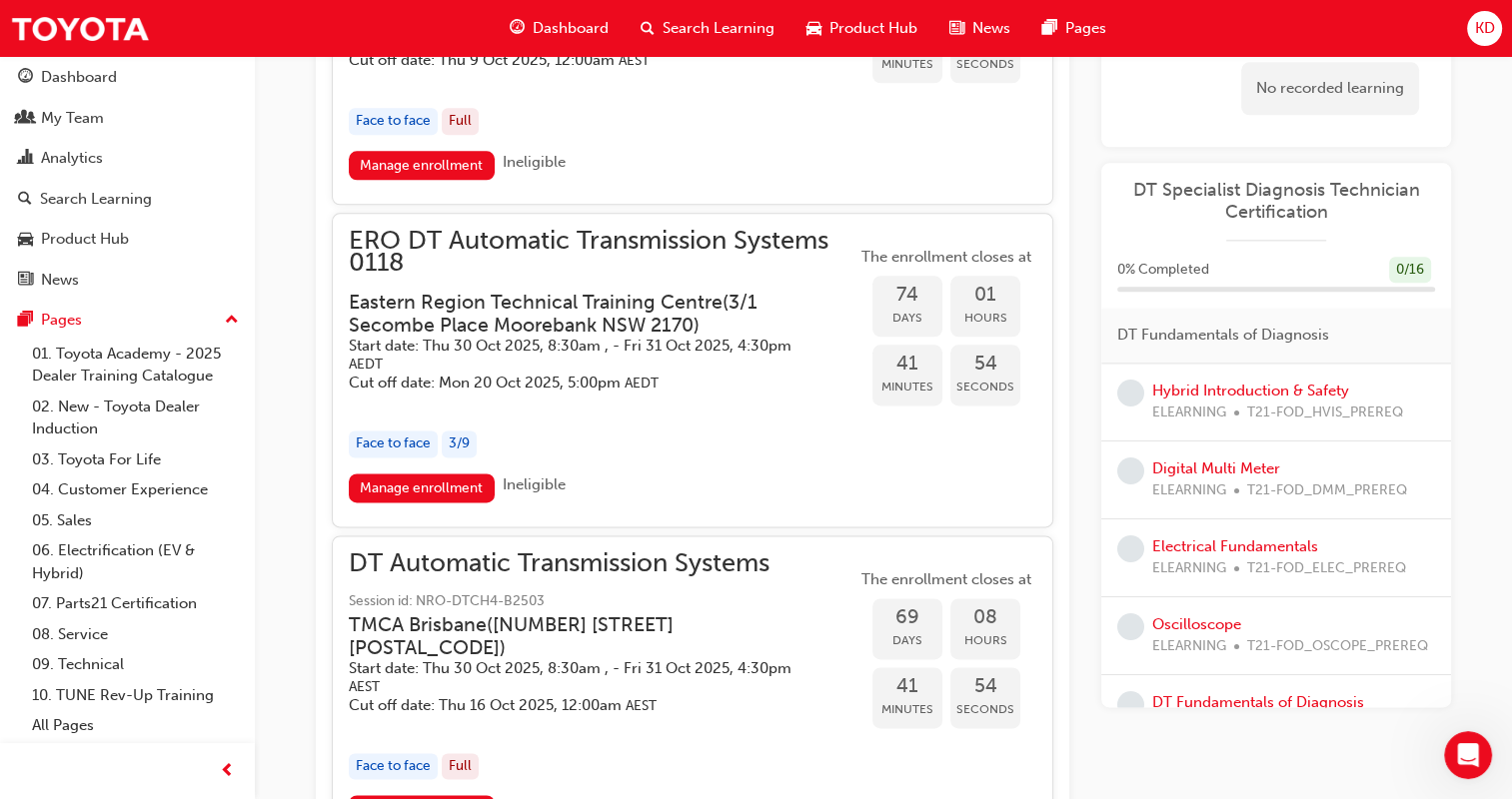 scroll, scrollTop: 2453, scrollLeft: 0, axis: vertical 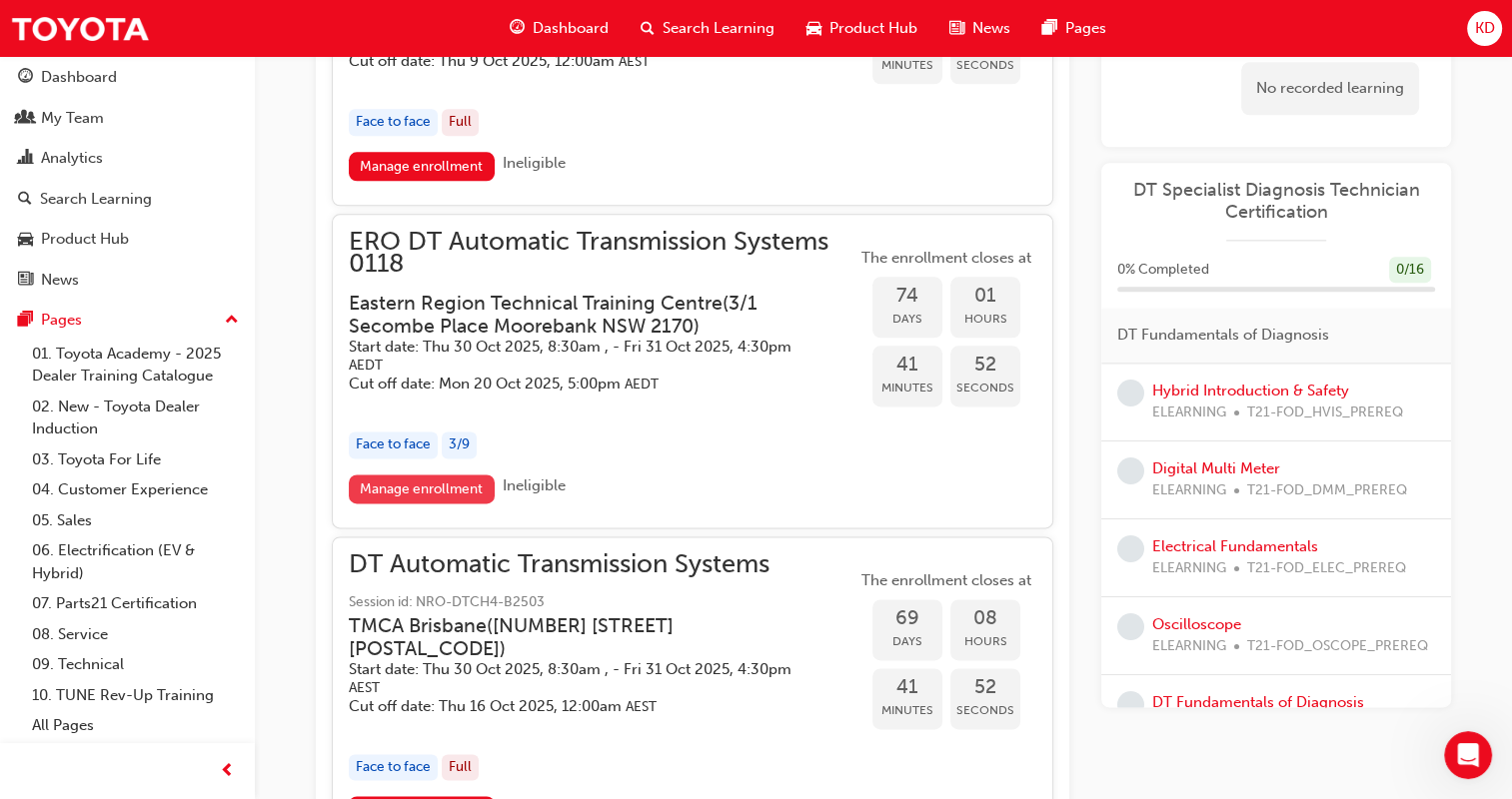 click on "Manage enrollment" at bounding box center [422, 488] 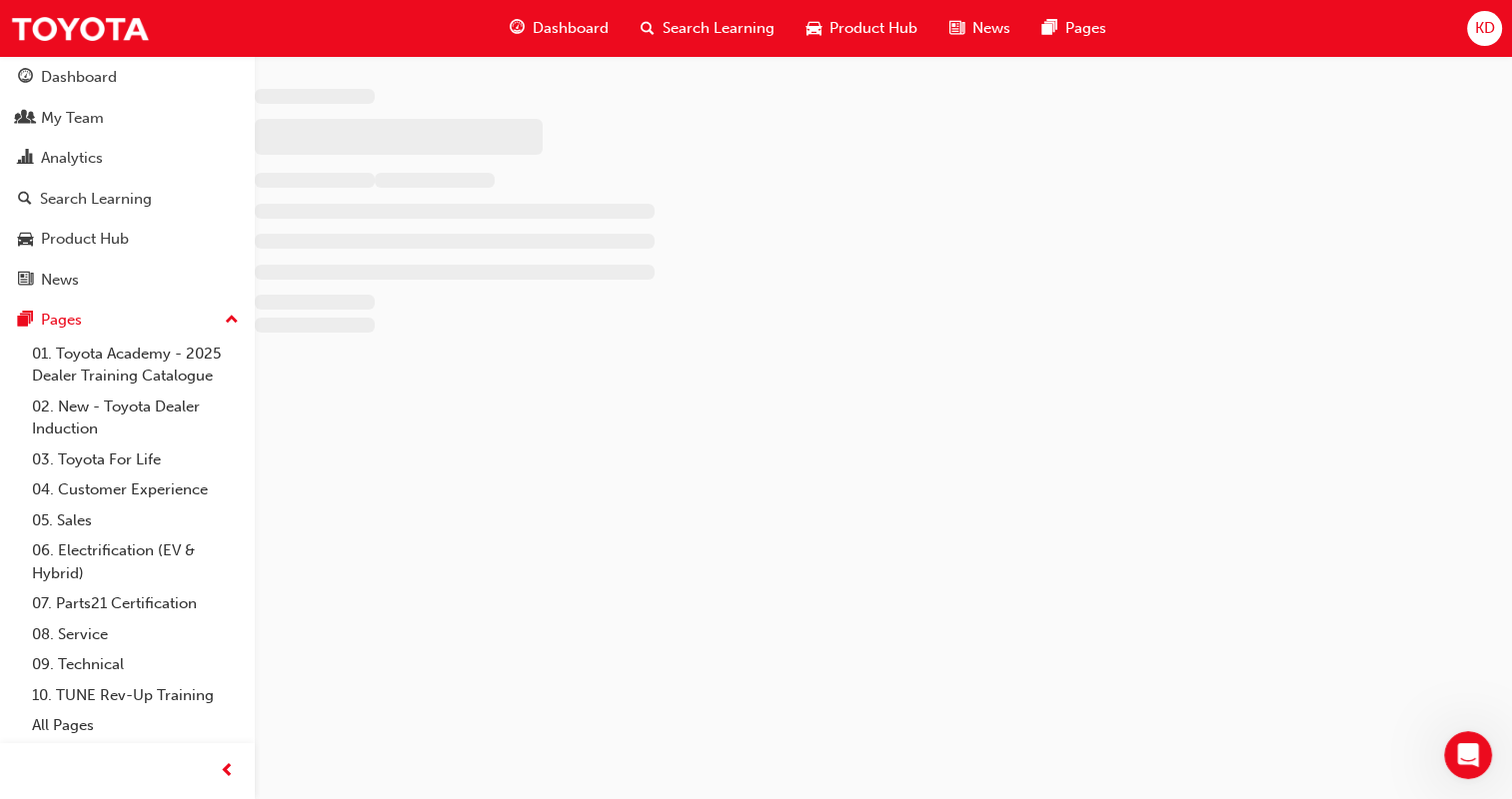 scroll, scrollTop: 0, scrollLeft: 0, axis: both 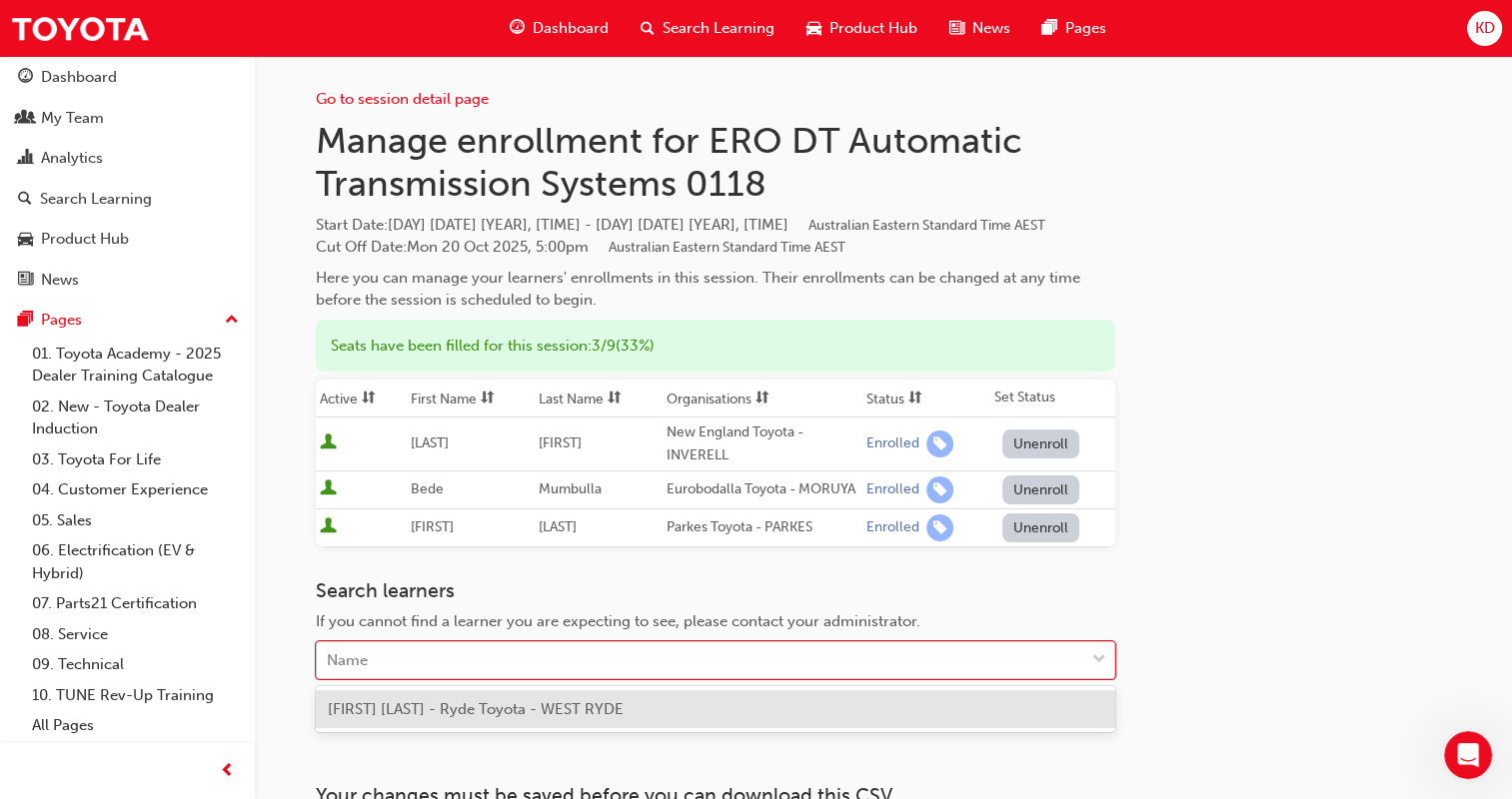 click on "Name" at bounding box center [701, 660] 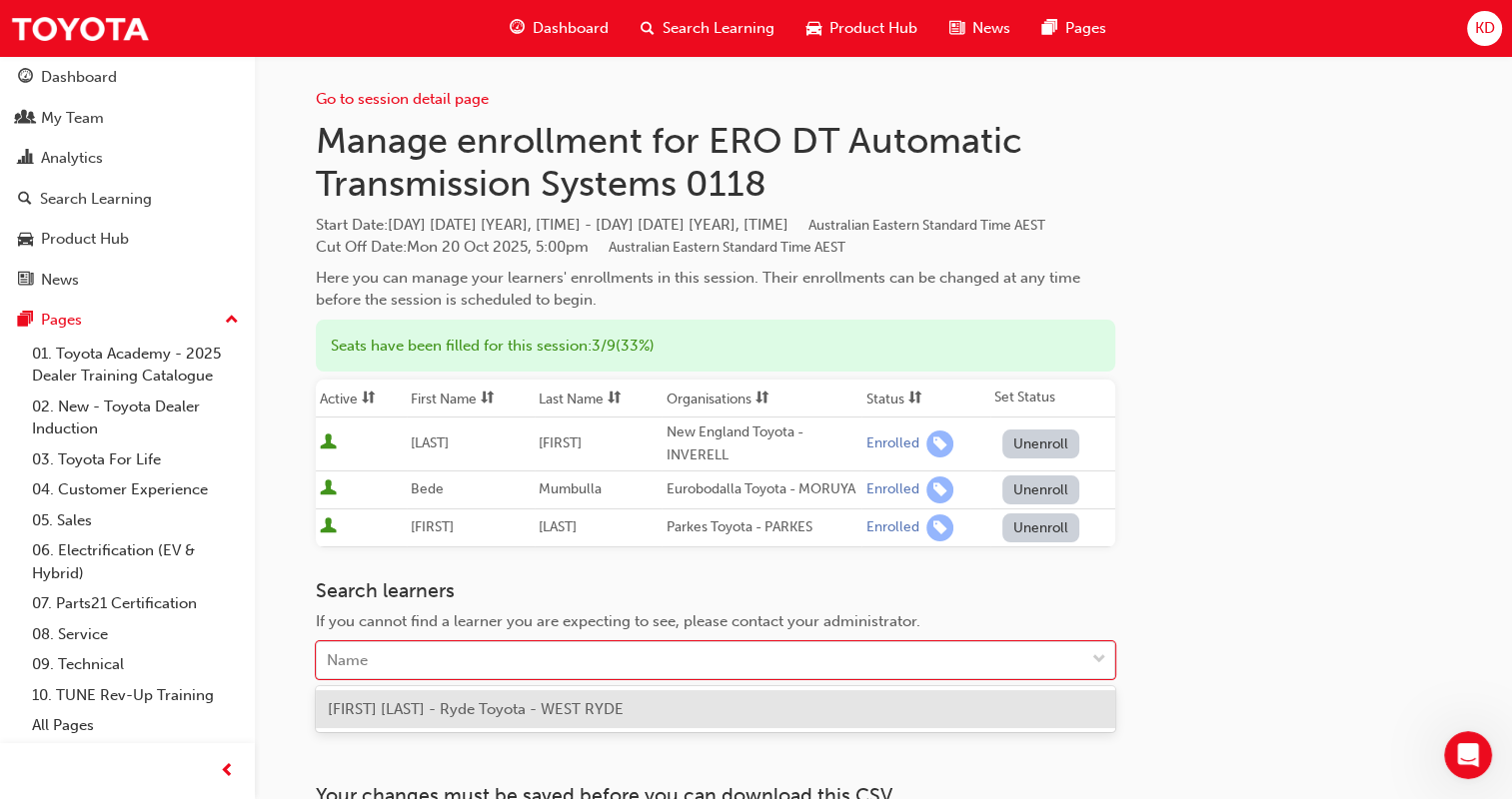 click on "[FIRST] [LAST] - Ryde Toyota - WEST RYDE" at bounding box center [476, 709] 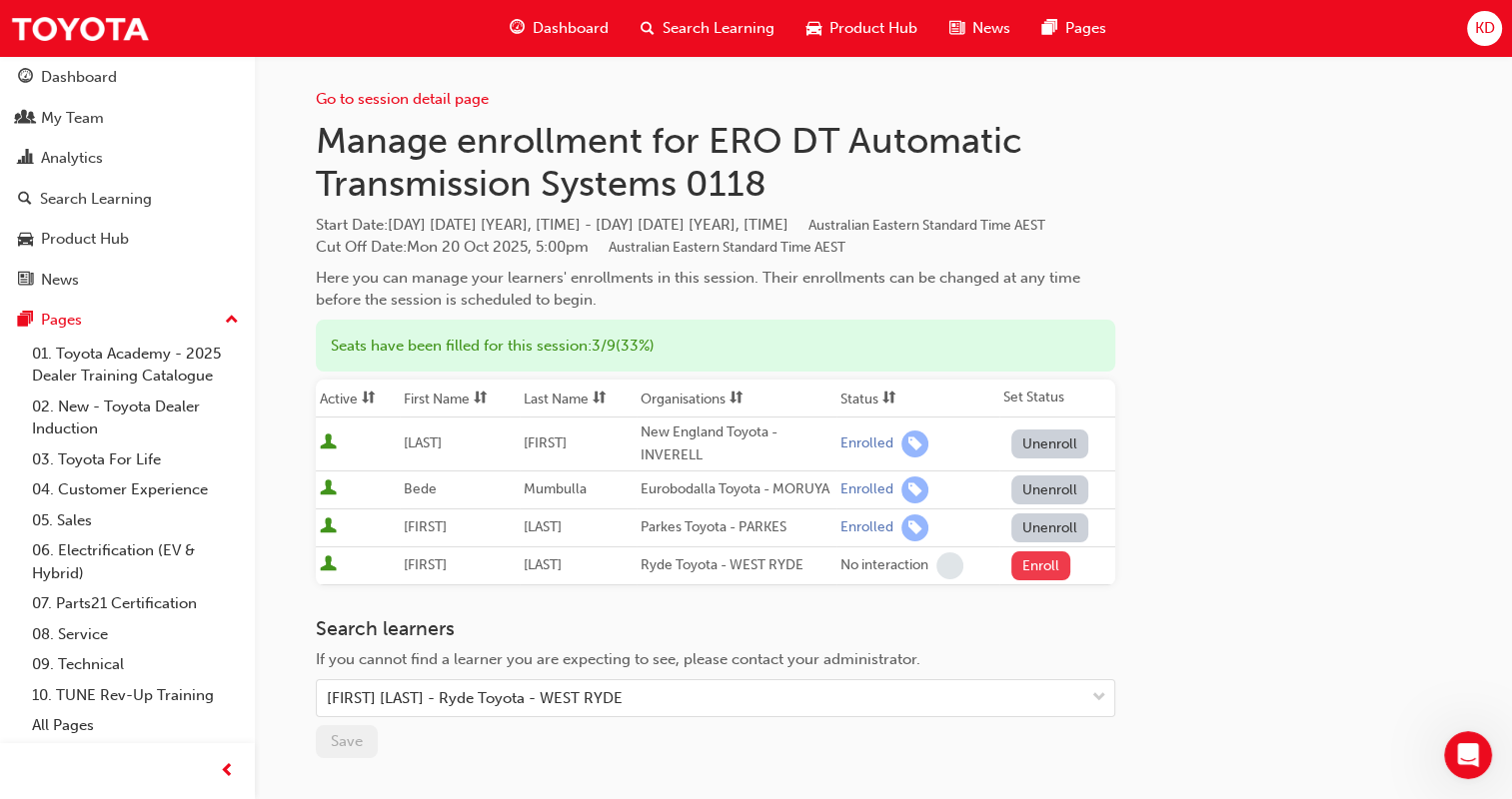 click on "Enroll" at bounding box center [1041, 565] 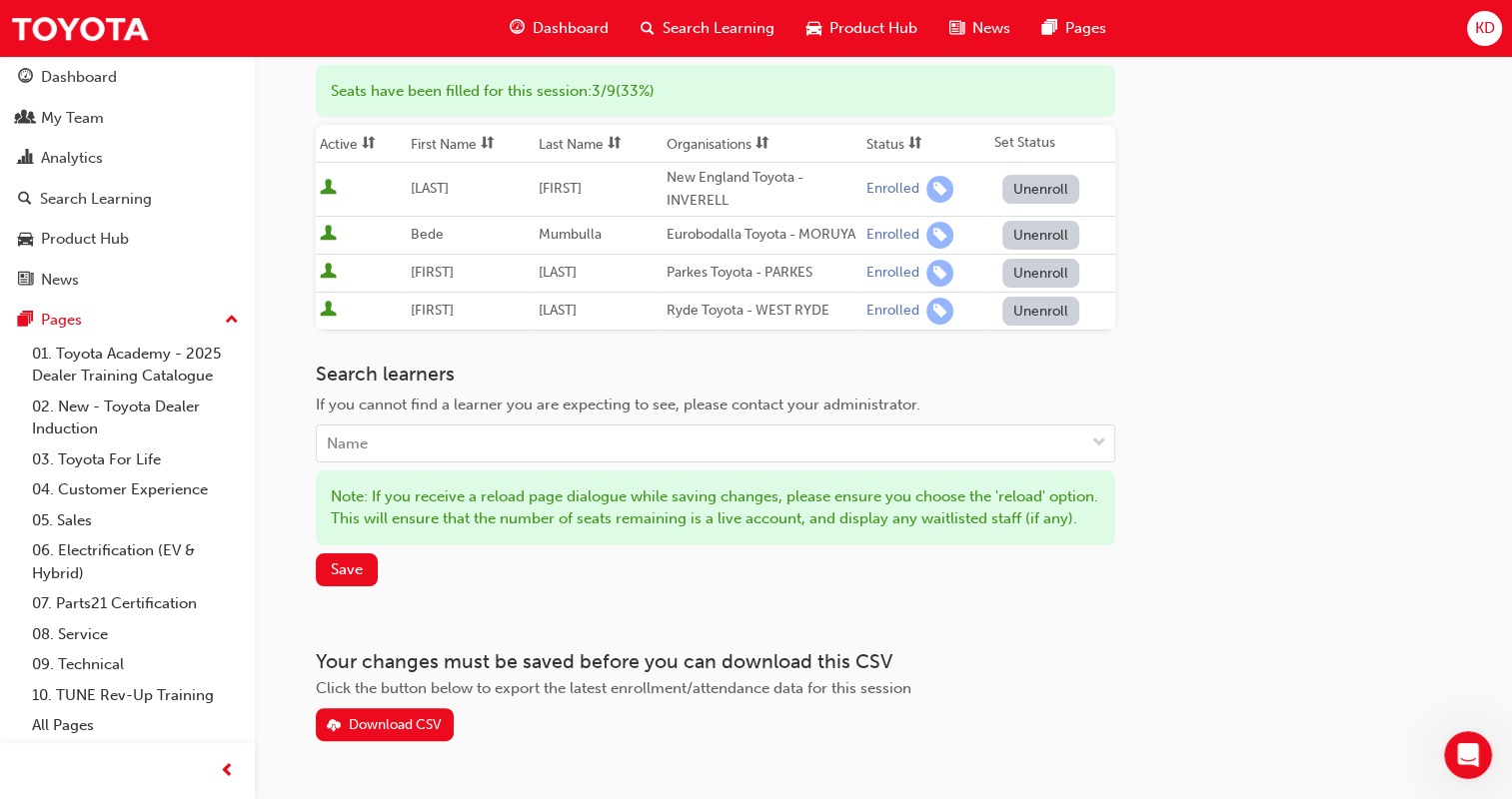 scroll, scrollTop: 256, scrollLeft: 0, axis: vertical 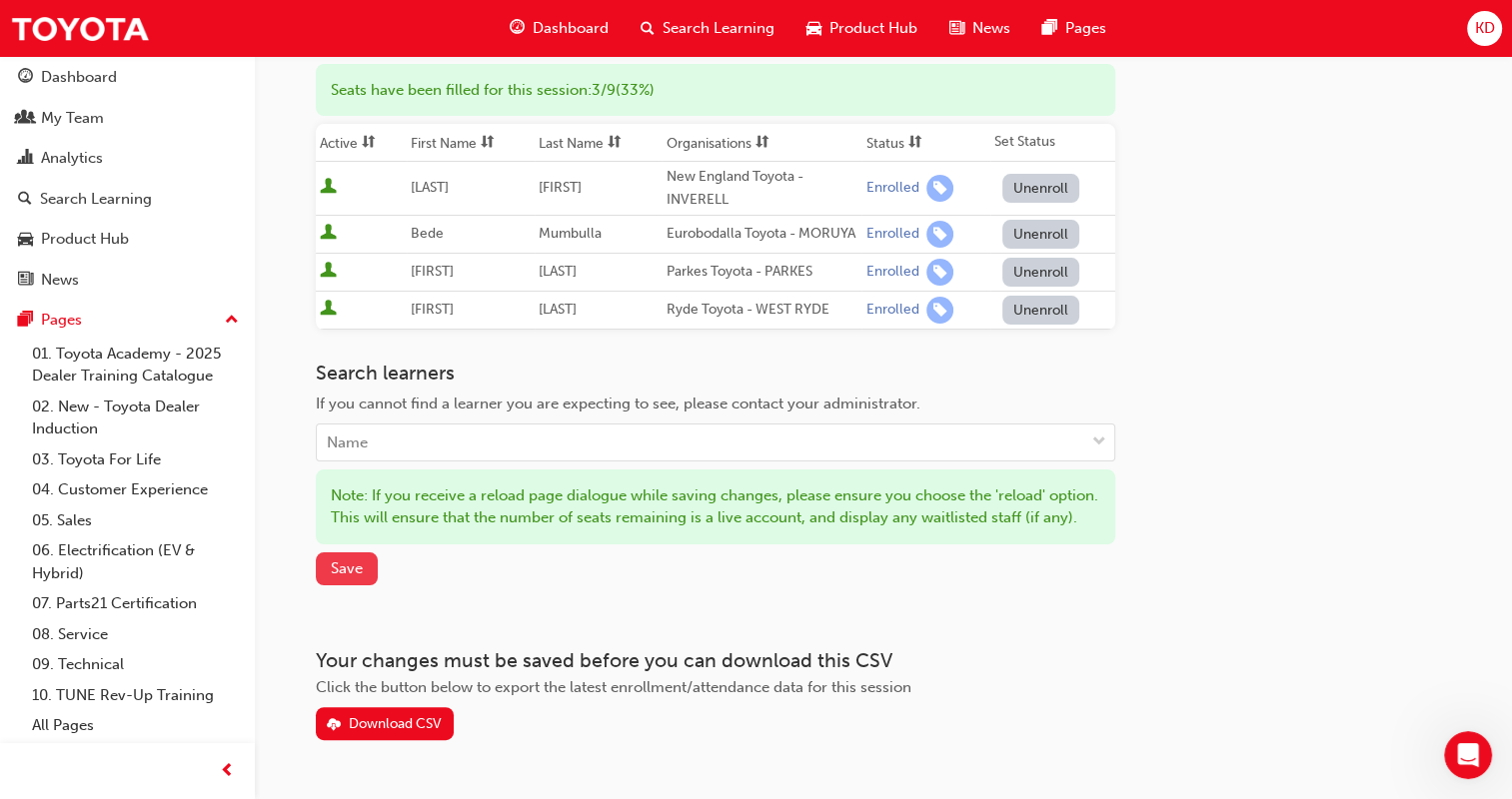 click on "Save" at bounding box center [347, 568] 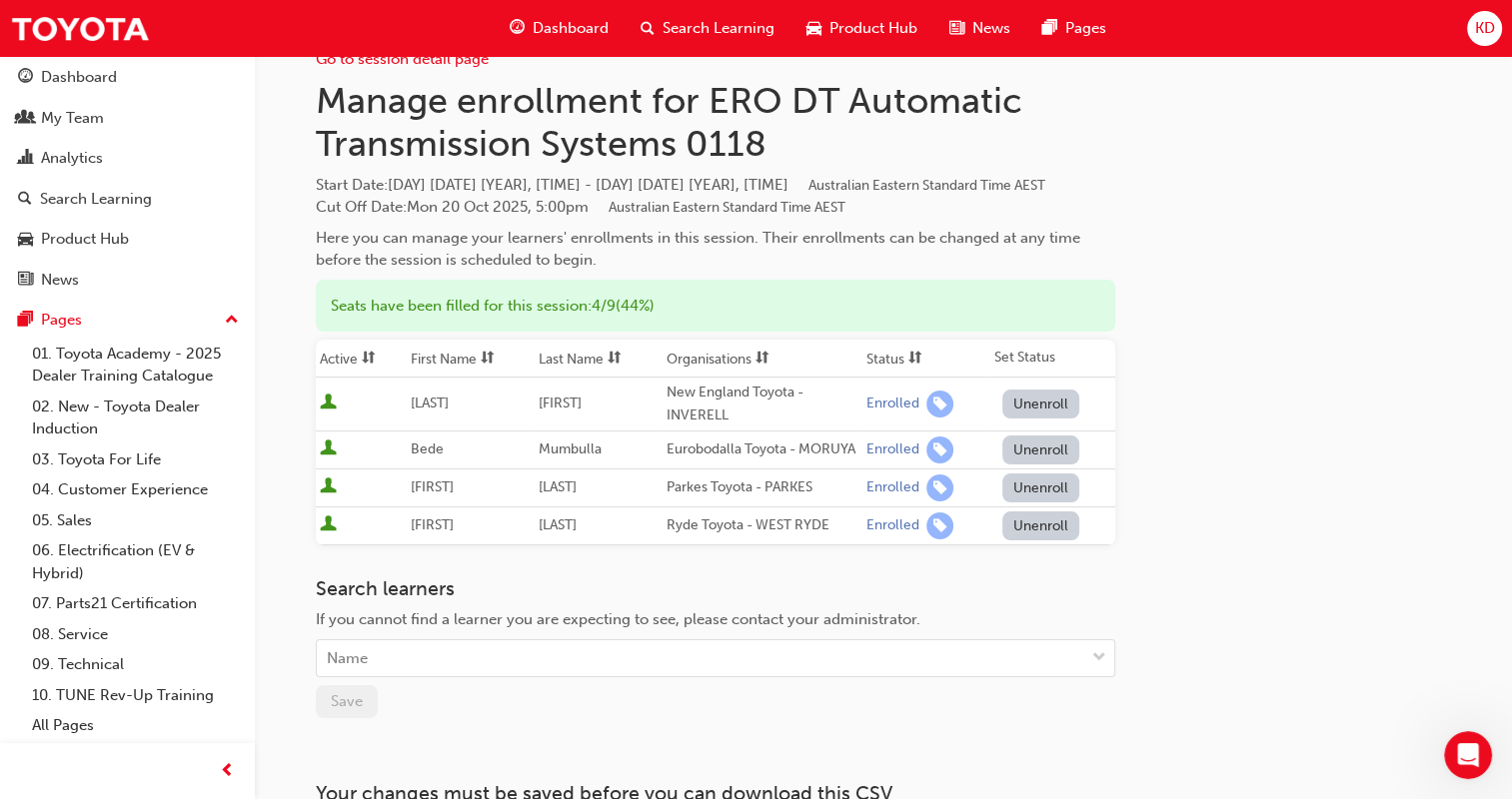 scroll, scrollTop: 39, scrollLeft: 0, axis: vertical 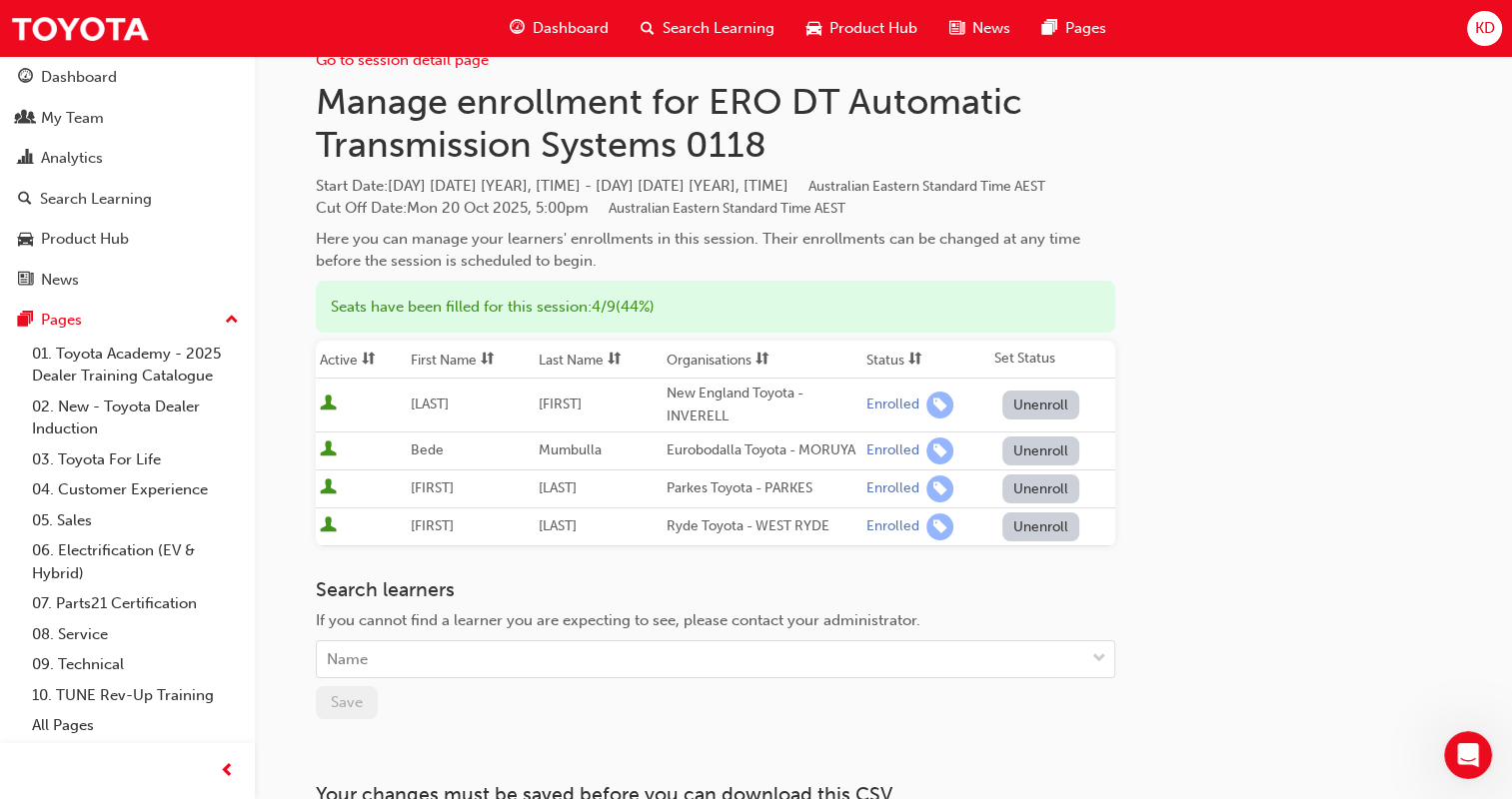 click on "Dashboard" at bounding box center [559, 28] 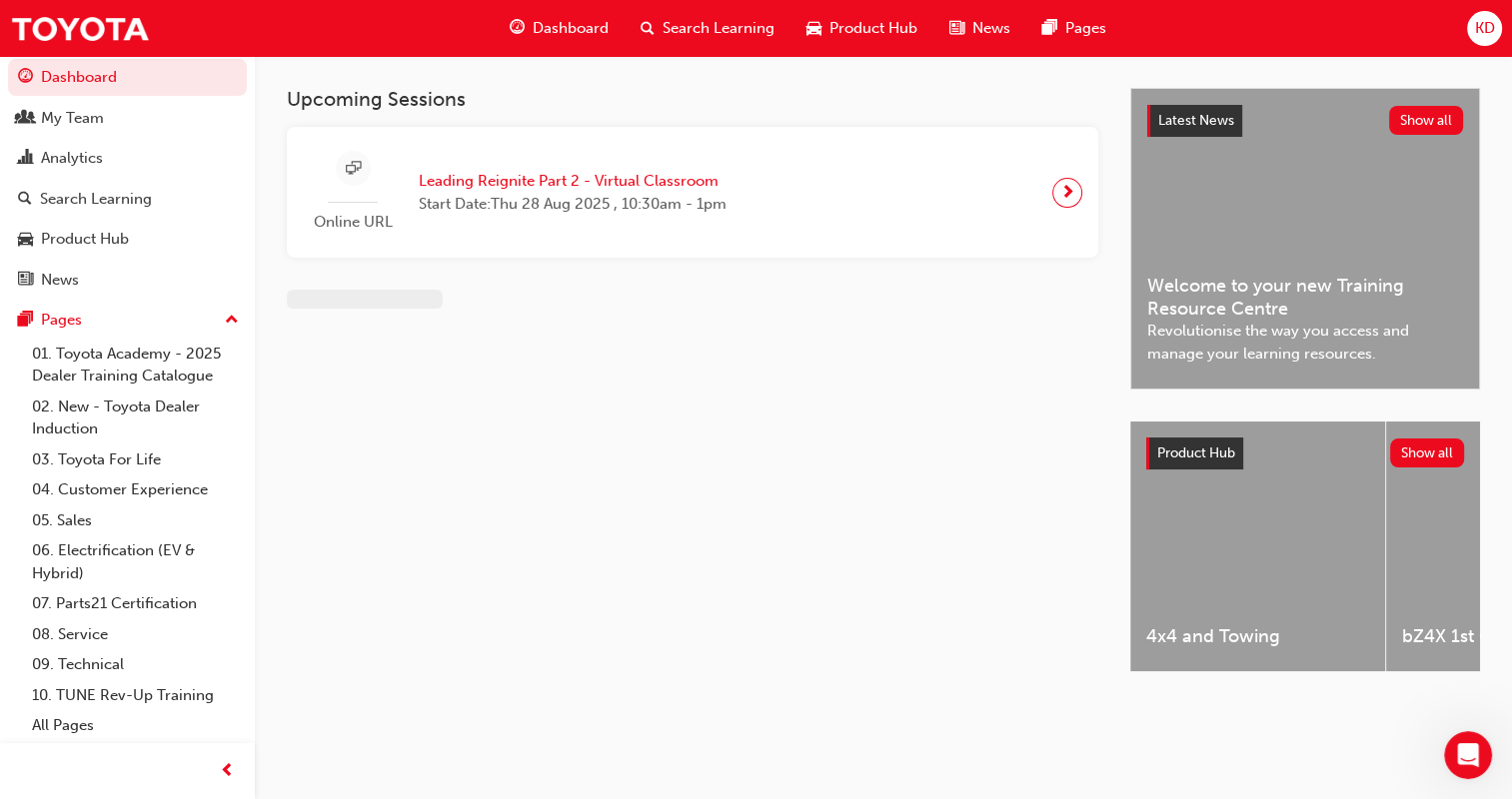 scroll, scrollTop: 0, scrollLeft: 0, axis: both 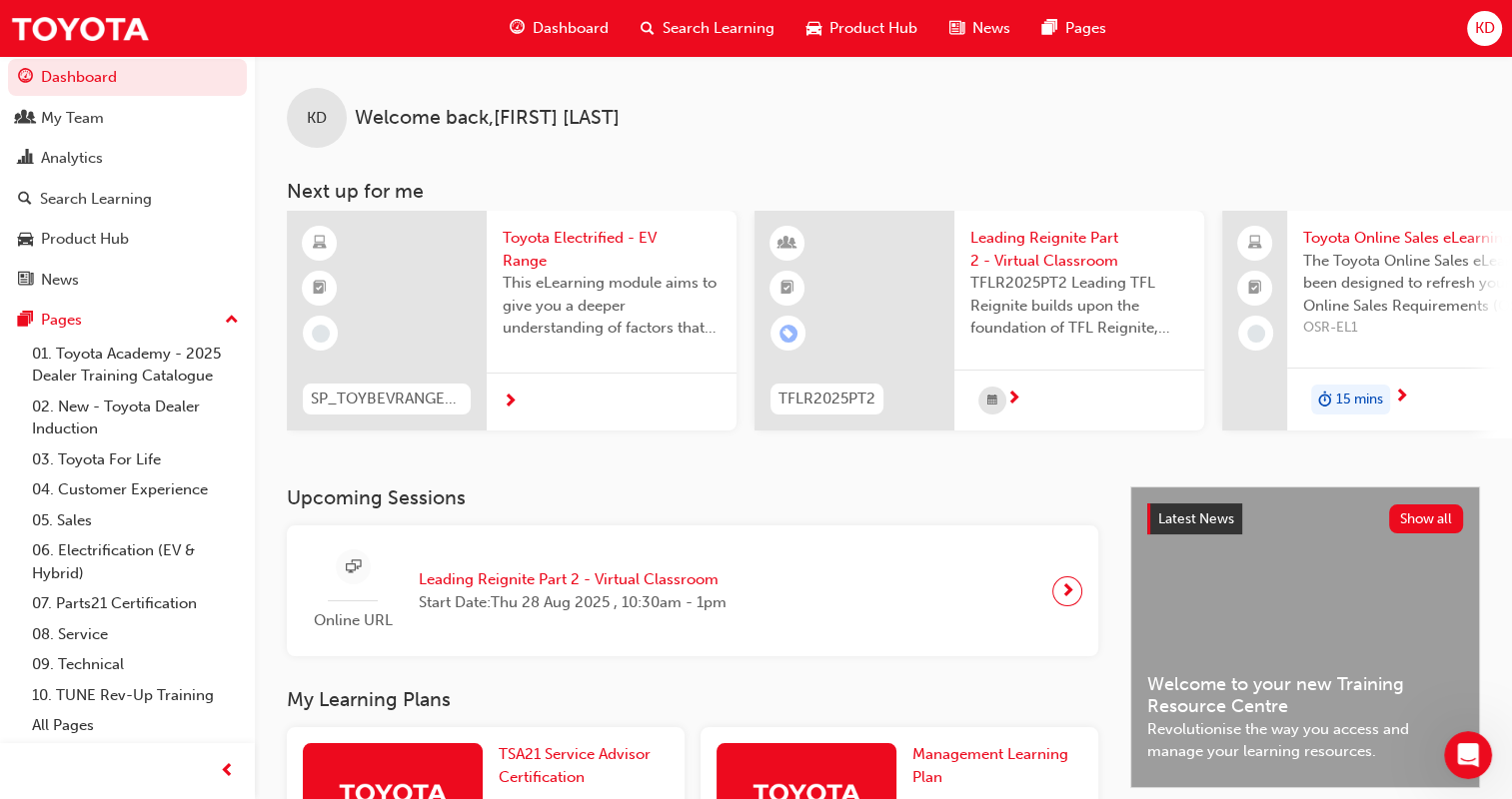 click on "Search Learning" at bounding box center (719, 28) 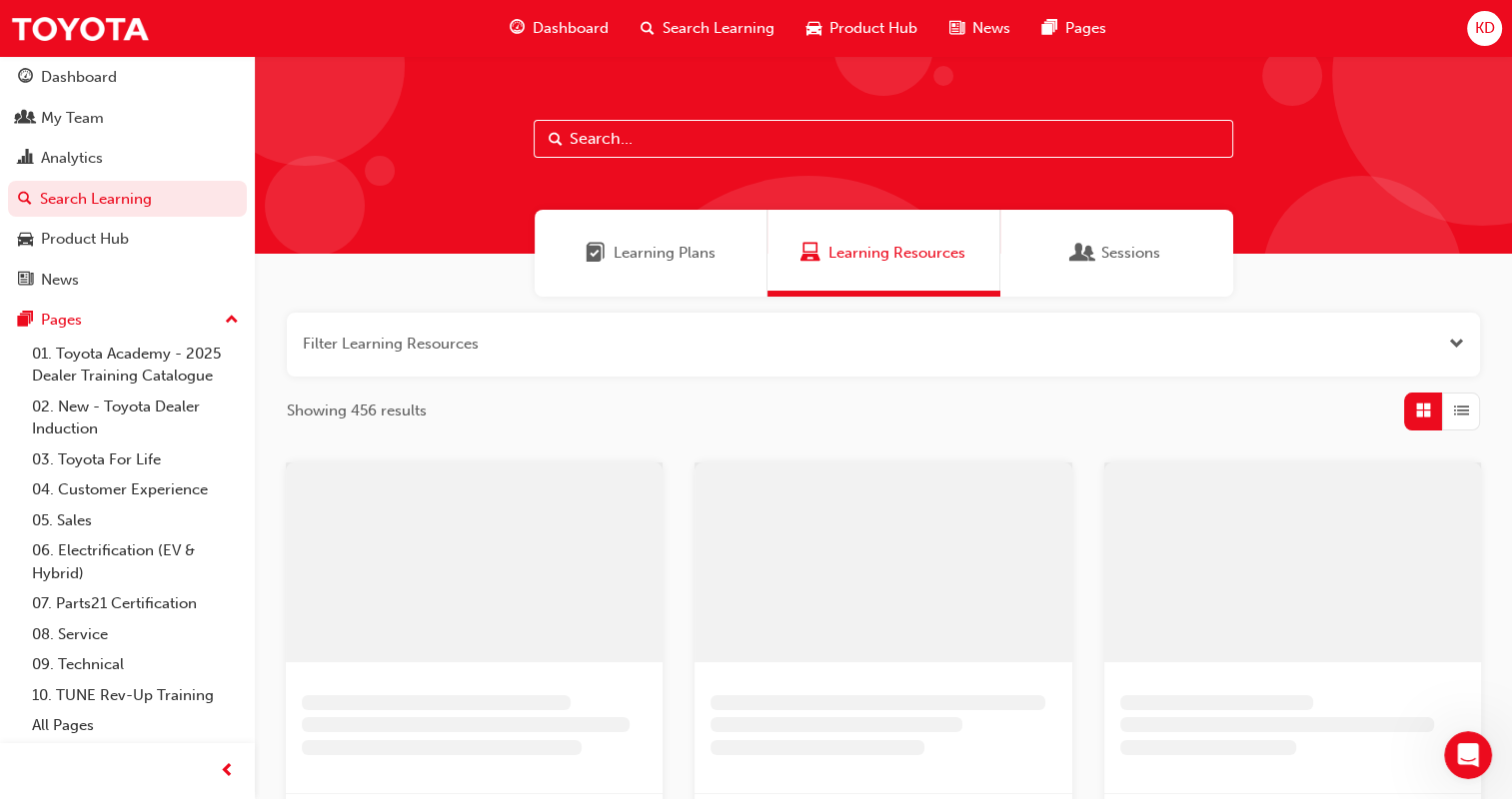 click on "Search Learning" at bounding box center (719, 28) 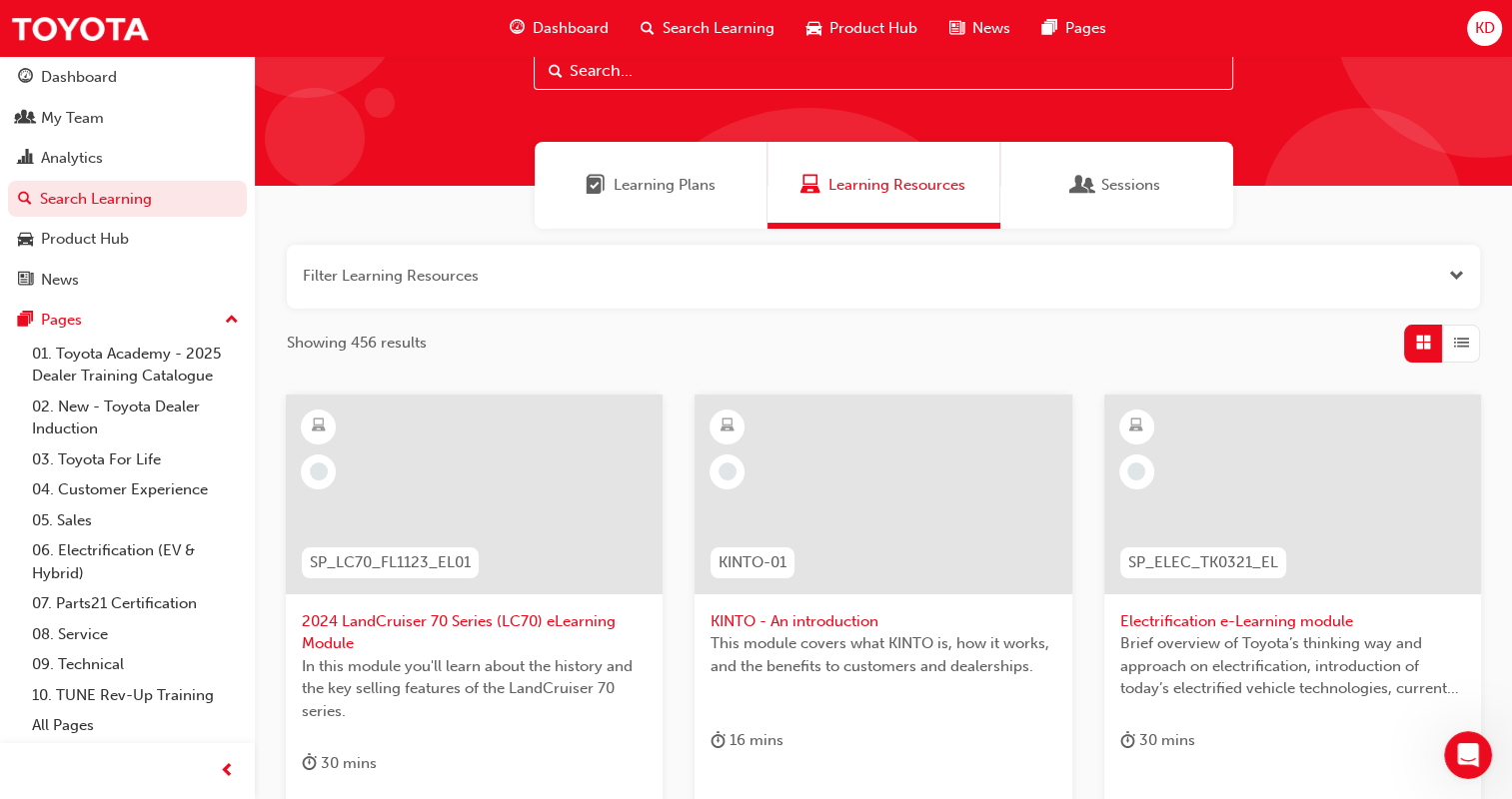 scroll, scrollTop: 0, scrollLeft: 0, axis: both 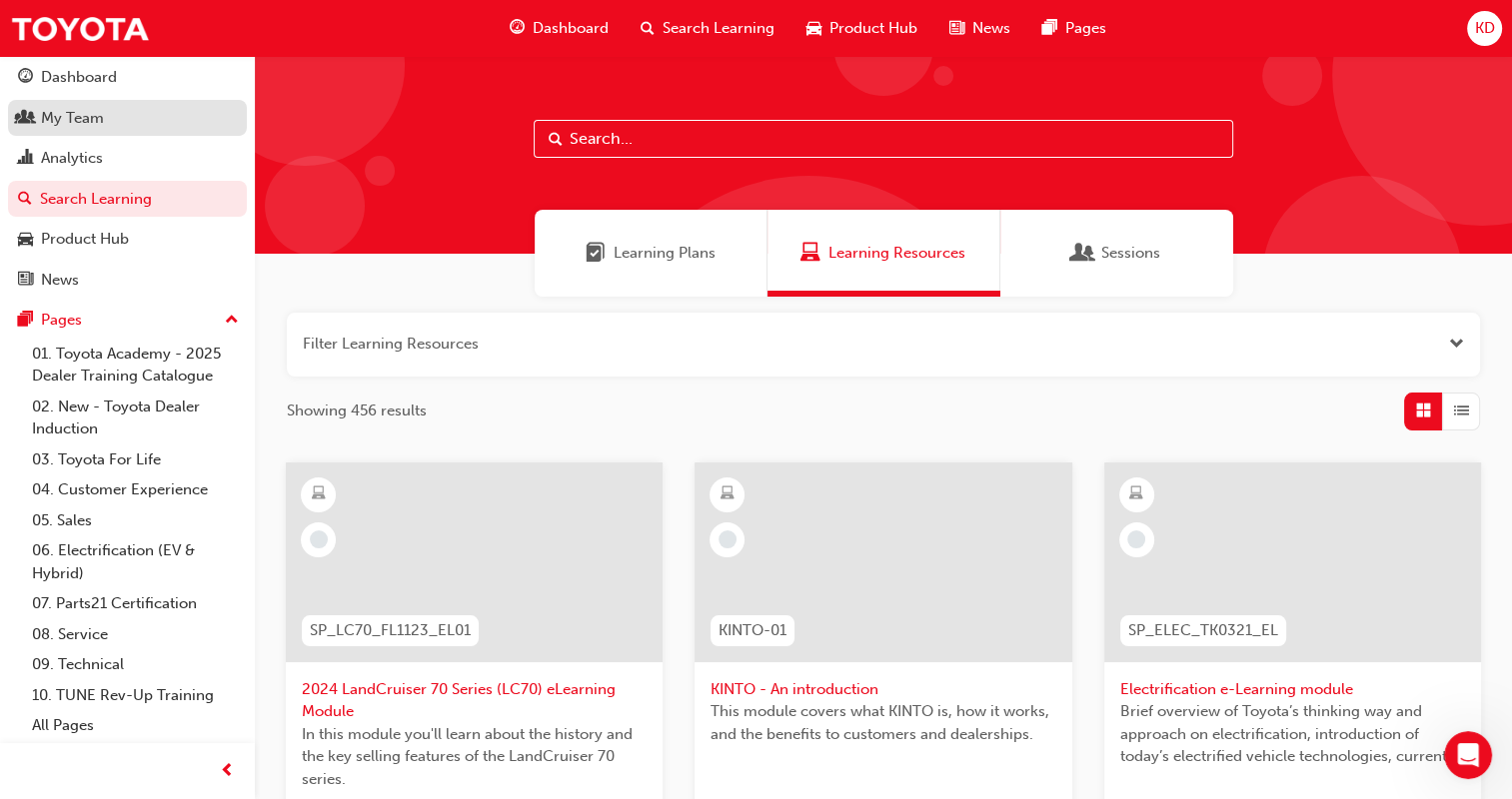 click on "My Team" at bounding box center (127, 118) 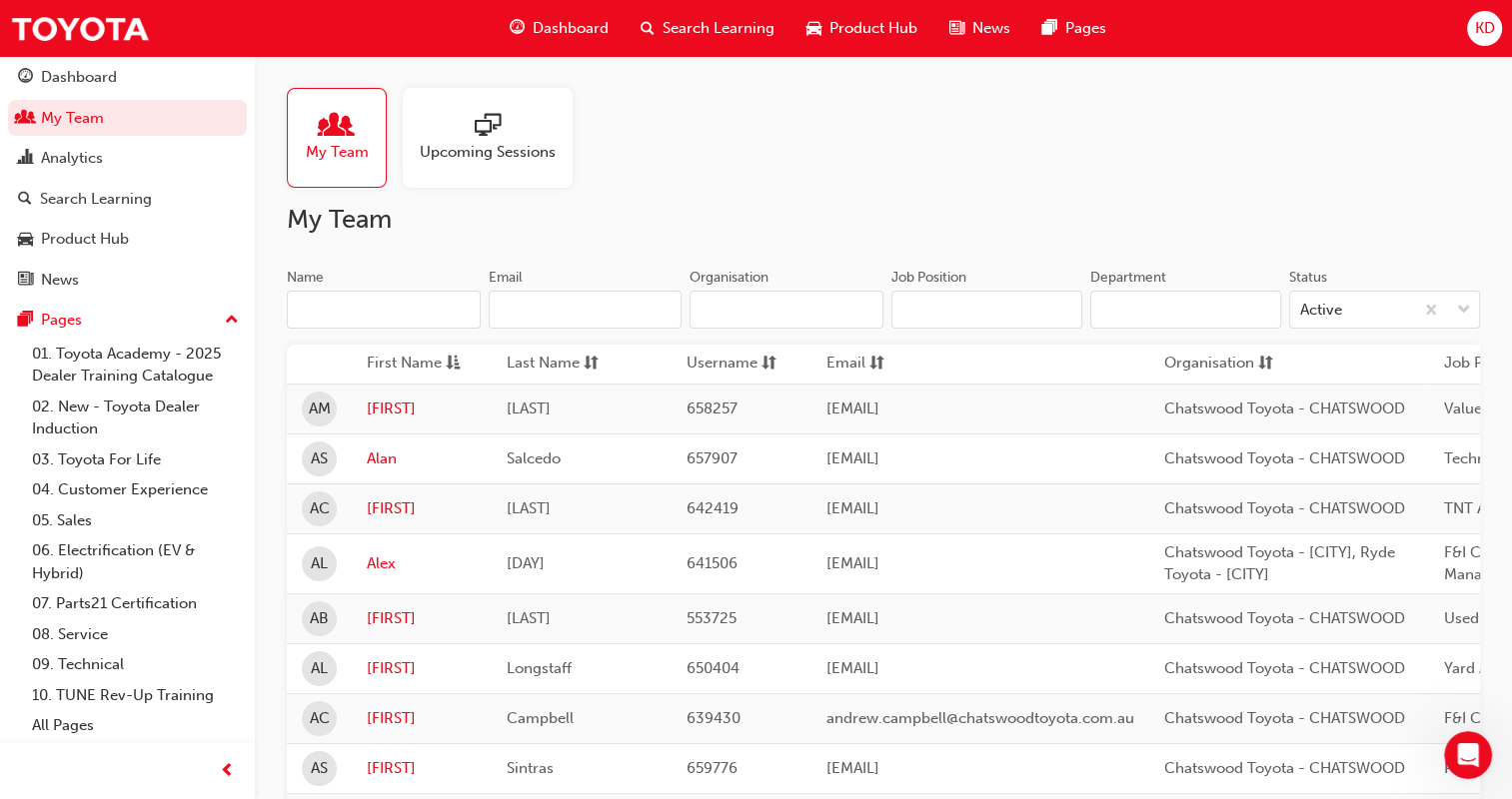 click on "Name" at bounding box center [384, 310] 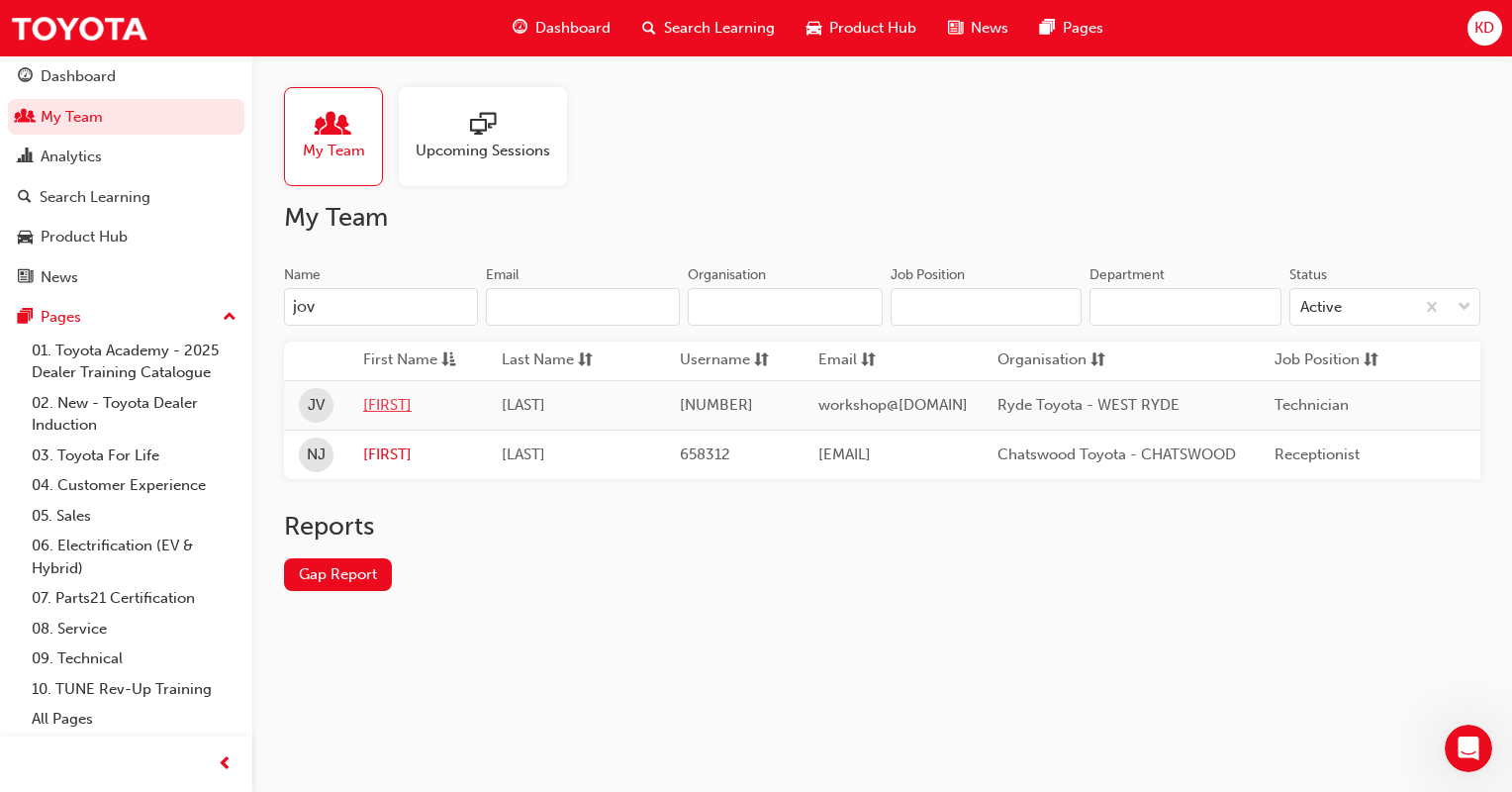 type on "jov" 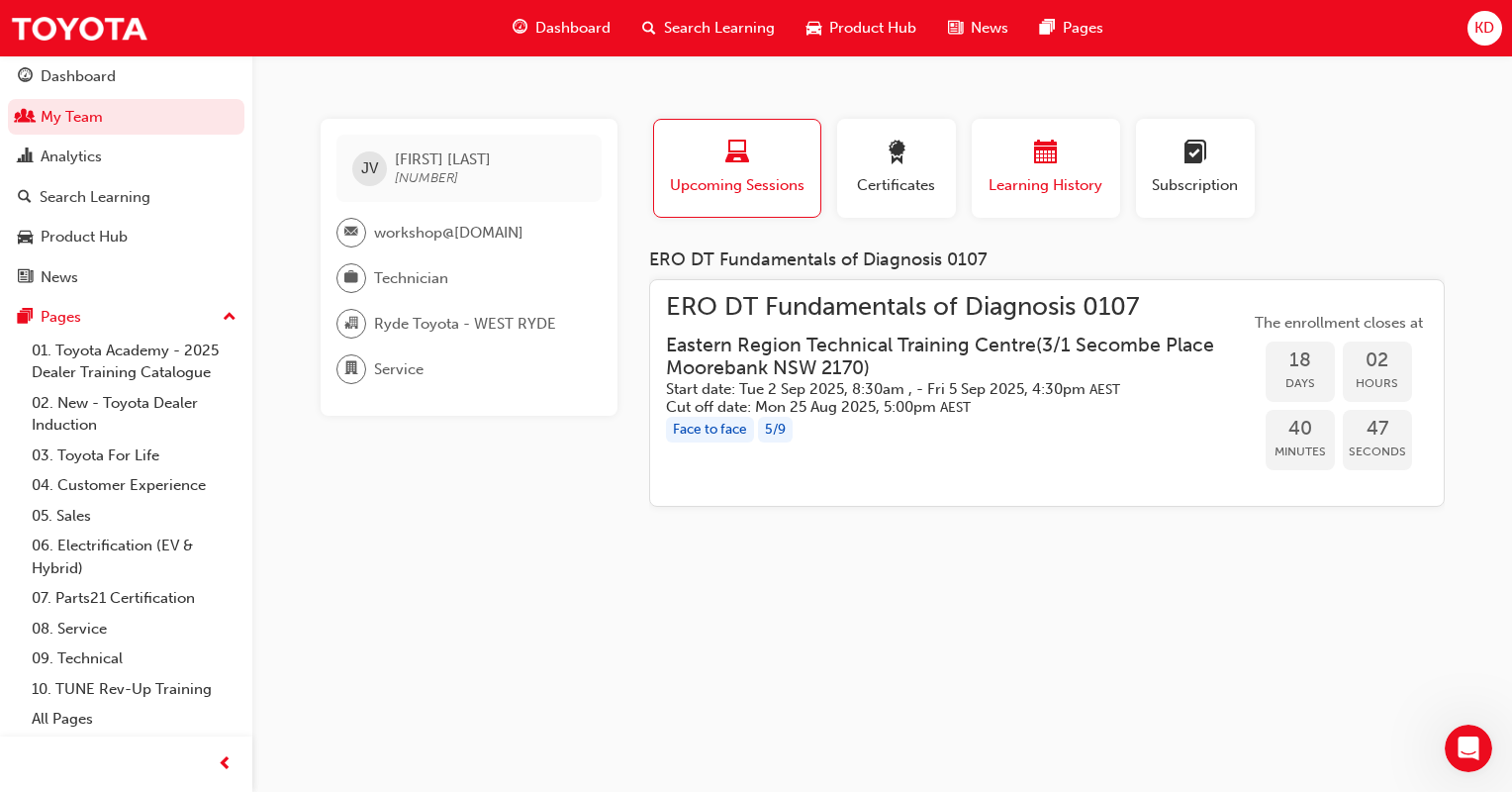 click on "Learning History" at bounding box center (1046, 168) 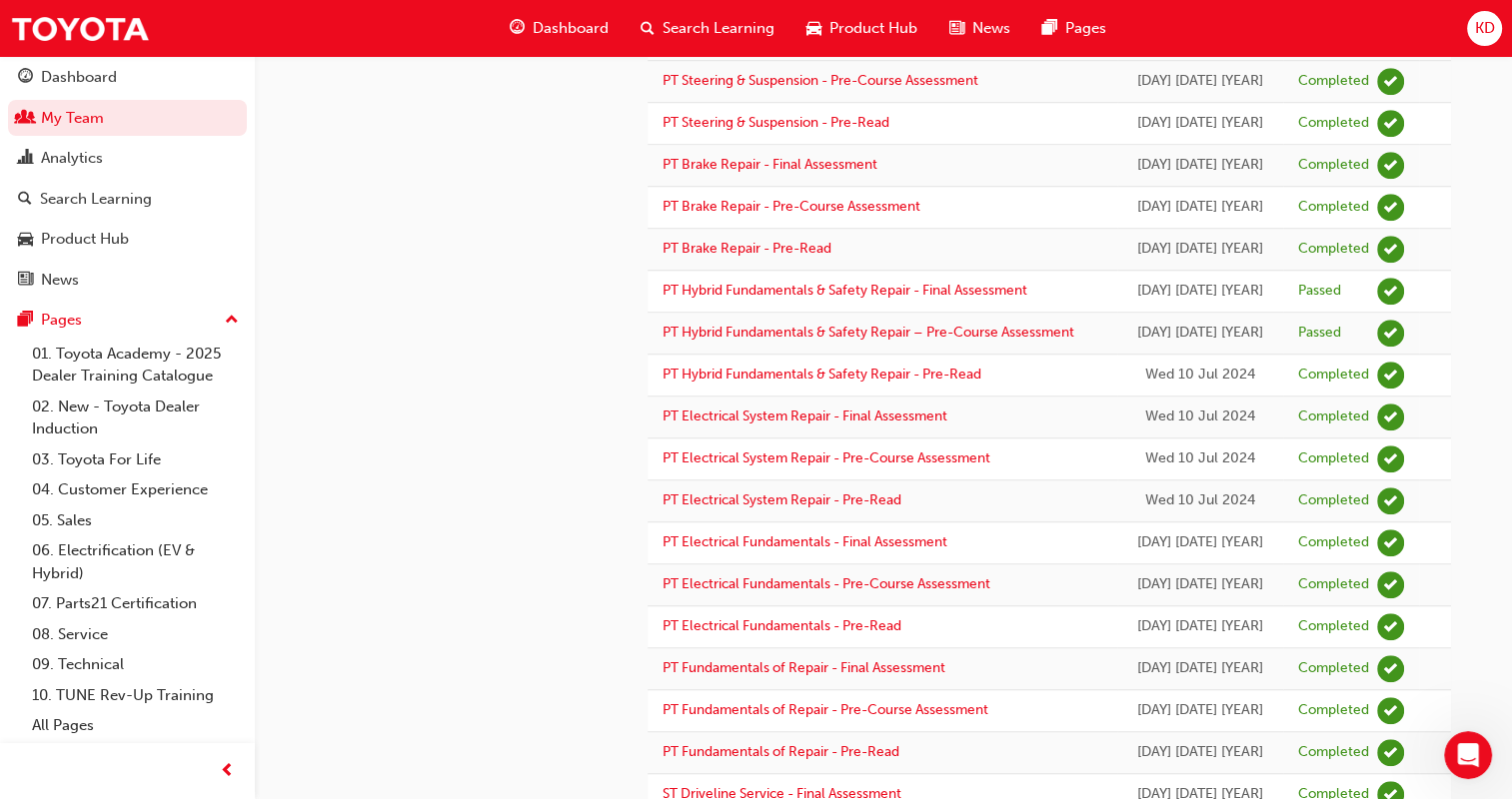scroll, scrollTop: 1656, scrollLeft: 0, axis: vertical 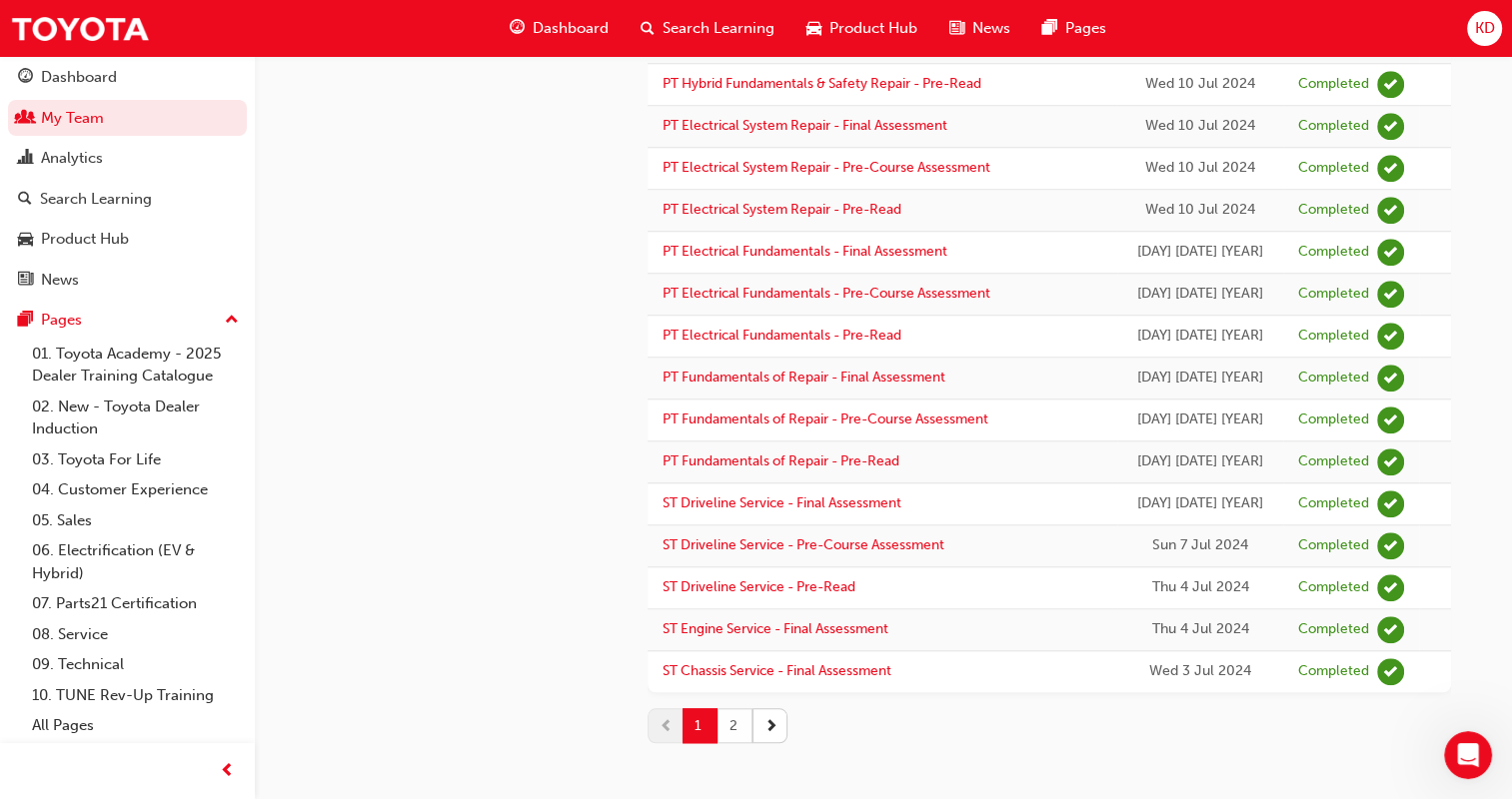click on "2" at bounding box center [735, 725] 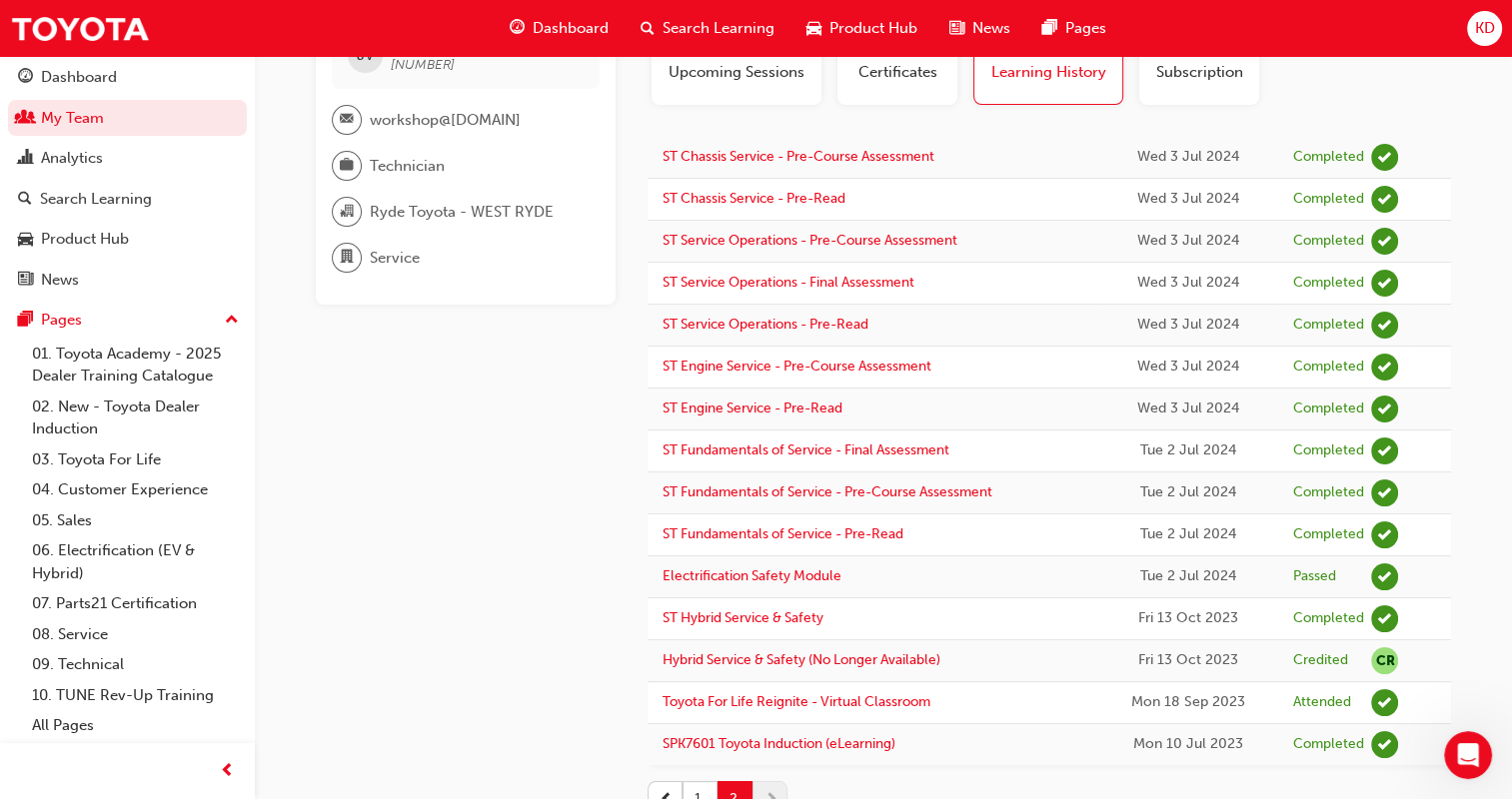 scroll, scrollTop: 0, scrollLeft: 0, axis: both 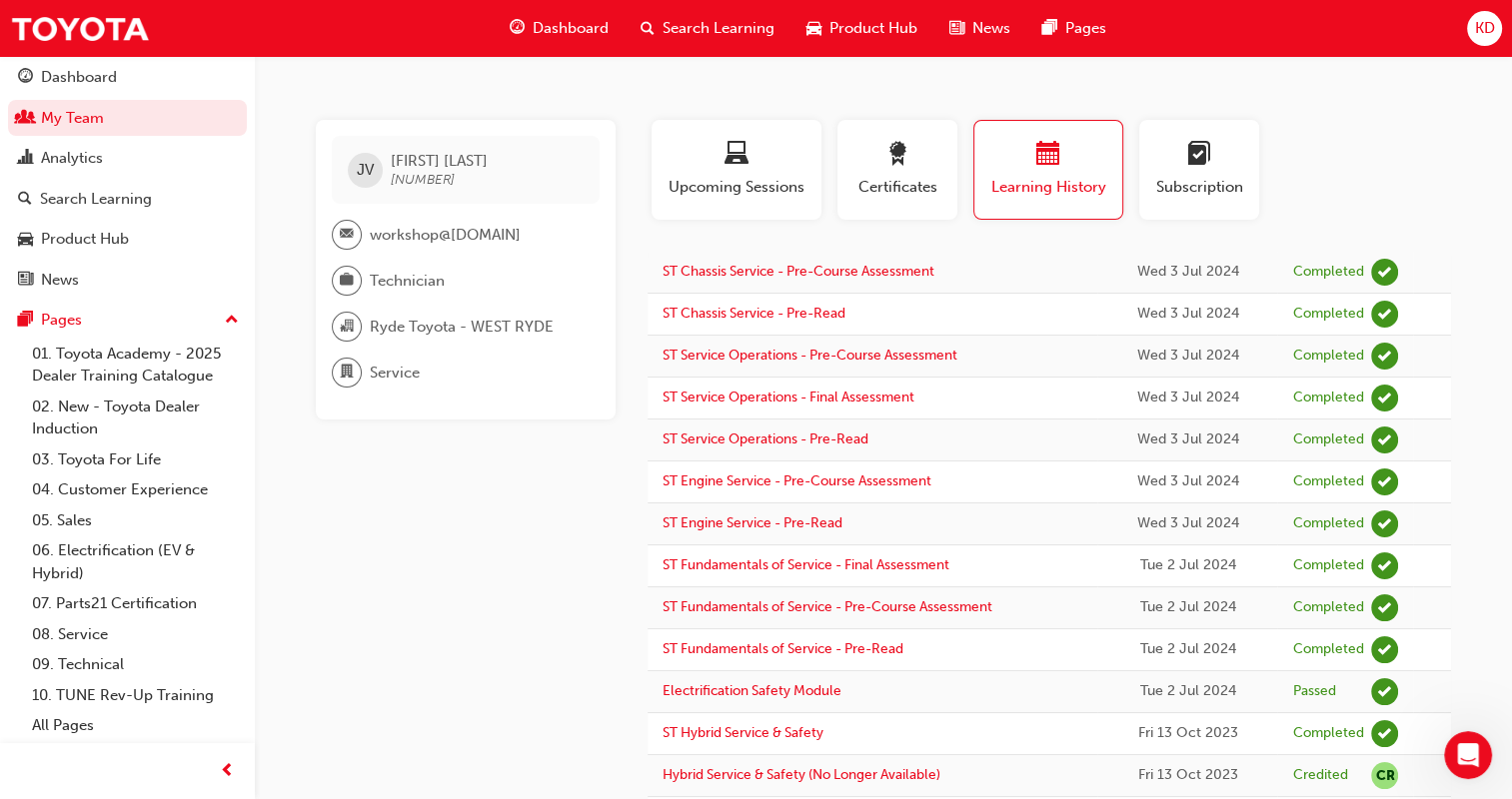 click on "[FIRST] [LAST] [NUMBER] workshop@[DOMAIN] [TITLE] Ryde Toyota - WEST RYDE Service This user has been inactive since [DAY] [DATE] [YEAR] and doesn't currently have access to the platform" at bounding box center [482, 533] 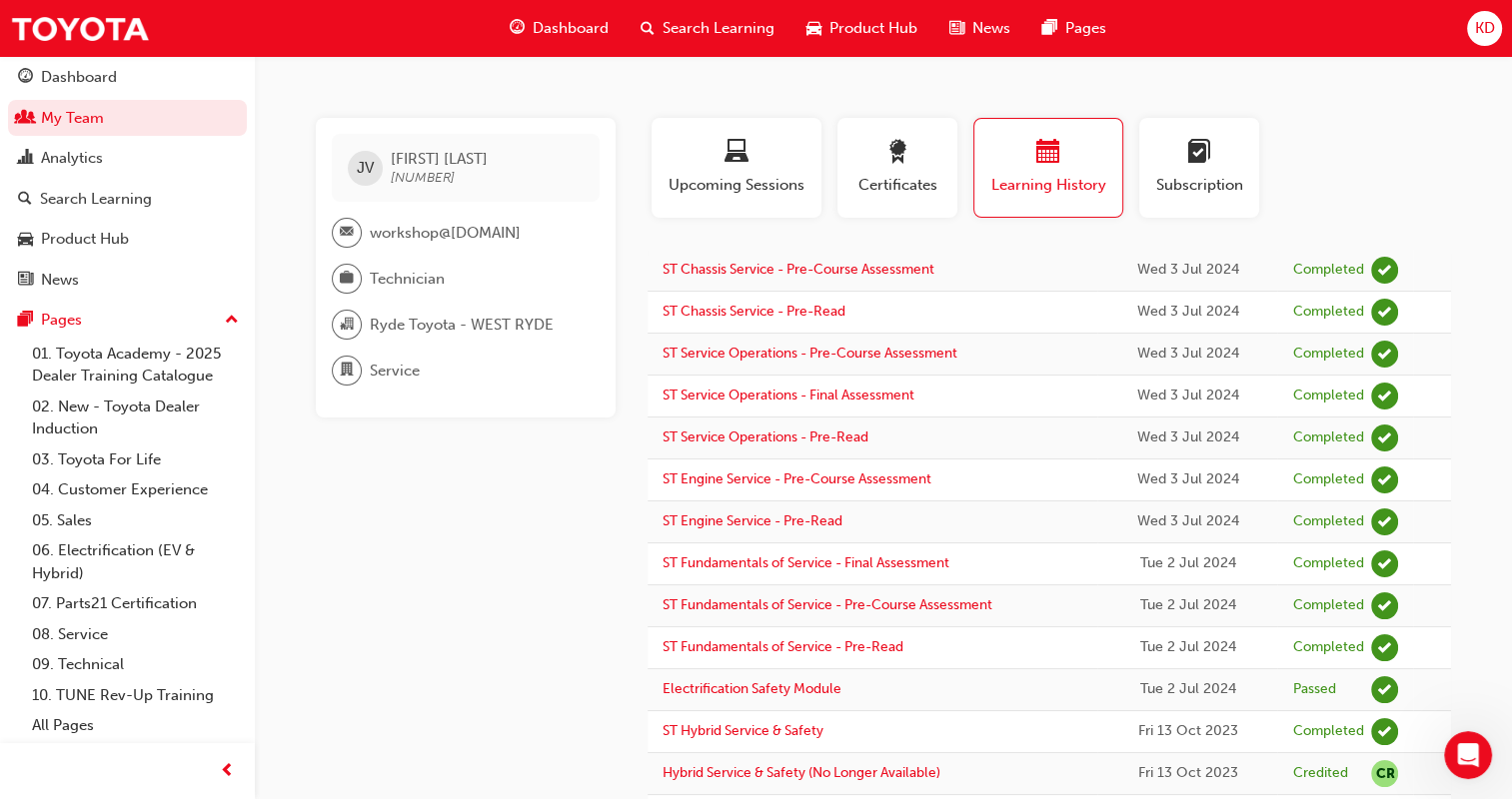 scroll, scrollTop: 0, scrollLeft: 0, axis: both 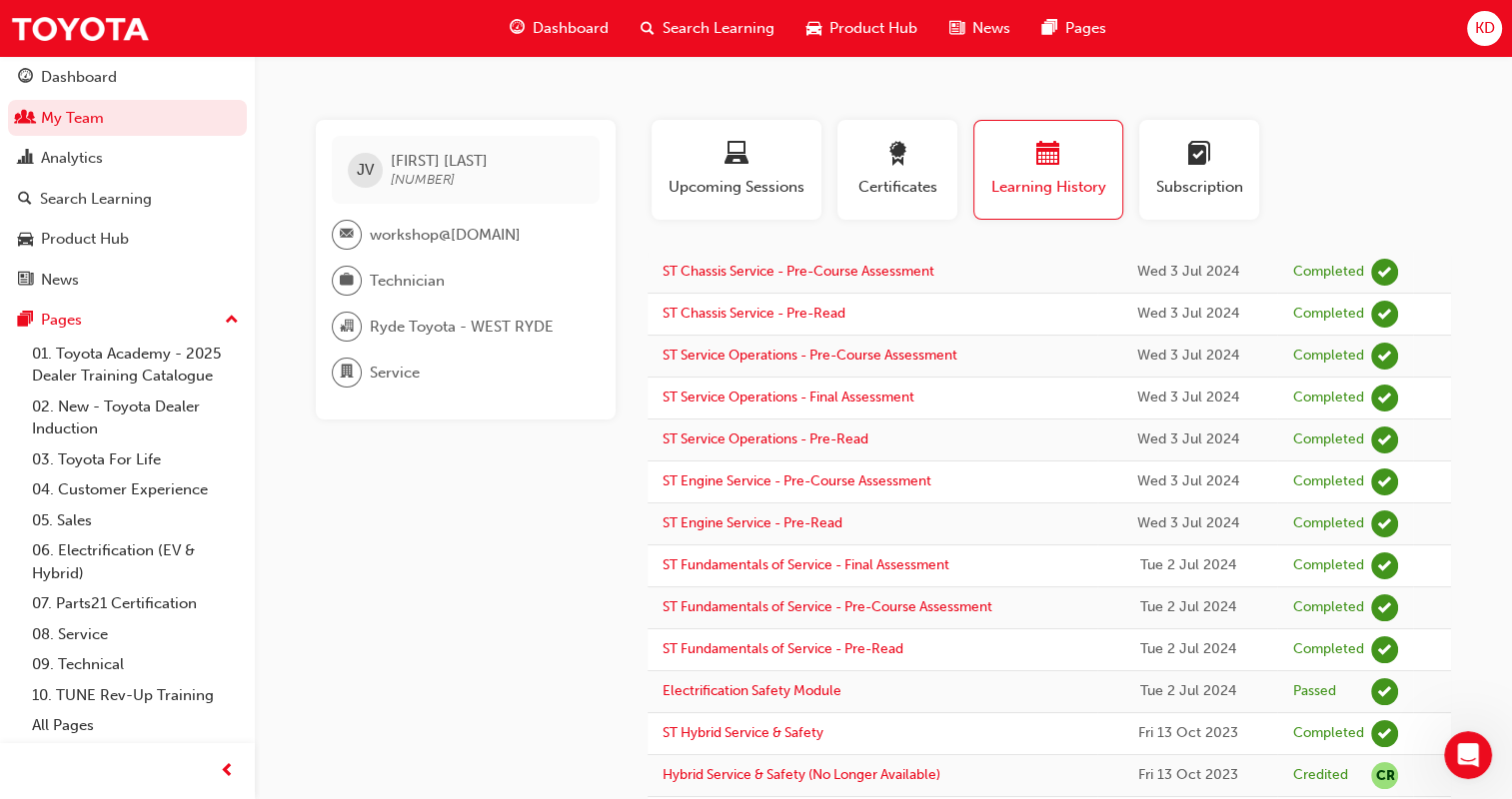 click on "Dashboard" at bounding box center (571, 28) 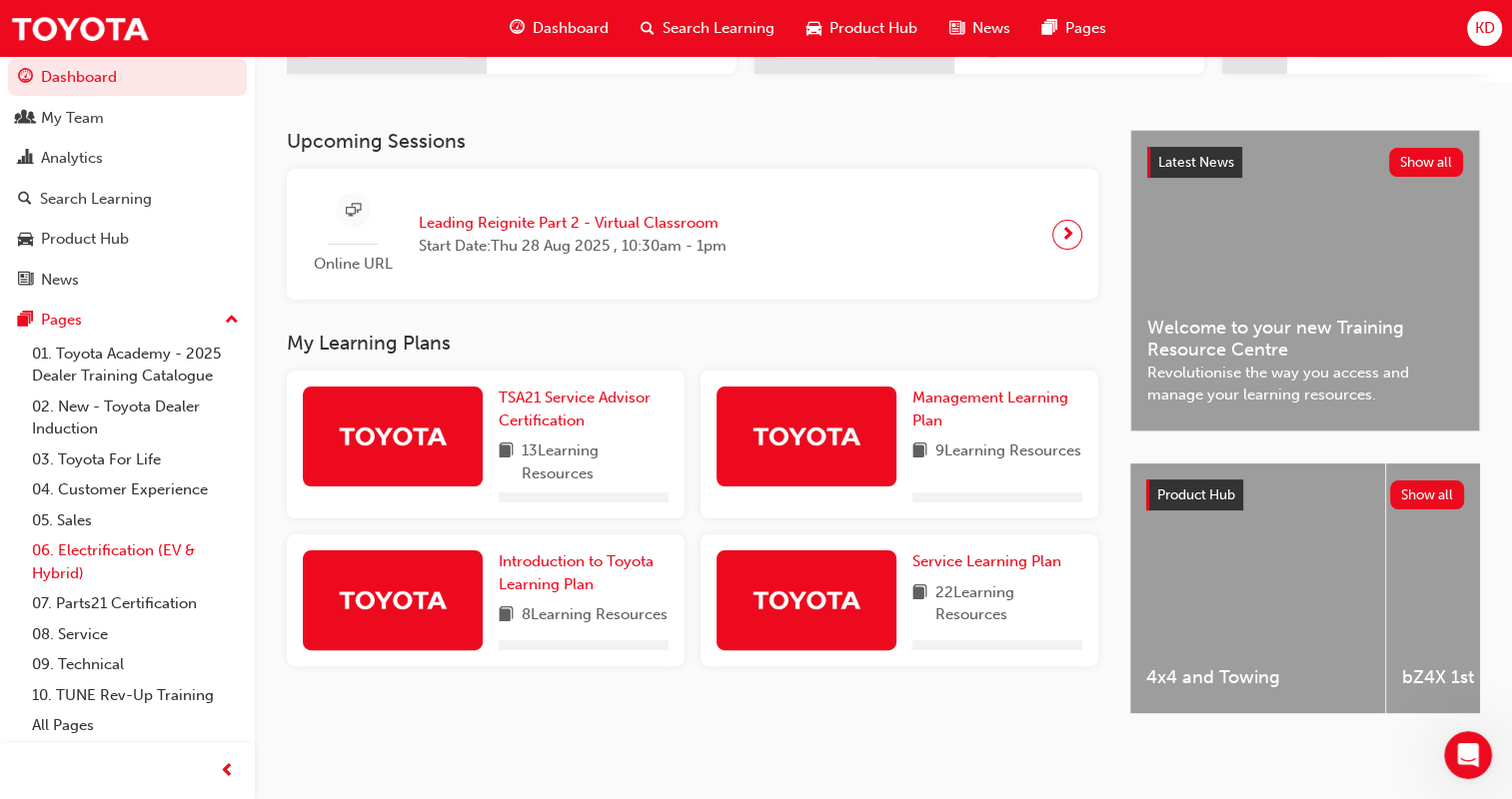 scroll, scrollTop: 392, scrollLeft: 0, axis: vertical 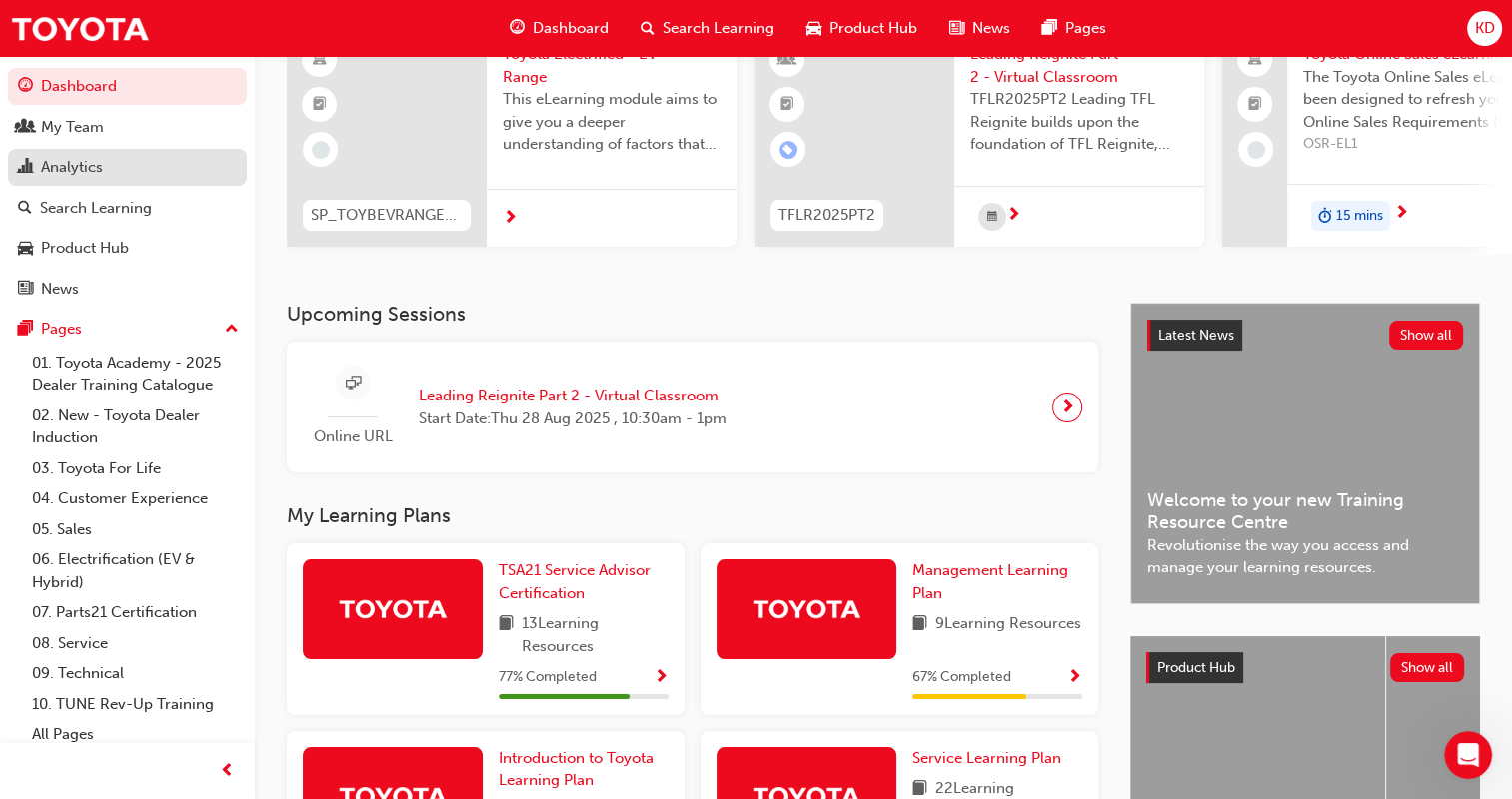 click on "Analytics" at bounding box center (72, 167) 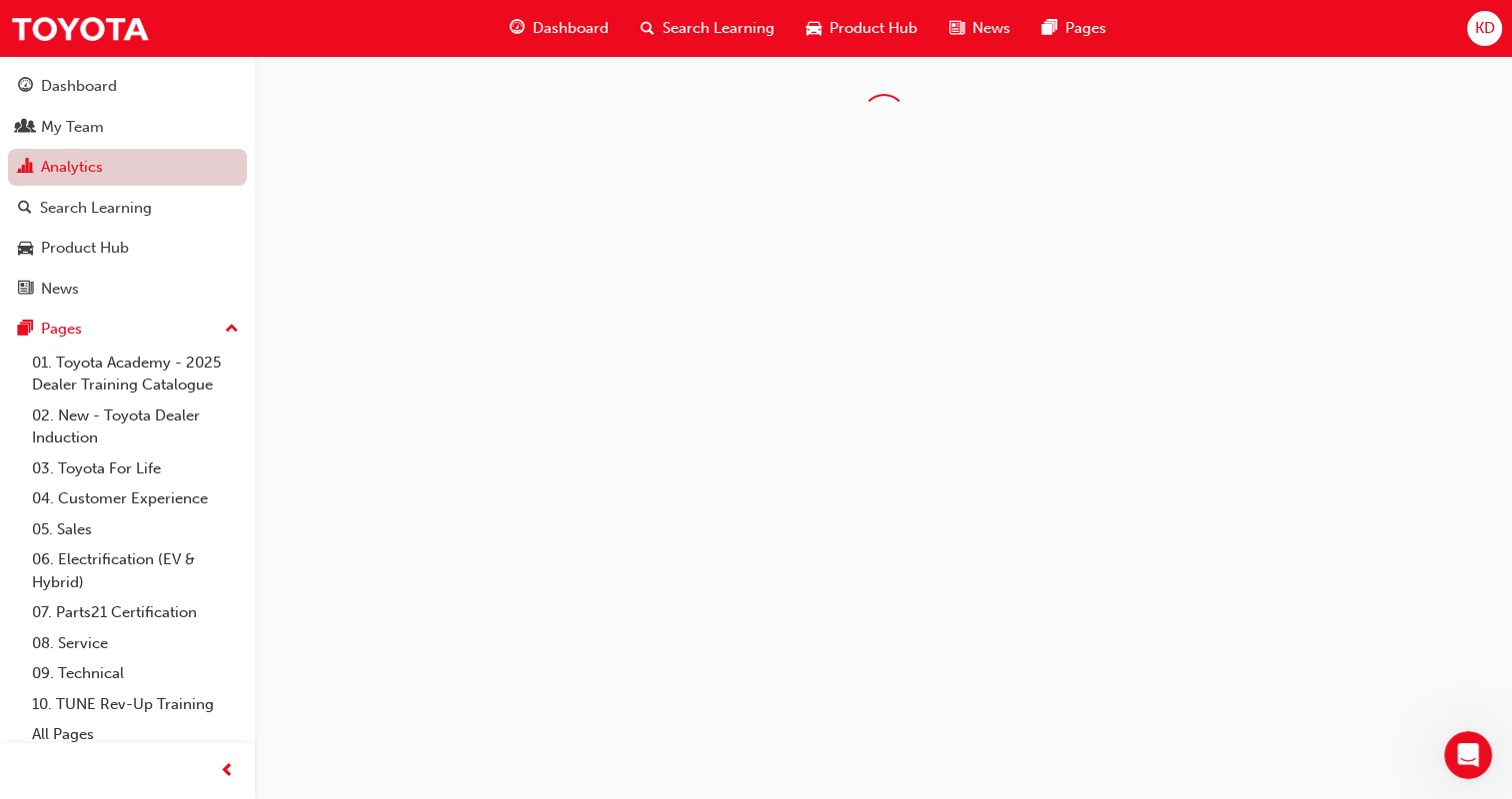 scroll, scrollTop: 0, scrollLeft: 0, axis: both 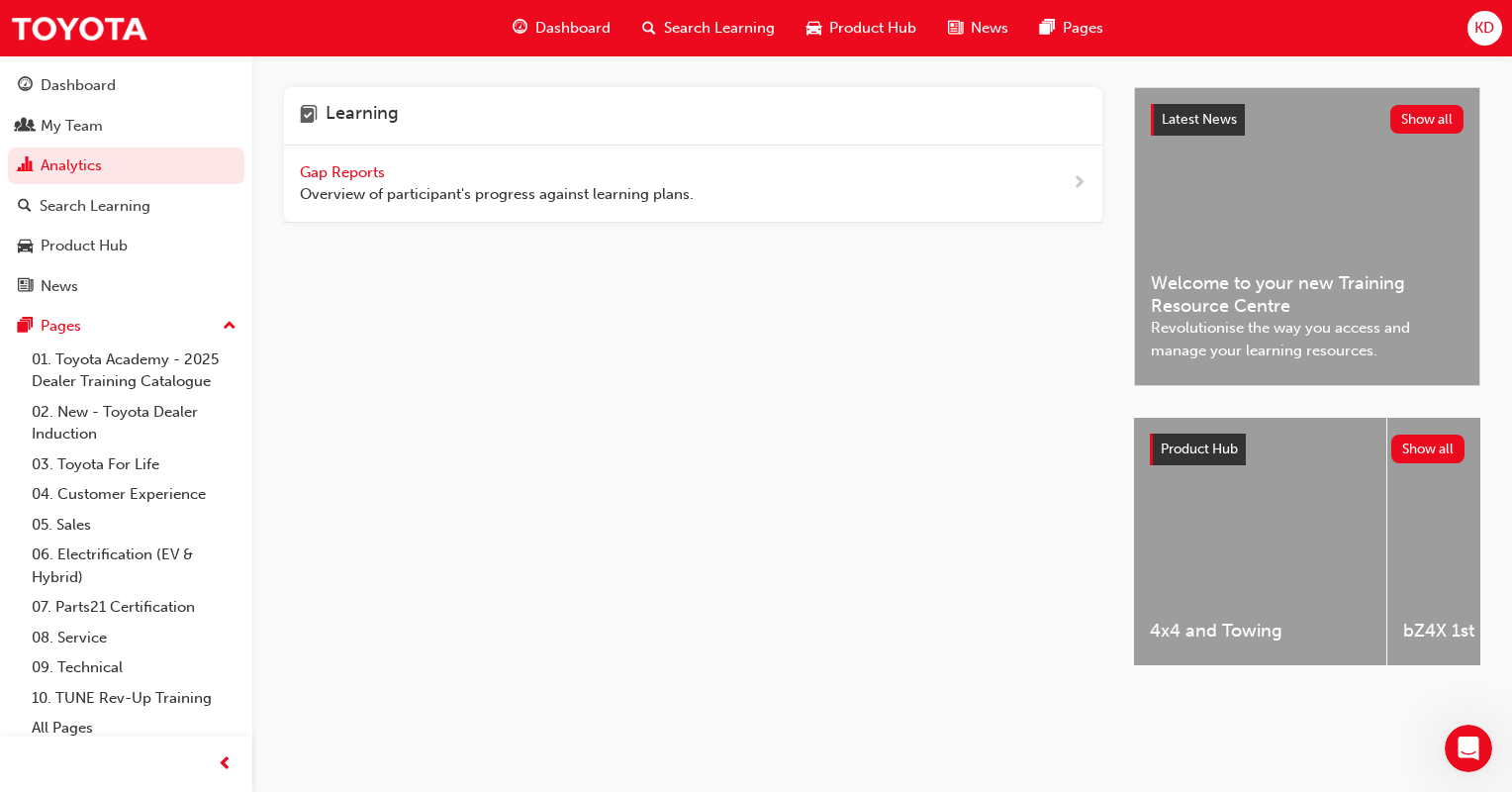 click on "Gap Reports" at bounding box center [344, 172] 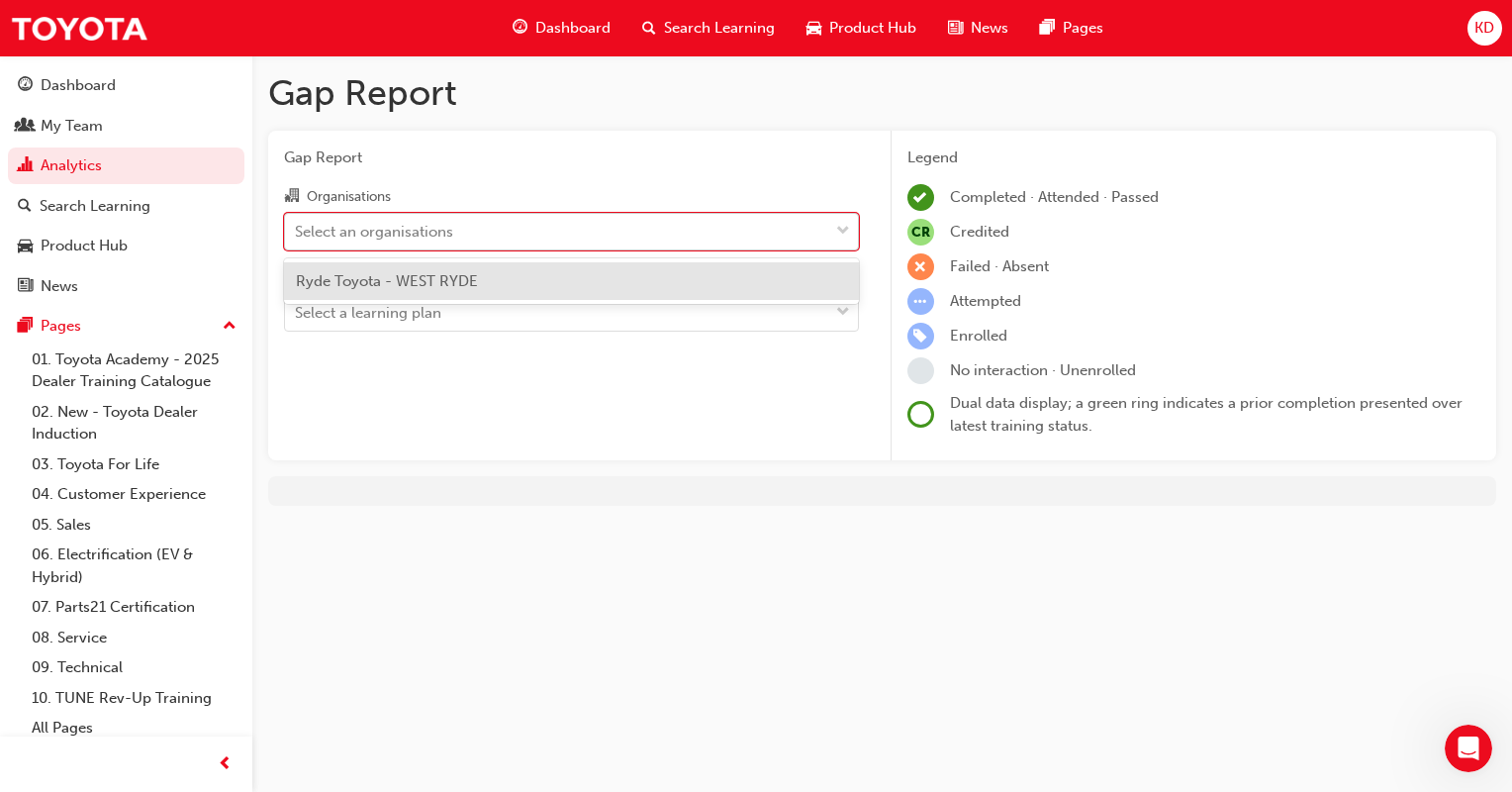 click on "Select an organisations" at bounding box center (374, 231) 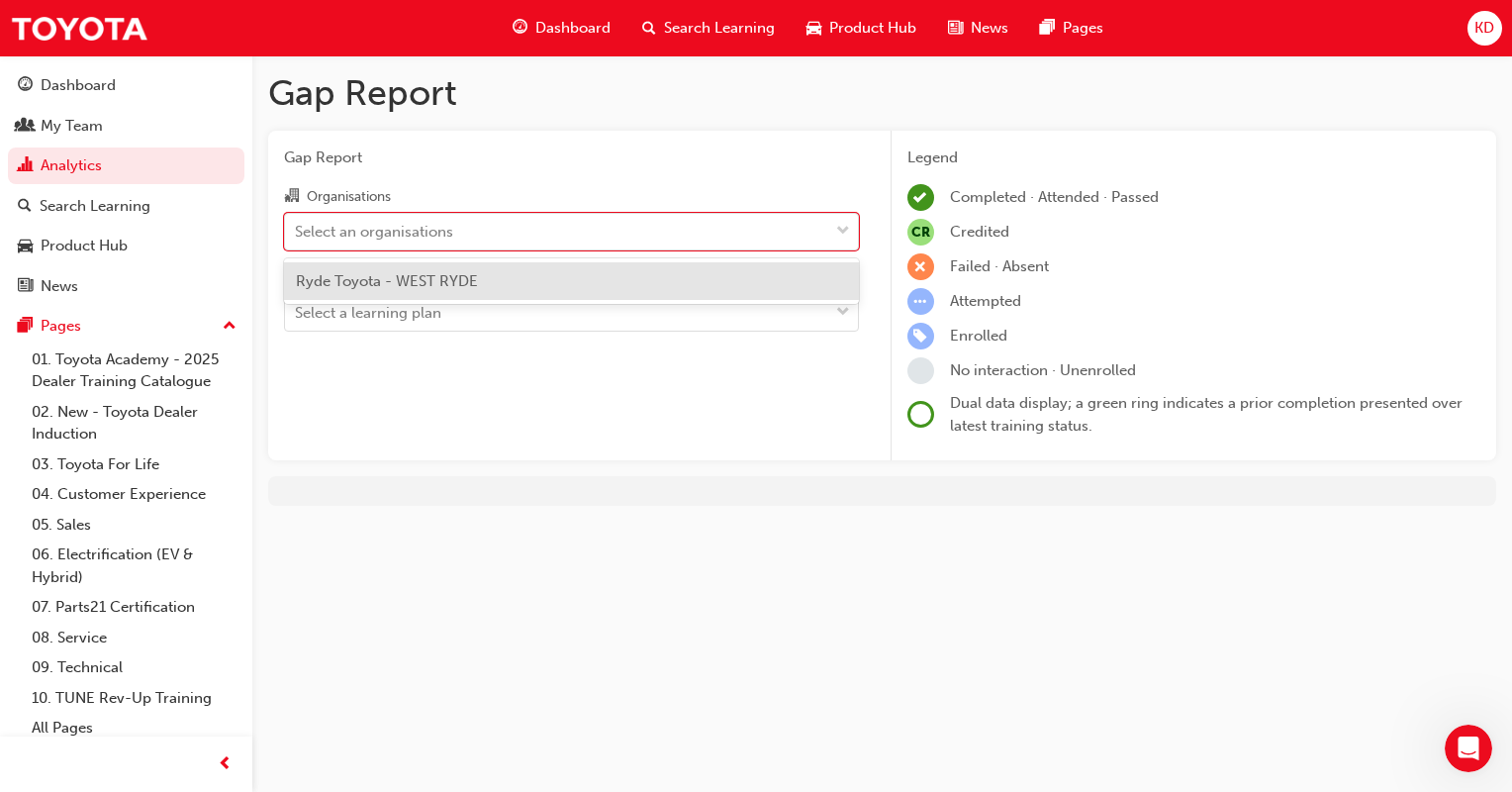 click on "Ryde Toyota - WEST RYDE" at bounding box center (387, 281) 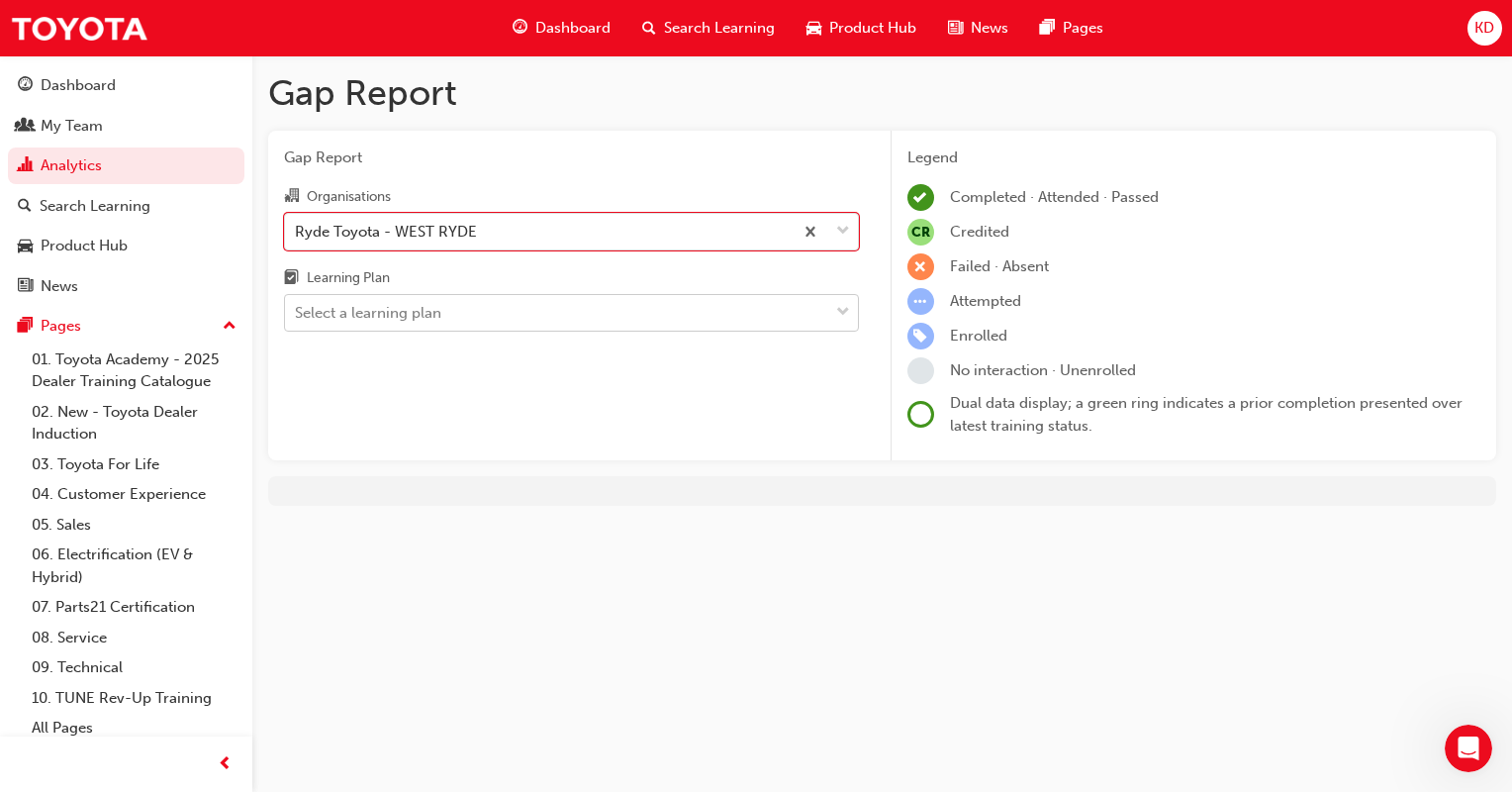 click on "Select a learning plan" at bounding box center [368, 313] 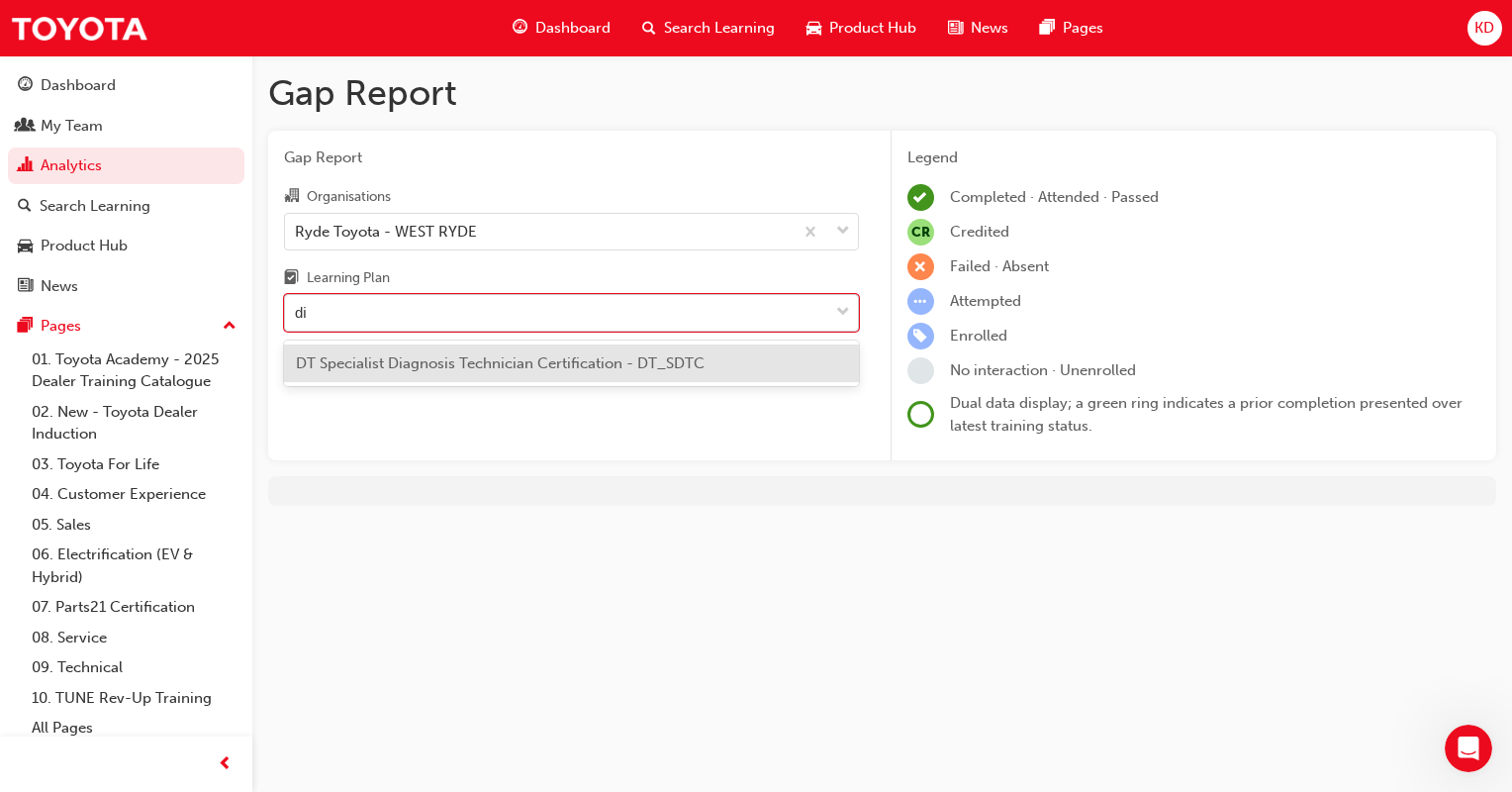 type on "dia" 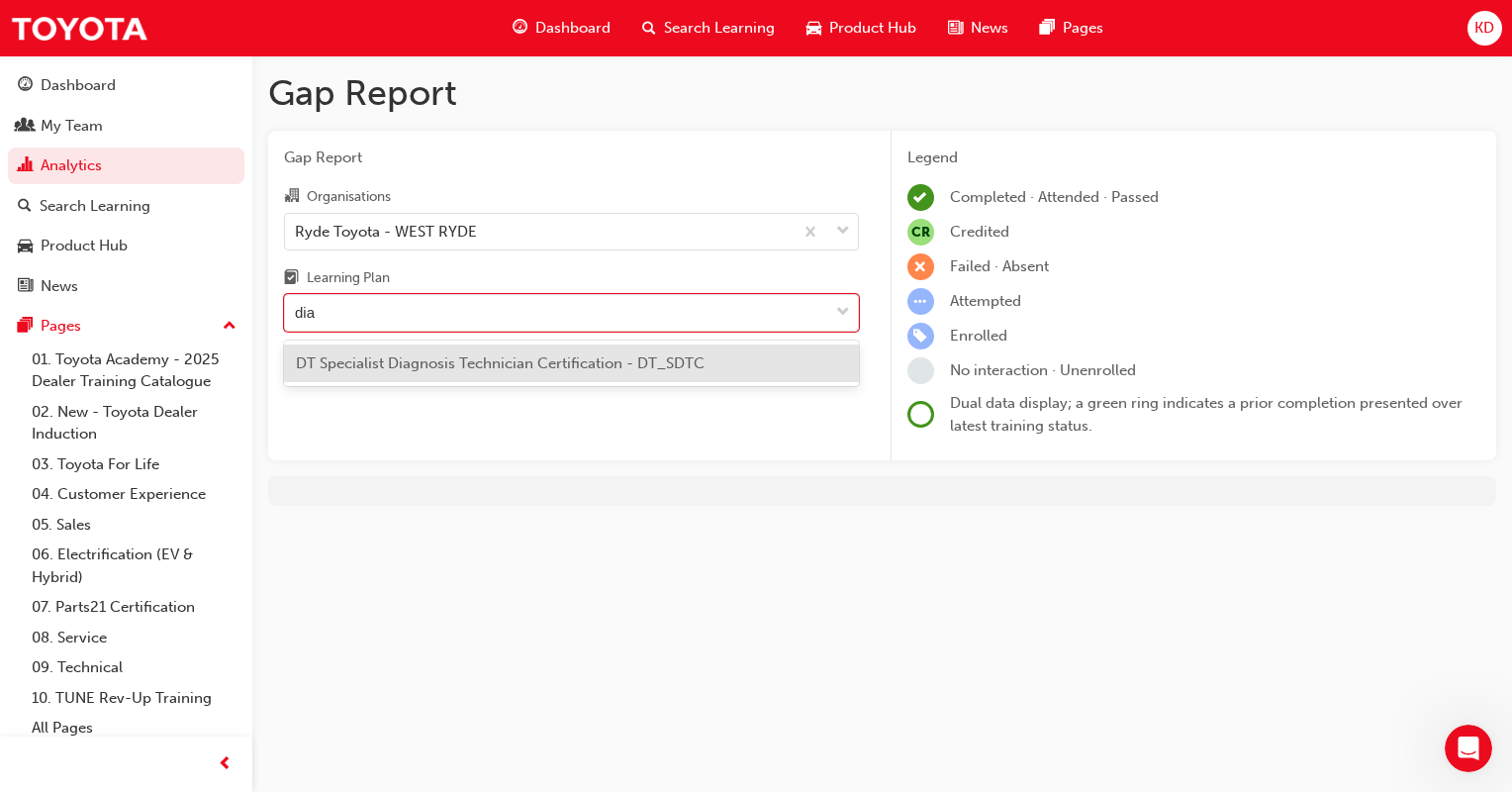 click on "DT Specialist Diagnosis Technician Certification - DT_SDTC" at bounding box center [500, 363] 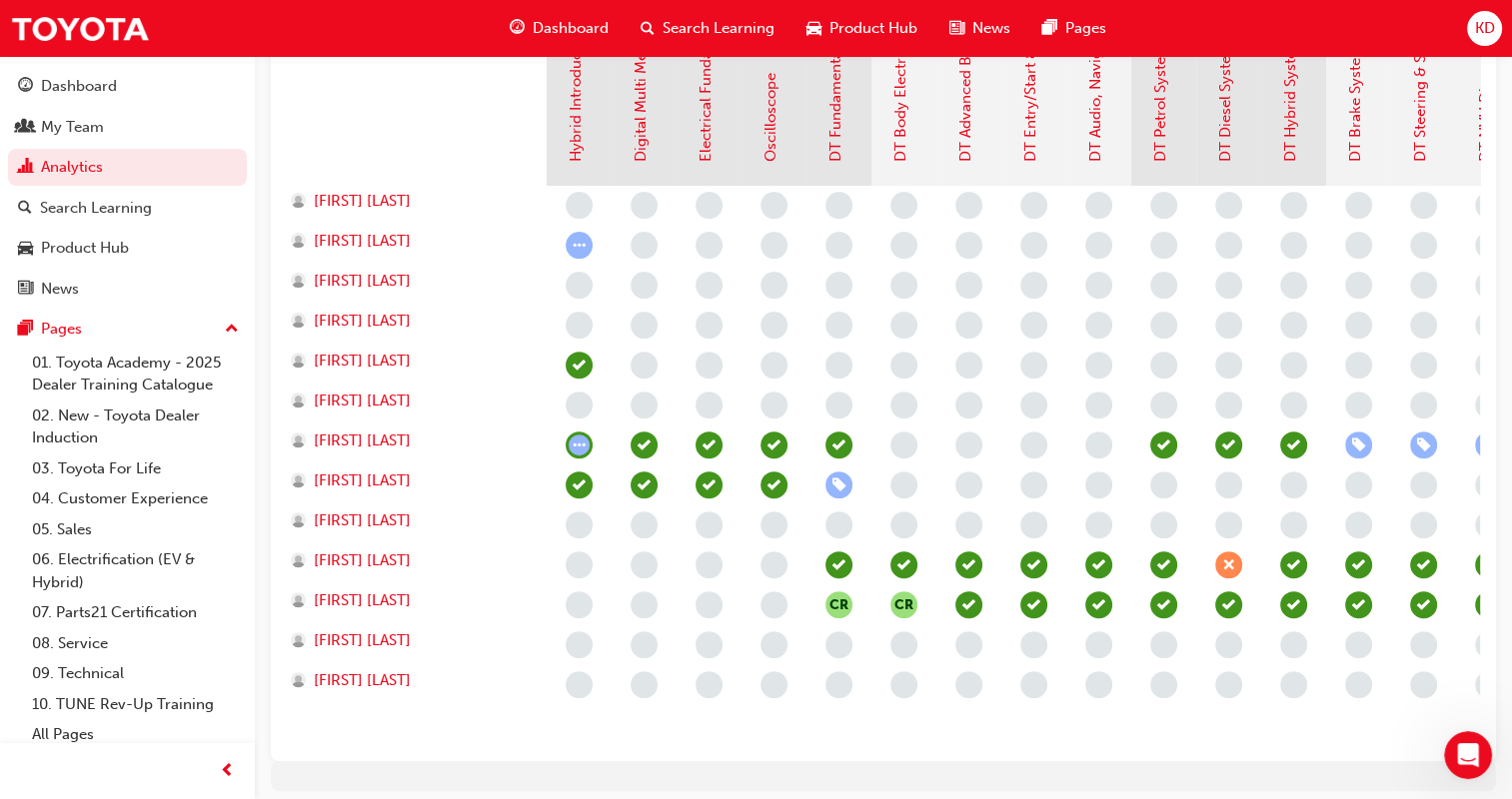 scroll, scrollTop: 614, scrollLeft: 0, axis: vertical 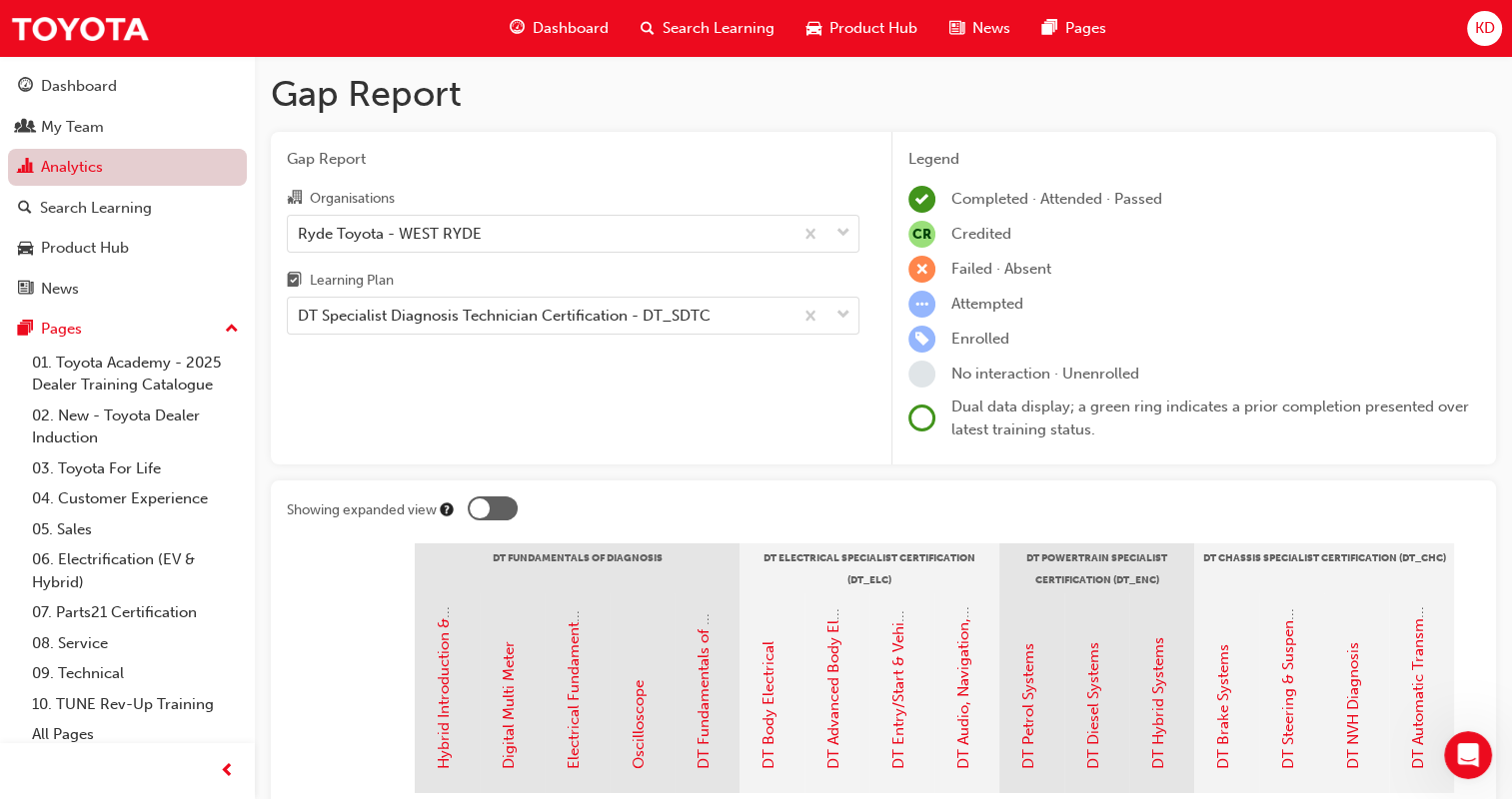 click on "Analytics" at bounding box center [127, 167] 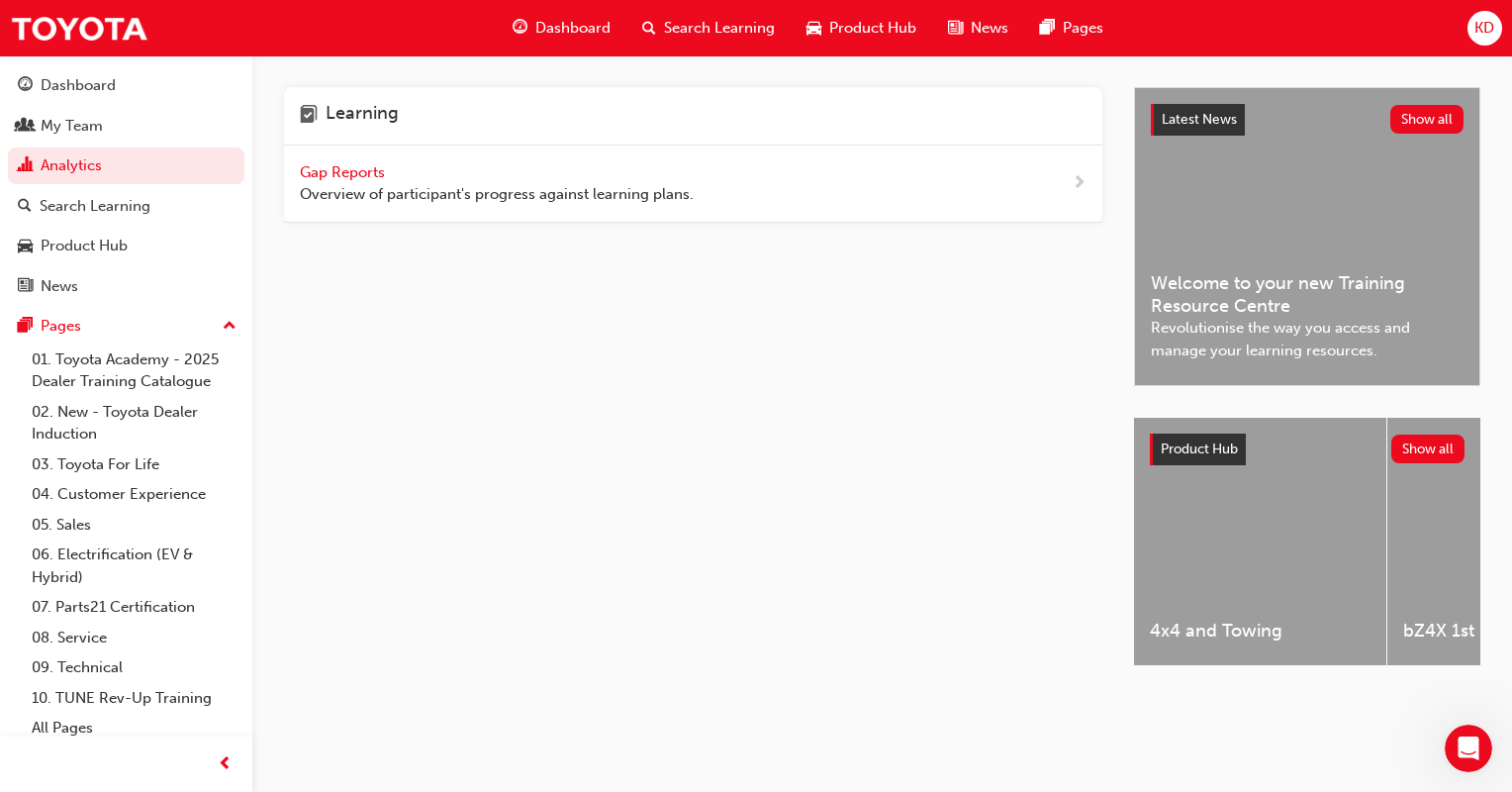 click on "Gap Reports" at bounding box center (344, 172) 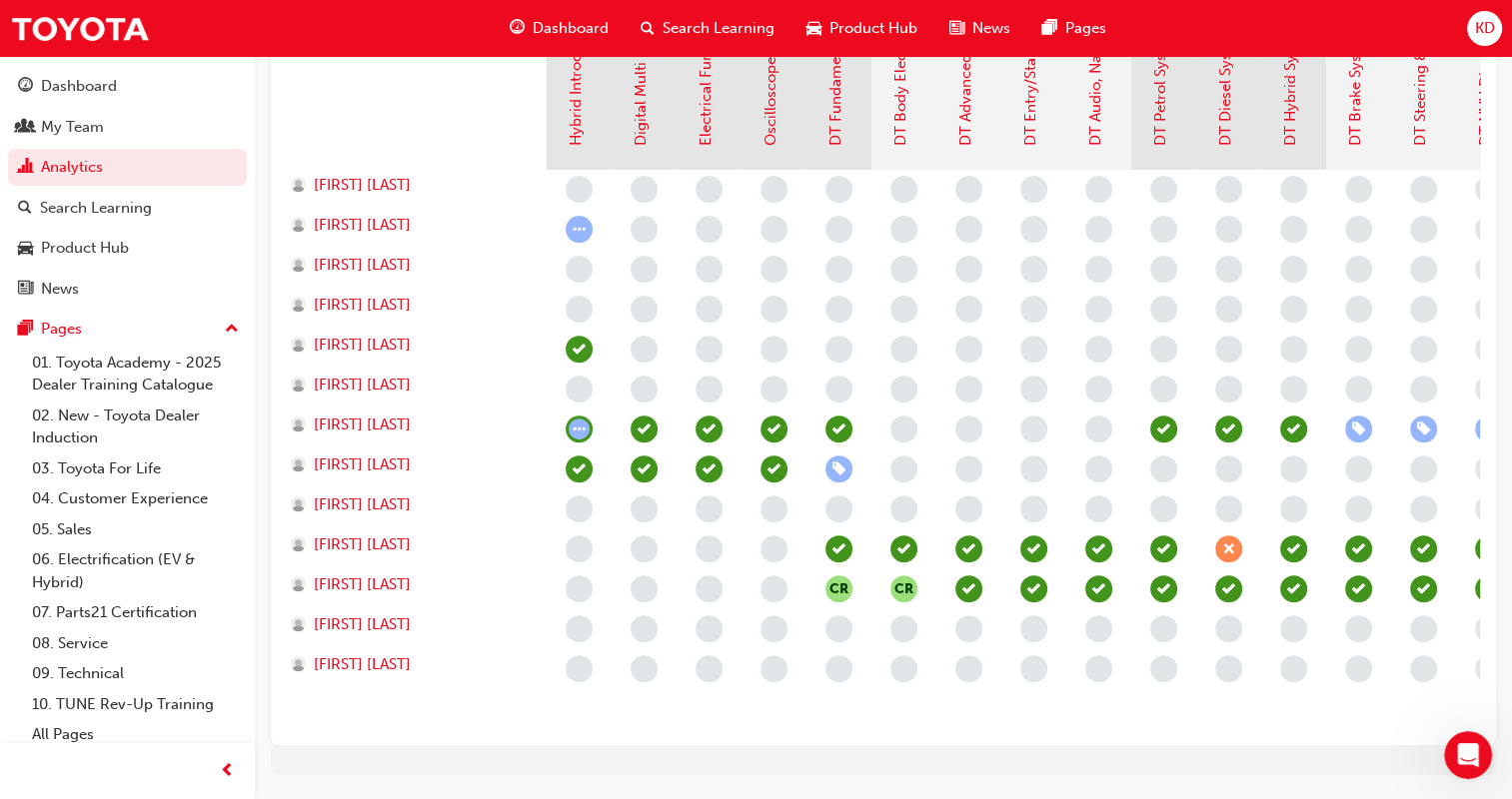 scroll, scrollTop: 626, scrollLeft: 0, axis: vertical 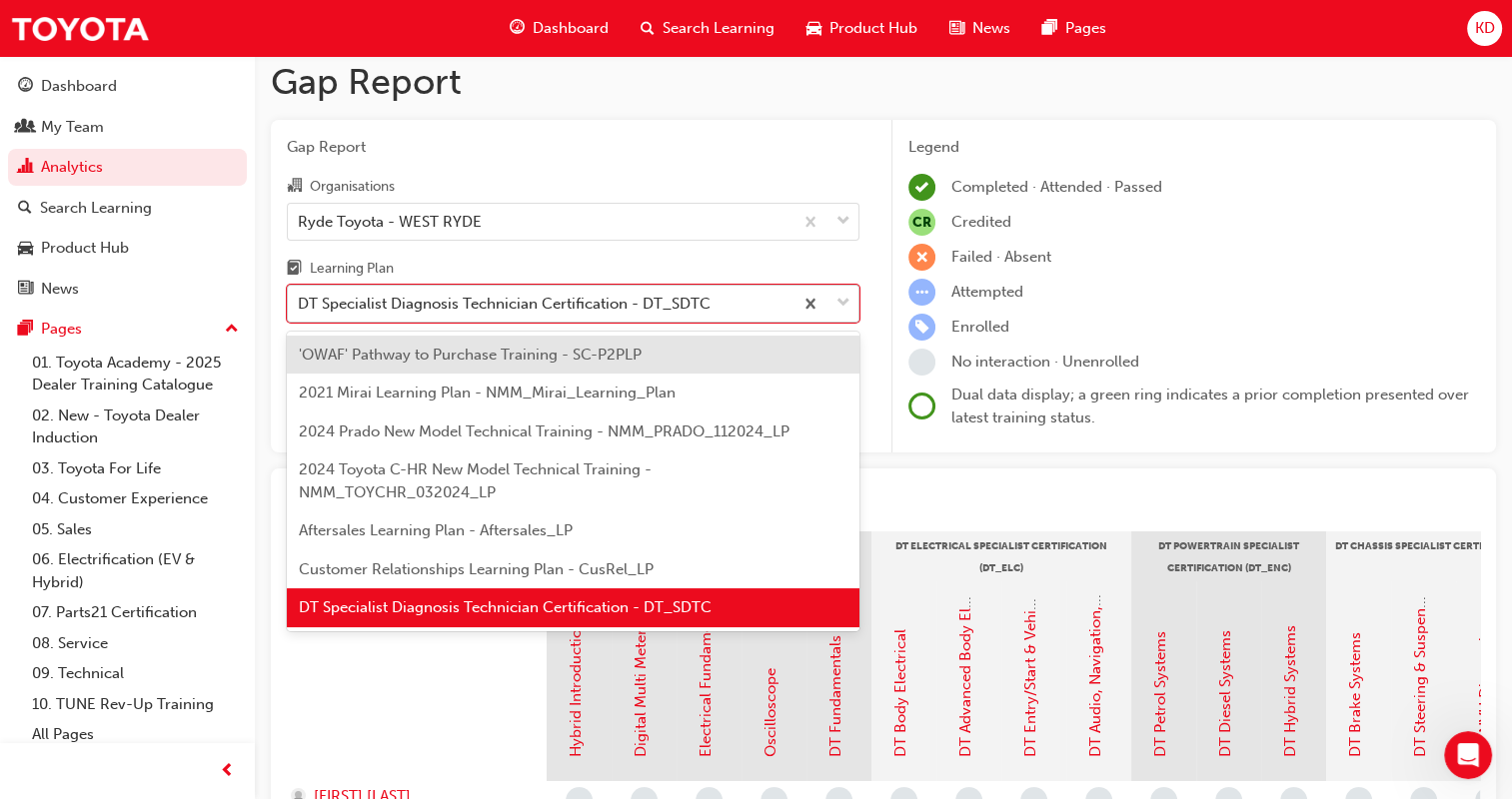 click on "DT Specialist Diagnosis Technician Certification - DT_SDTC" at bounding box center [540, 304] 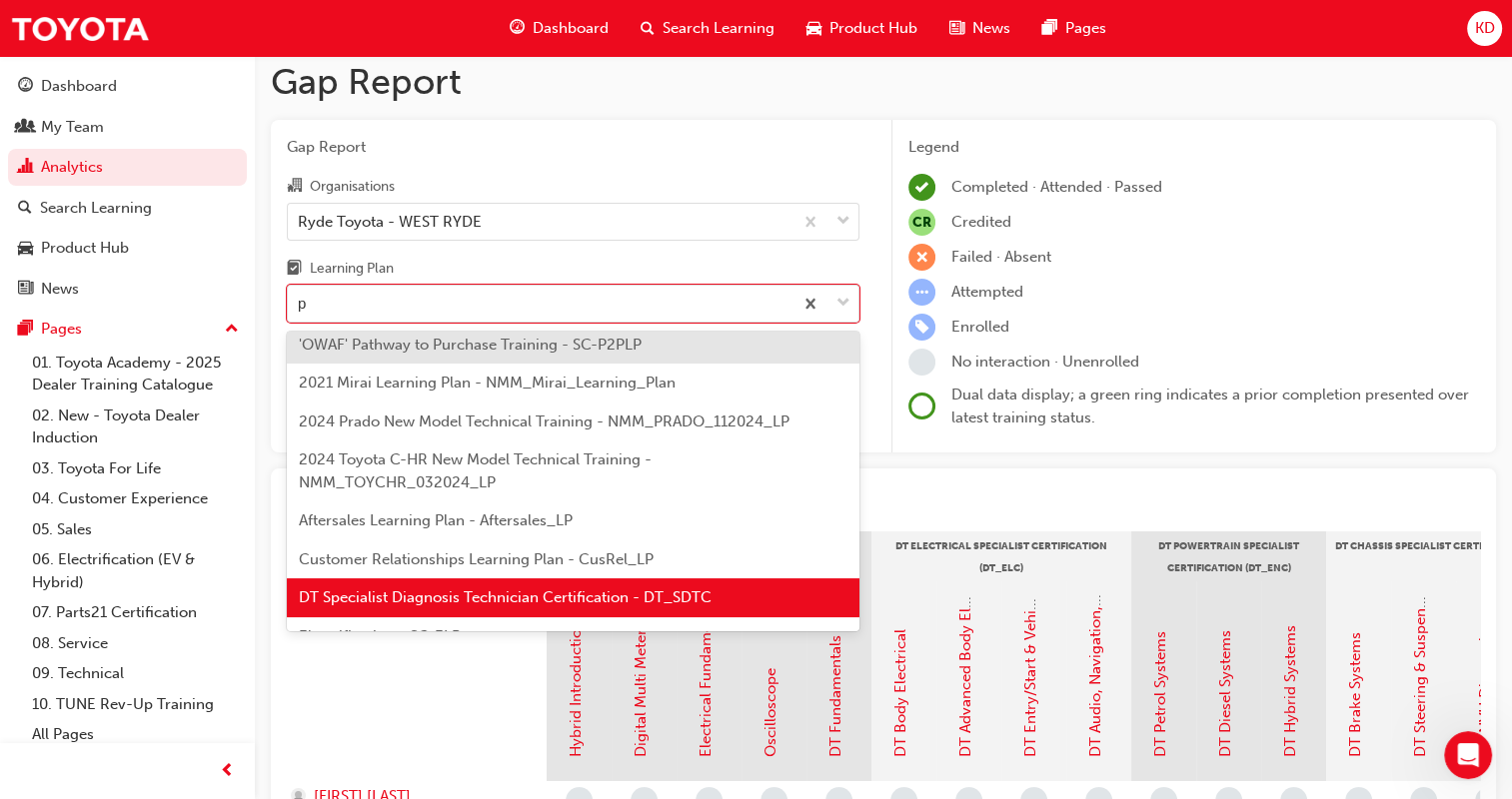 type on "pr" 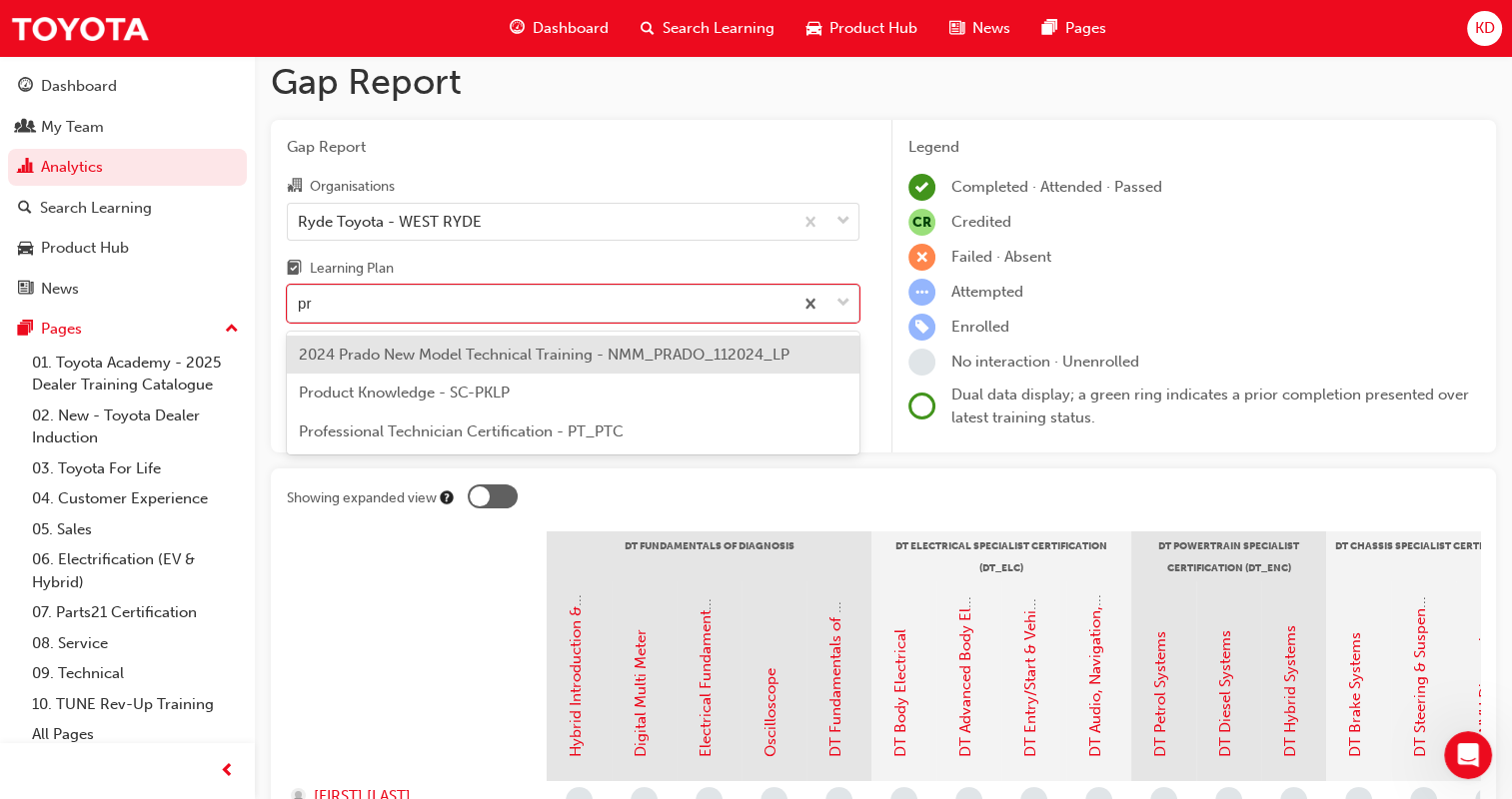 scroll, scrollTop: 0, scrollLeft: 0, axis: both 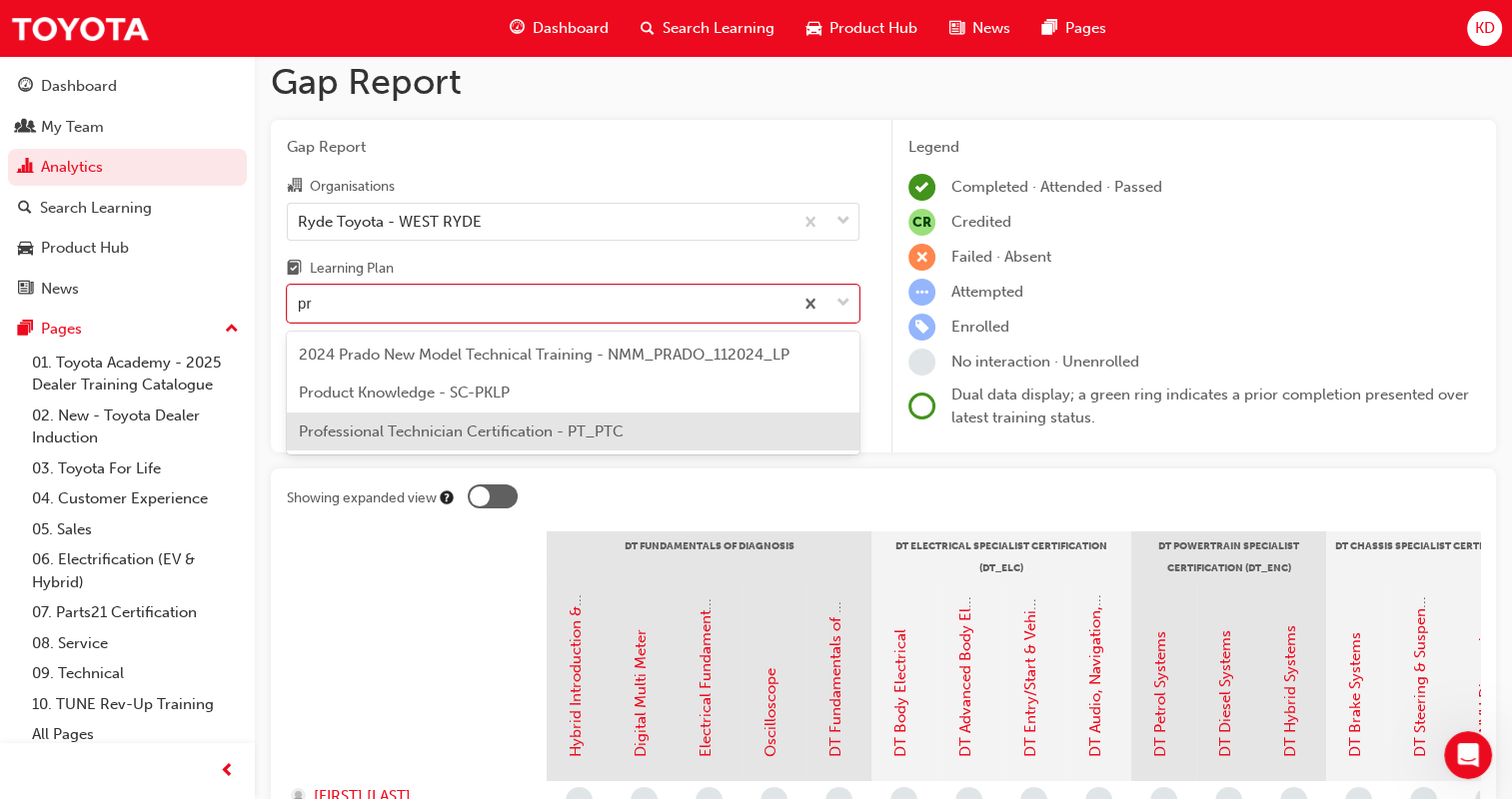click on "Professional Technician Certification - PT_PTC" at bounding box center (573, 431) 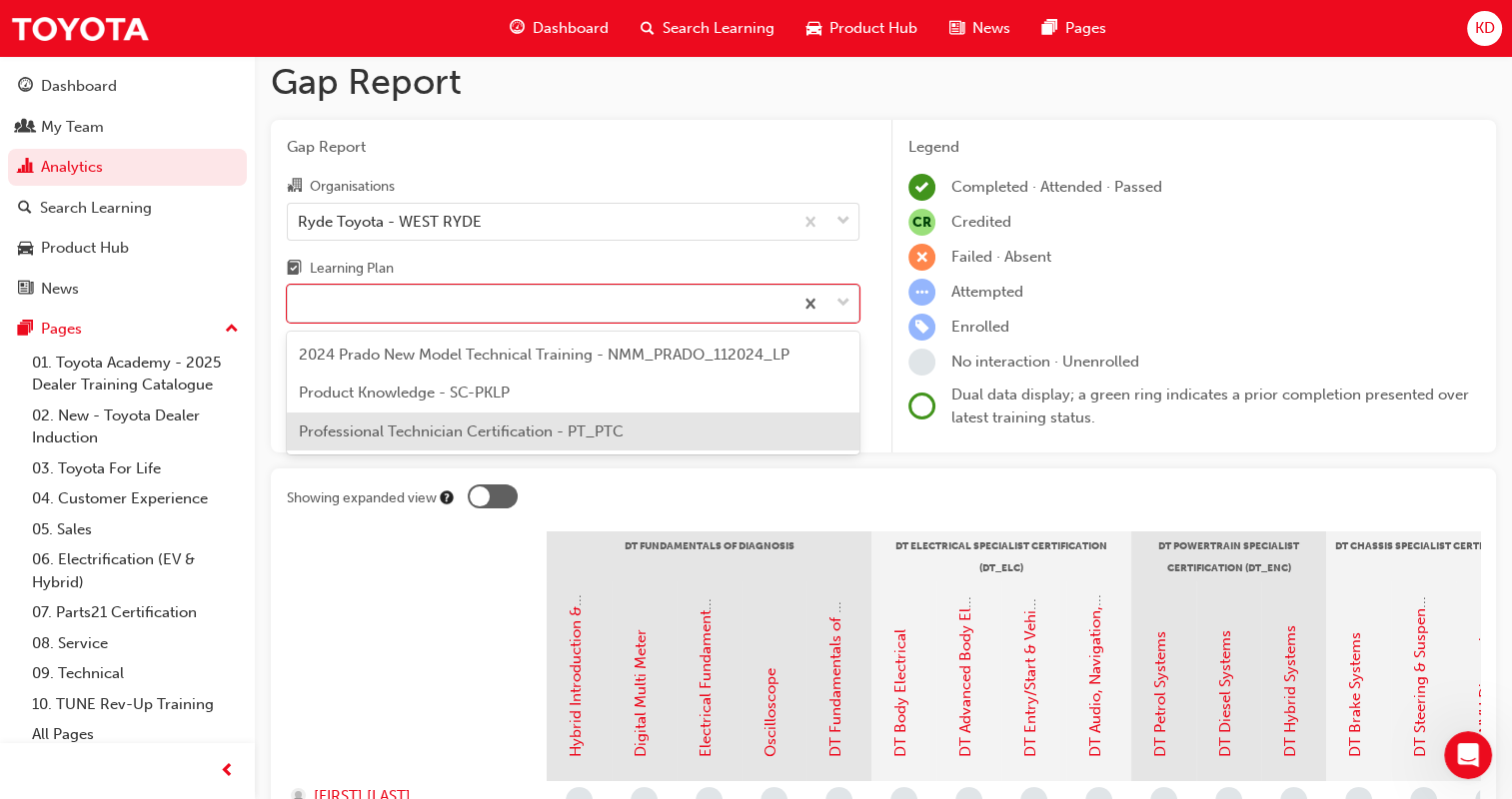 scroll, scrollTop: 0, scrollLeft: 0, axis: both 